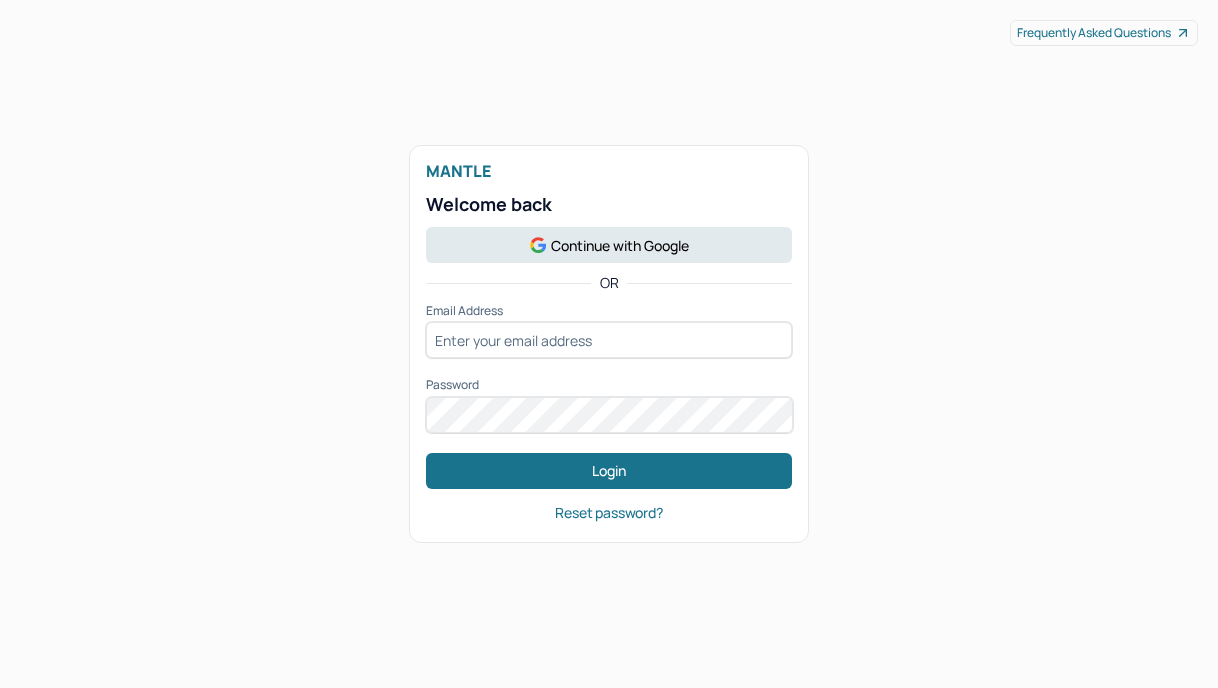 scroll, scrollTop: 0, scrollLeft: 0, axis: both 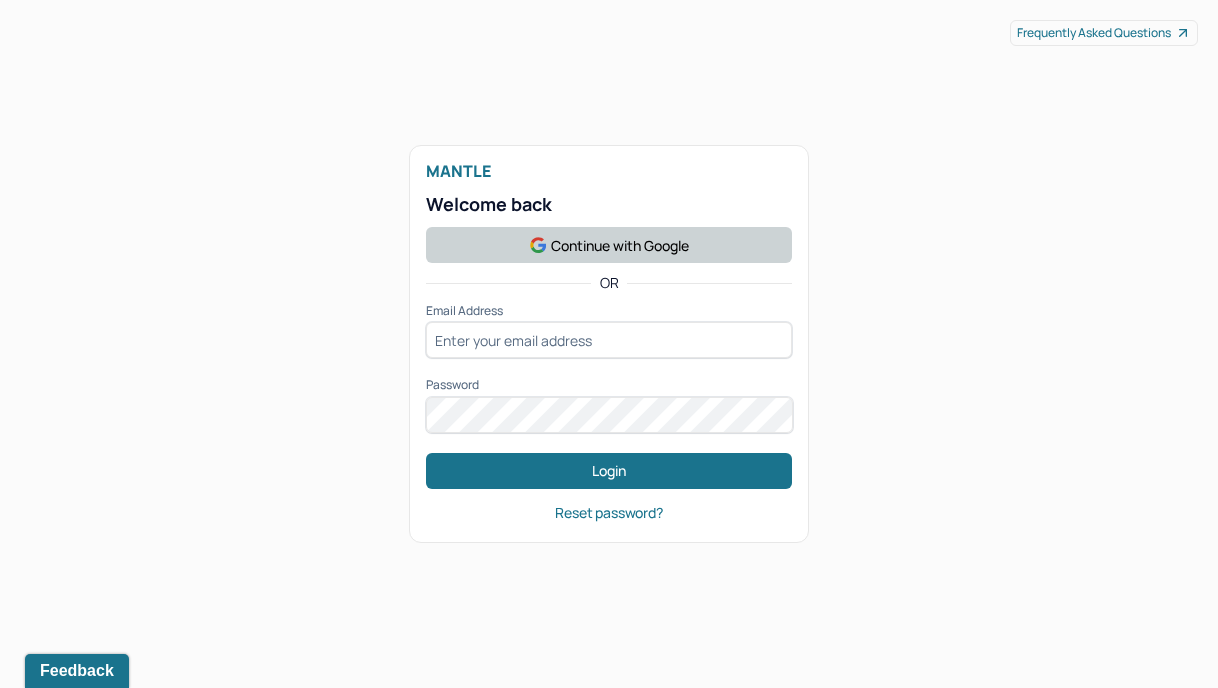 click 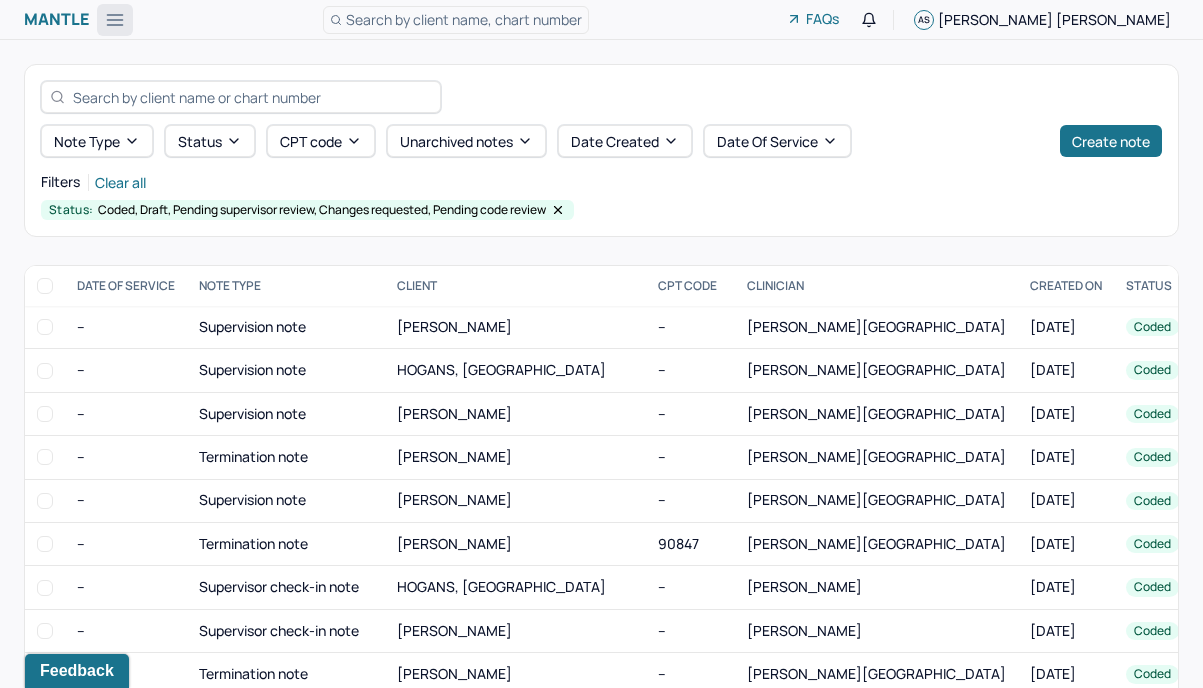 click 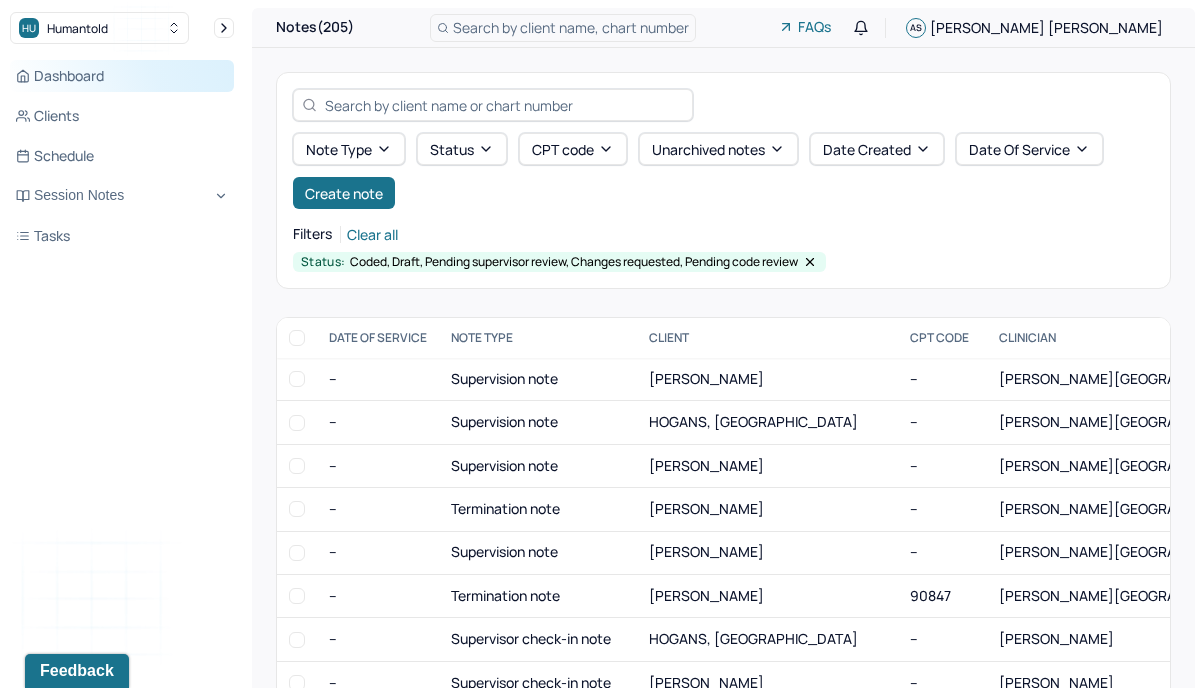 click on "Dashboard" at bounding box center [122, 76] 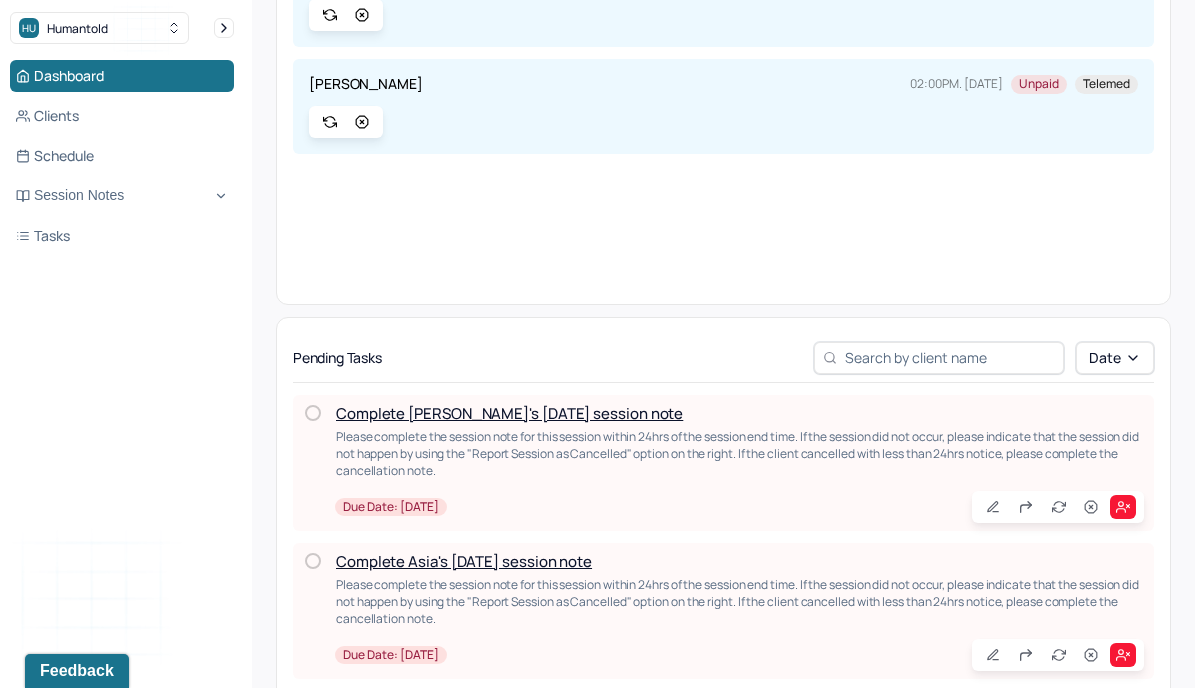 scroll, scrollTop: 279, scrollLeft: 0, axis: vertical 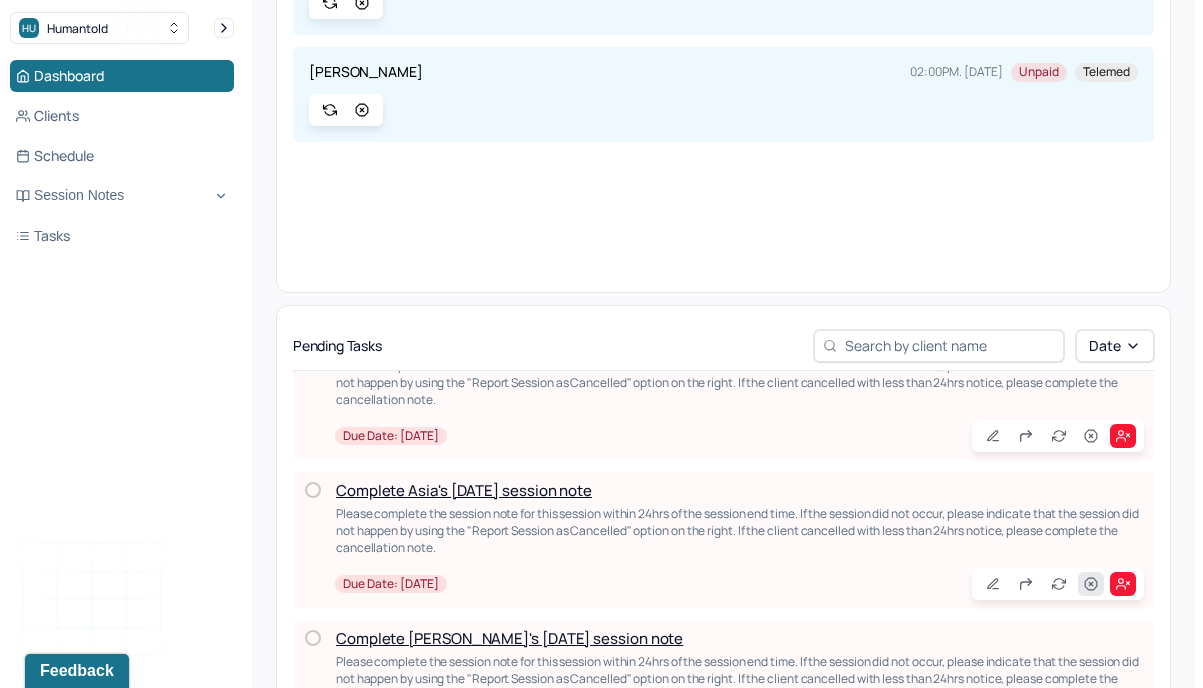 click 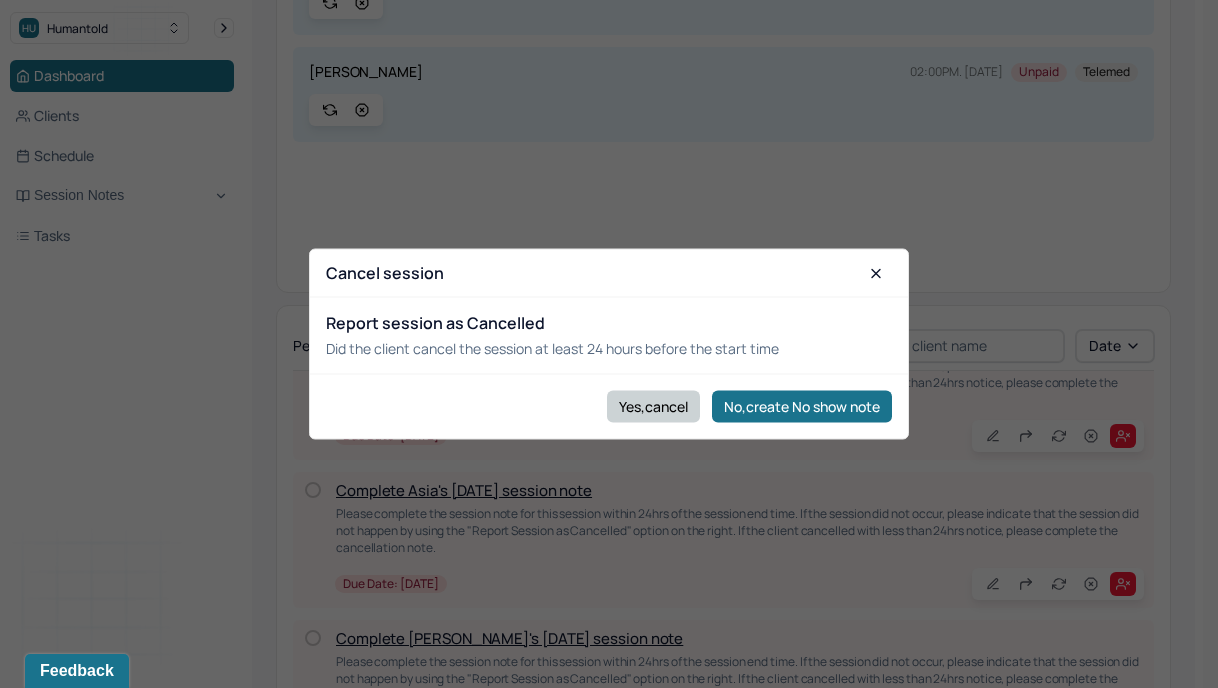 click on "Yes,cancel" at bounding box center [653, 406] 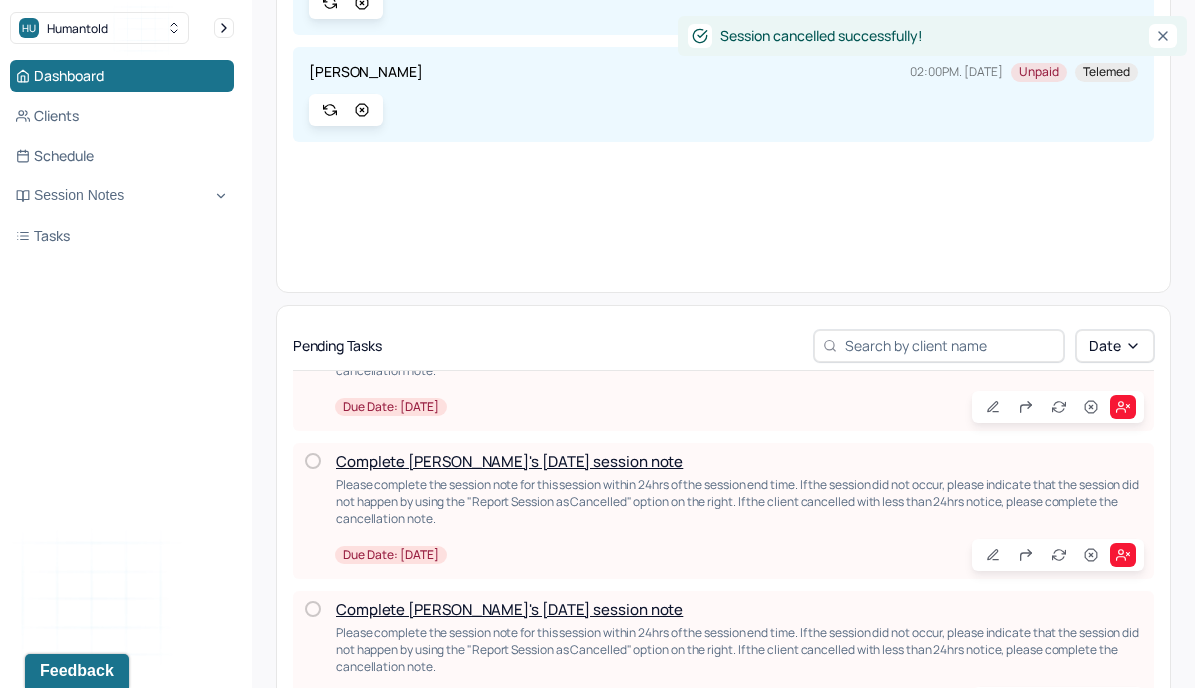 scroll, scrollTop: 102, scrollLeft: 0, axis: vertical 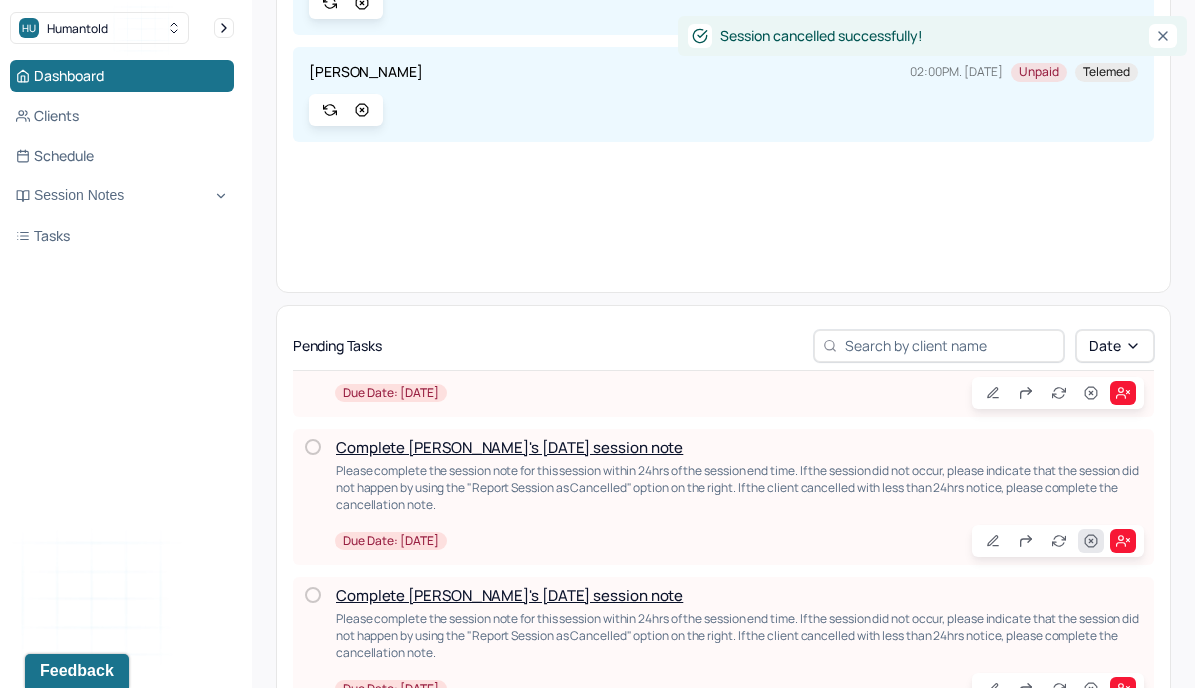 click 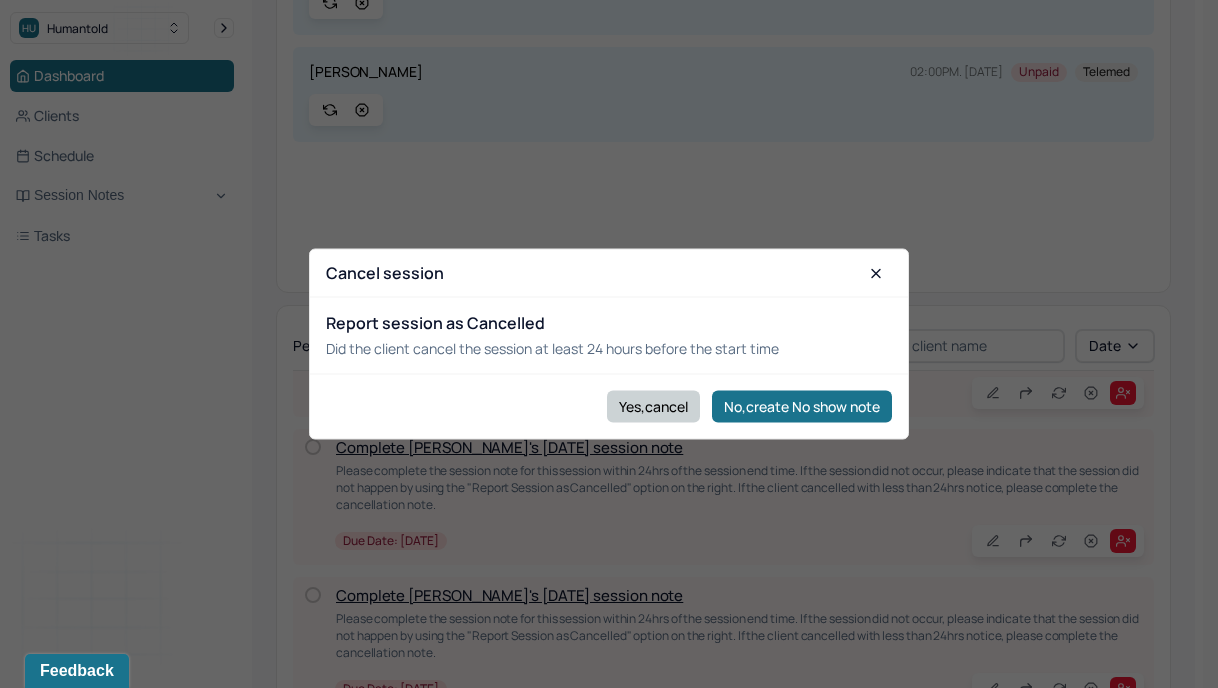 click on "Yes,cancel" at bounding box center (653, 406) 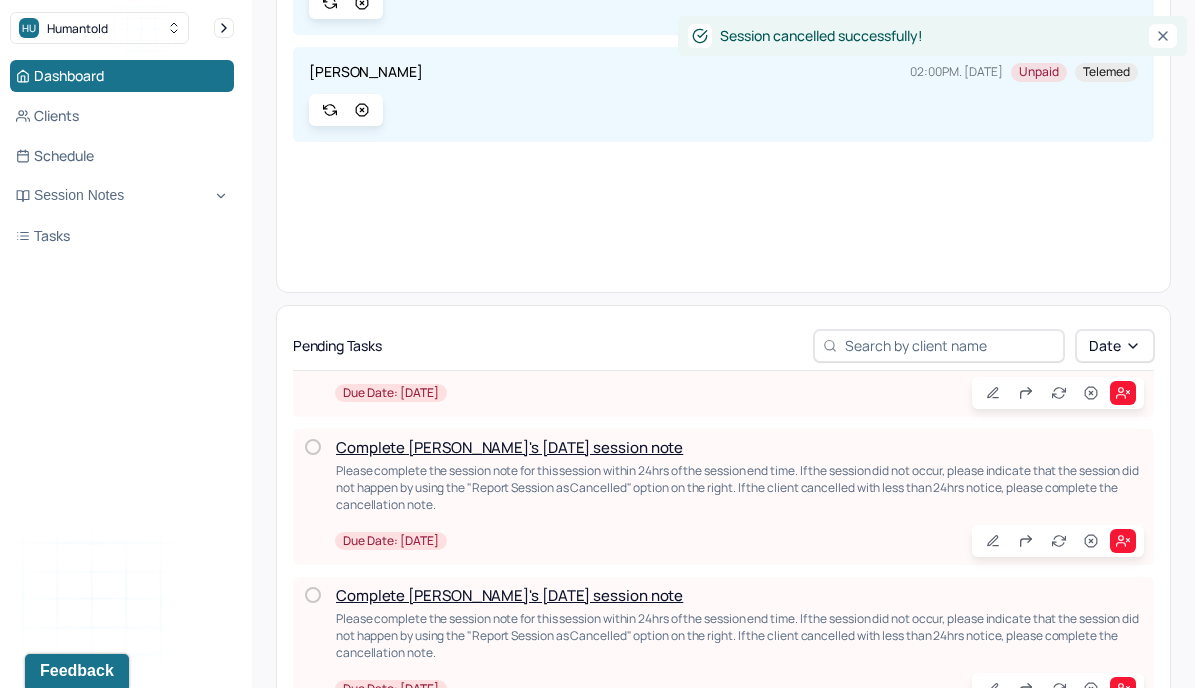 scroll, scrollTop: 0, scrollLeft: 0, axis: both 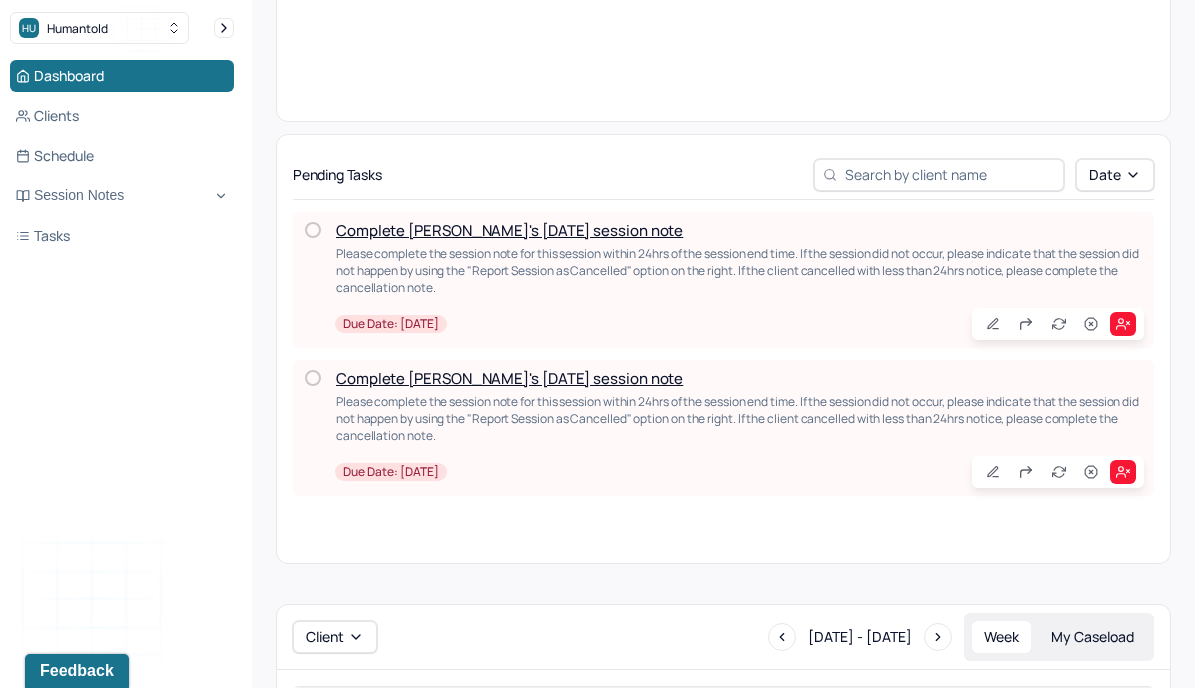 click on "Complete [PERSON_NAME]'s [DATE] session note" at bounding box center (509, 230) 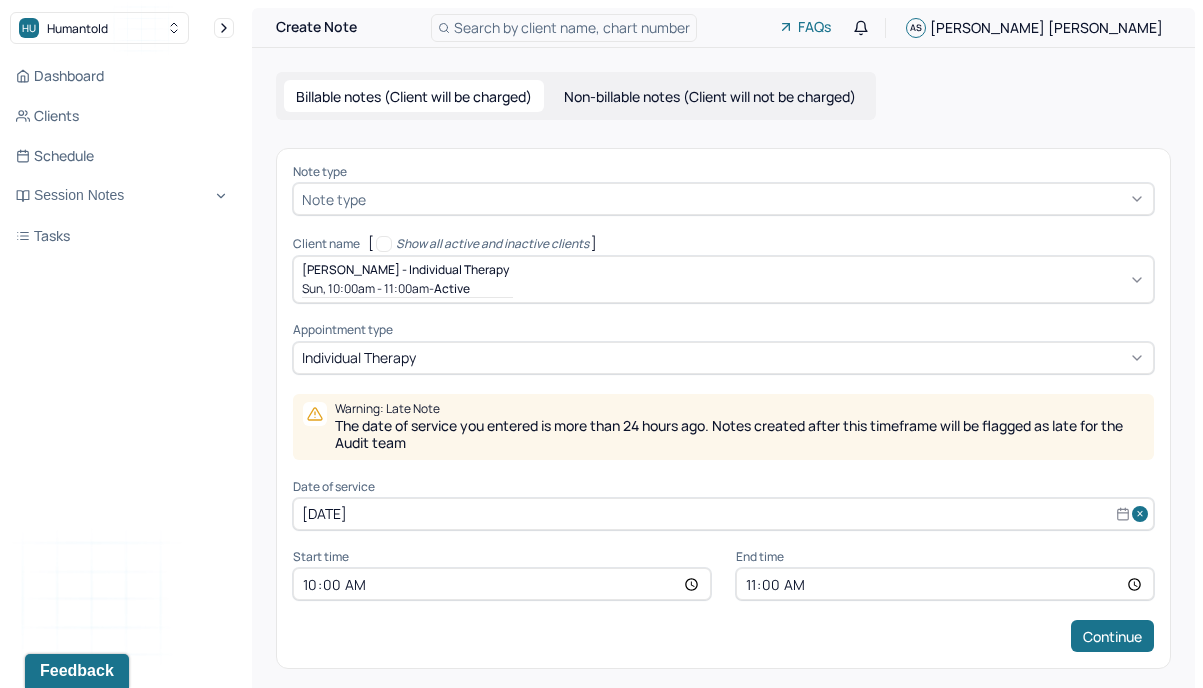 click at bounding box center (757, 199) 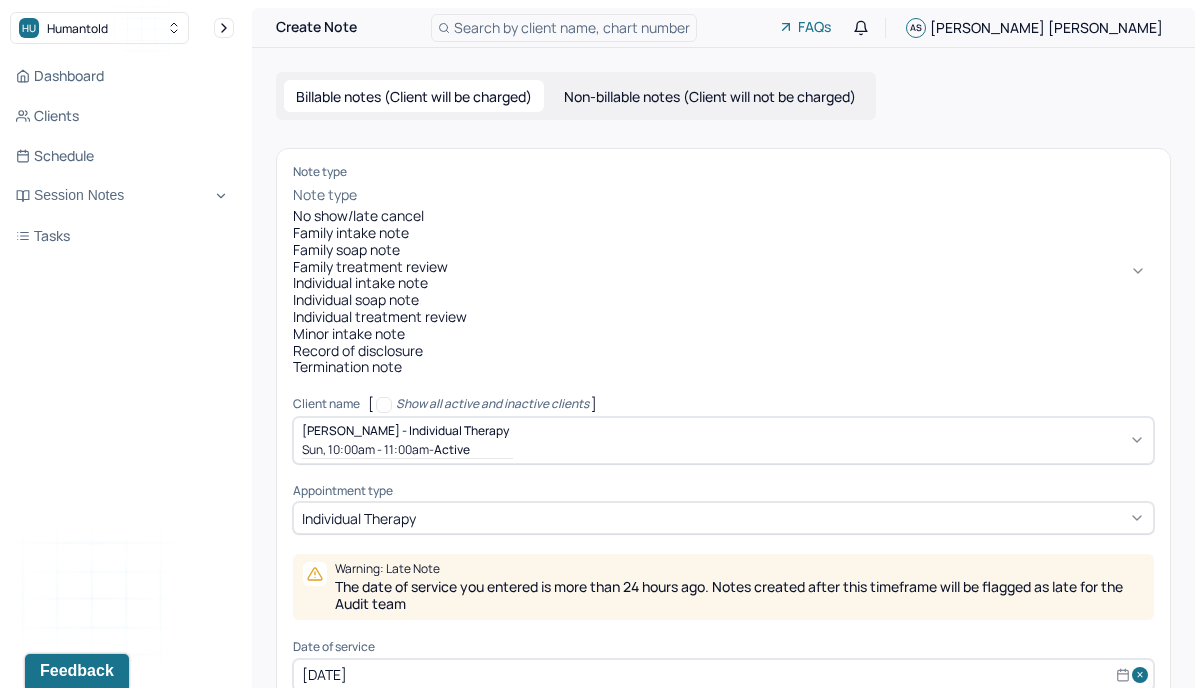 click on "Individual soap note" at bounding box center (723, 300) 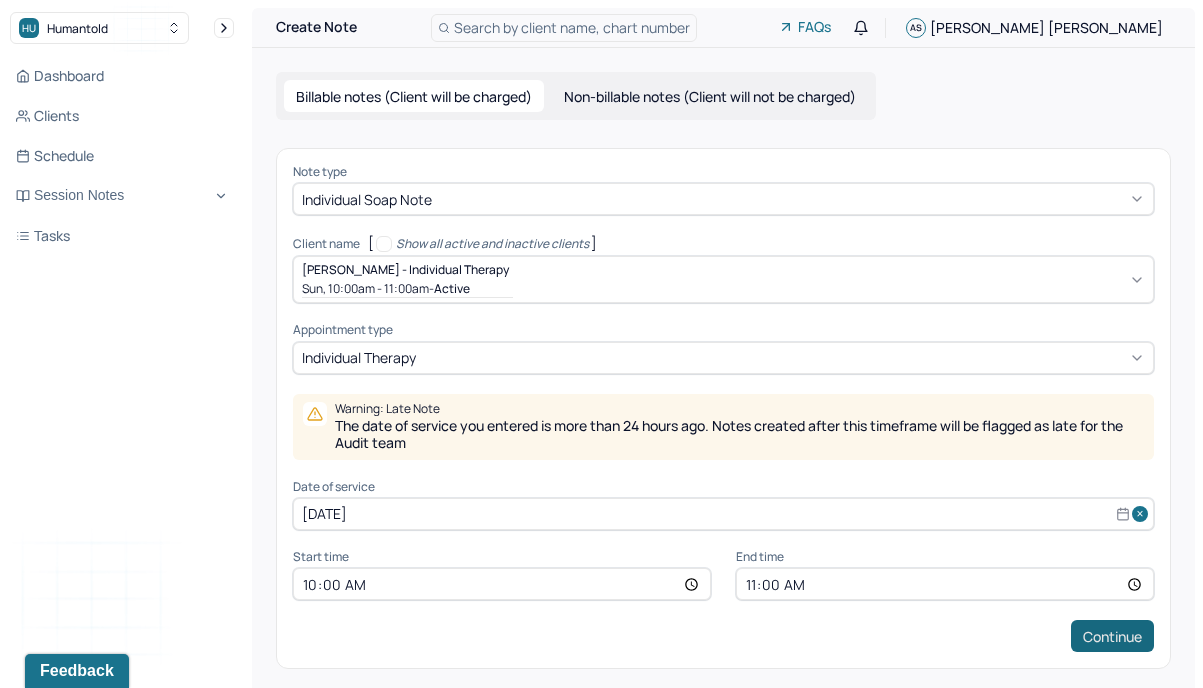 click on "Continue" at bounding box center (1112, 636) 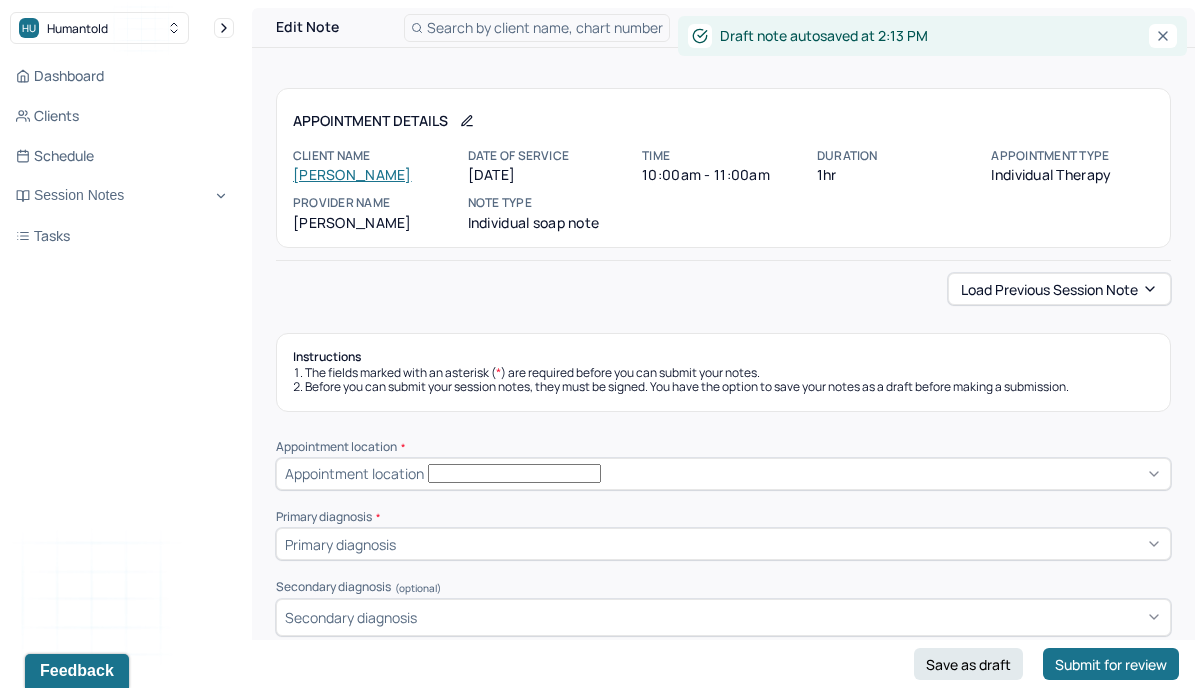 click on "Load previous session note Instructions The fields marked with an asterisk ( * ) are required before you can submit your notes. Before you can submit your session notes, they must be signed. You have the option to save your notes as a draft before making a submission. Appointment location * Appointment location Primary diagnosis * Primary diagnosis Secondary diagnosis (optional) Secondary diagnosis Tertiary diagnosis (optional) Tertiary diagnosis Emotional / Behavioural symptoms demonstrated * Causing * Causing Intention for Session * Intention for Session Session Note Subjective This section is for Subjective reporting of your clients, it can include their mood, their reported symptoms, their efforts since your last meeting to implement your homework or recommendations or any questions they have Objective What were the behaviors, nonverbal expressions,gestures, postures, and overall presentation of the client? Consider client's mood and affect,client's response to treatment, any use of assessments. EDMR Plan" at bounding box center [723, 1884] 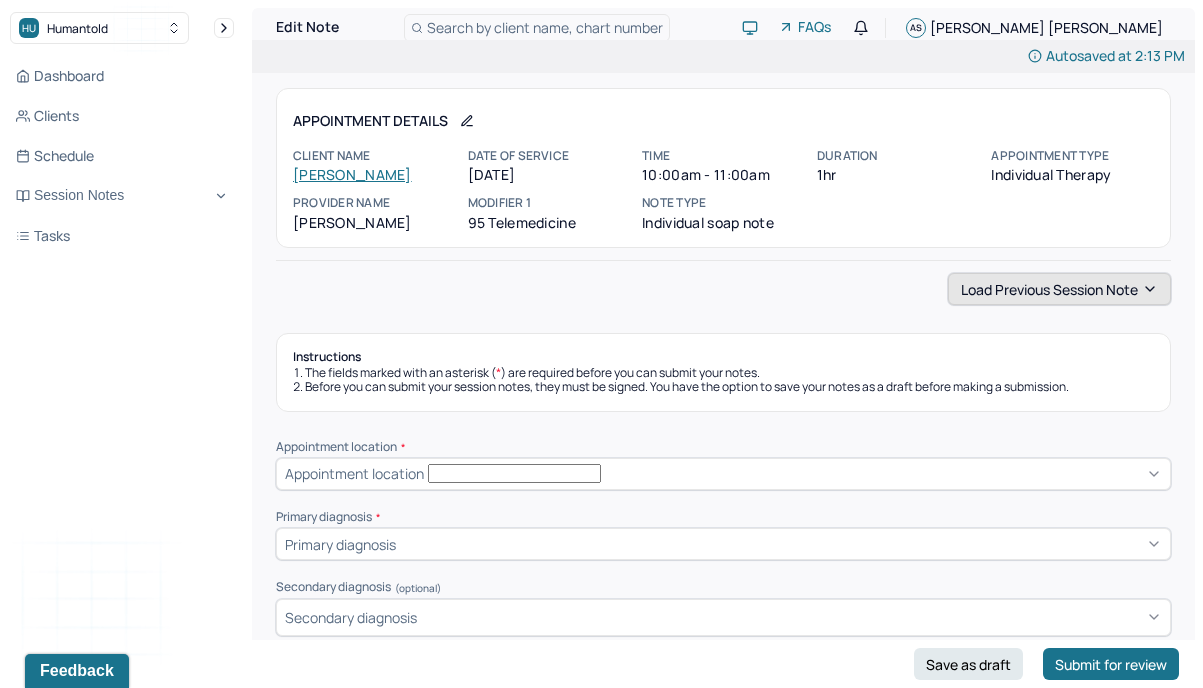 click on "Load previous session note" at bounding box center (1059, 289) 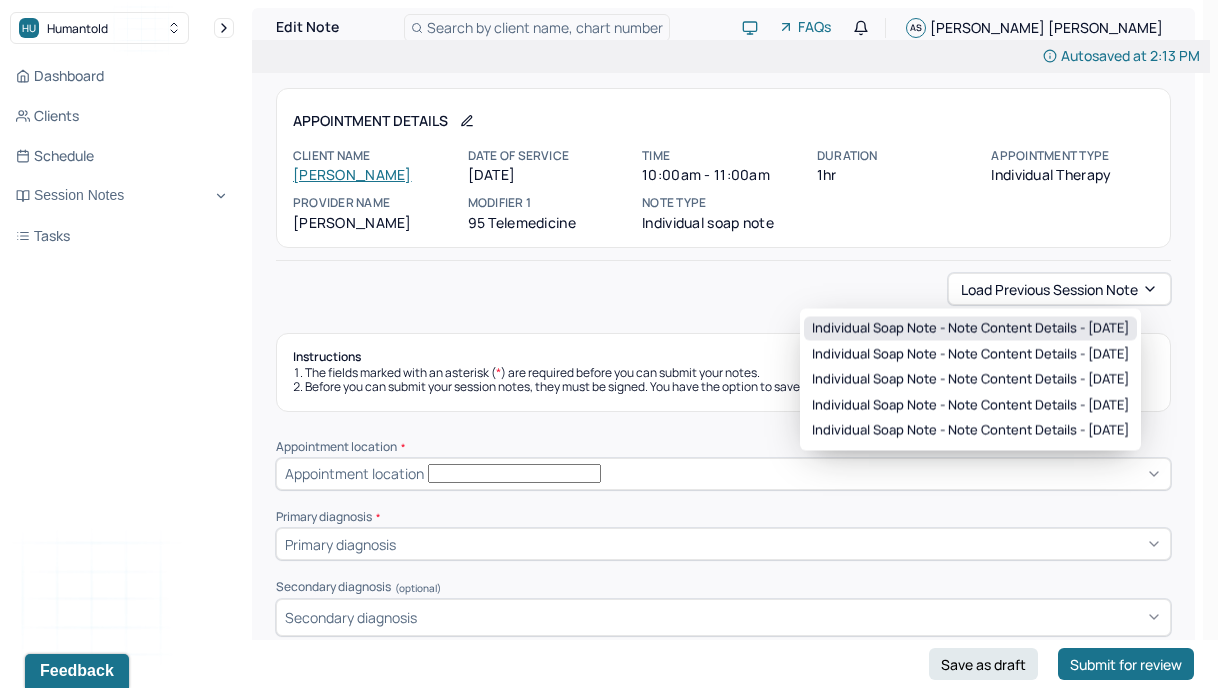 click on "Individual soap note   - Note content Details -   [DATE]" at bounding box center [970, 329] 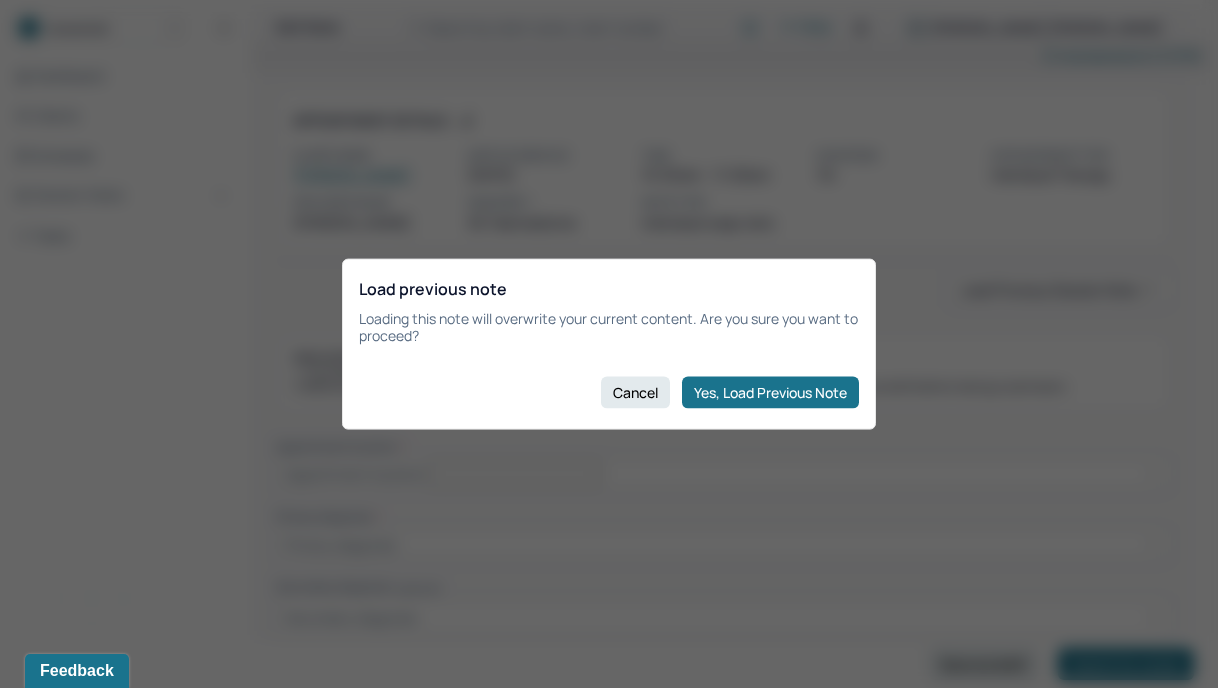 click on "Yes, Load Previous Note" at bounding box center (770, 392) 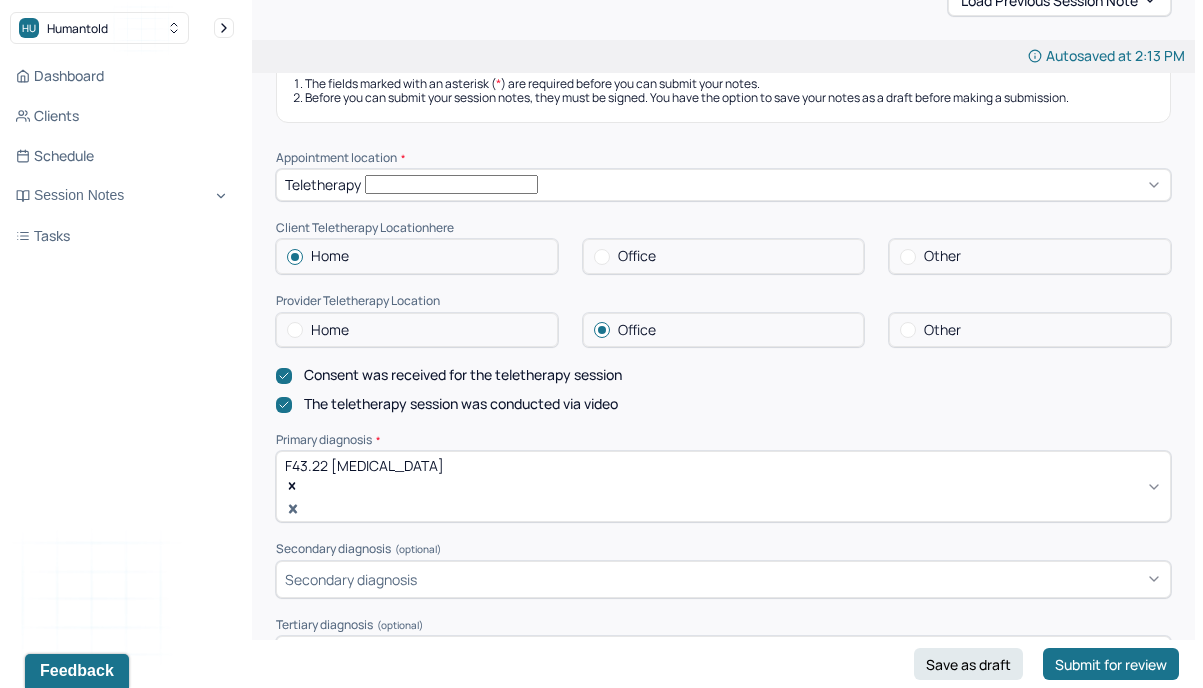 scroll, scrollTop: 313, scrollLeft: 0, axis: vertical 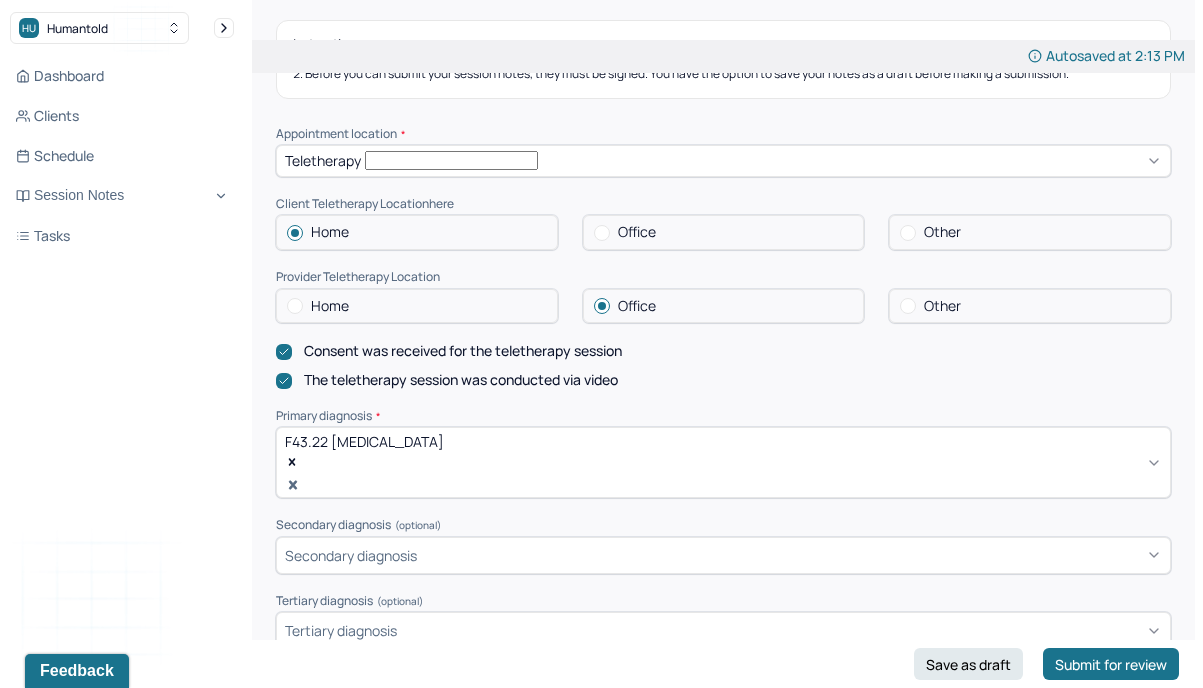 click at bounding box center (295, 306) 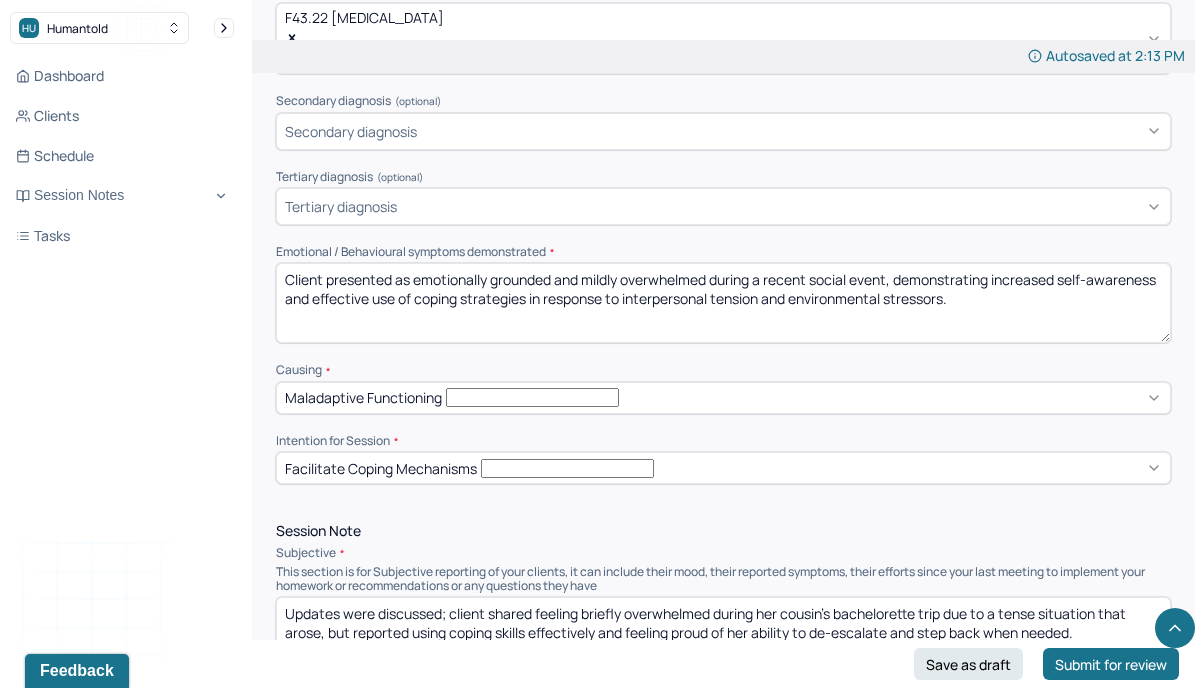 scroll, scrollTop: 739, scrollLeft: 0, axis: vertical 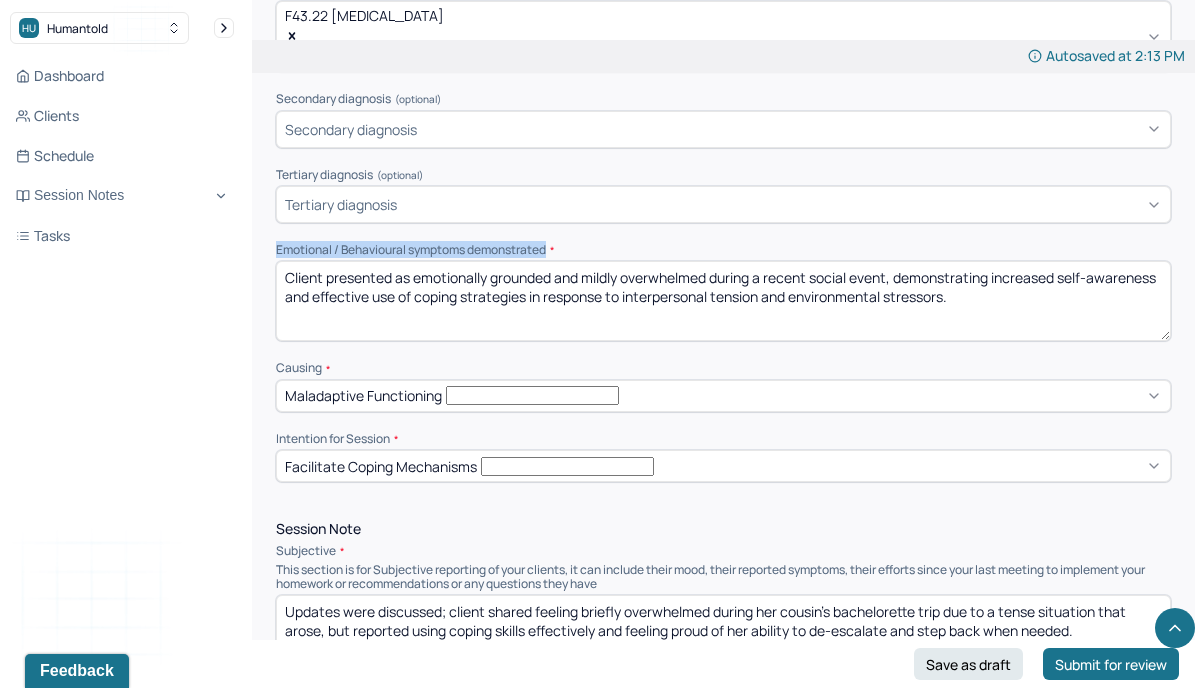 drag, startPoint x: 550, startPoint y: 207, endPoint x: 273, endPoint y: 211, distance: 277.02887 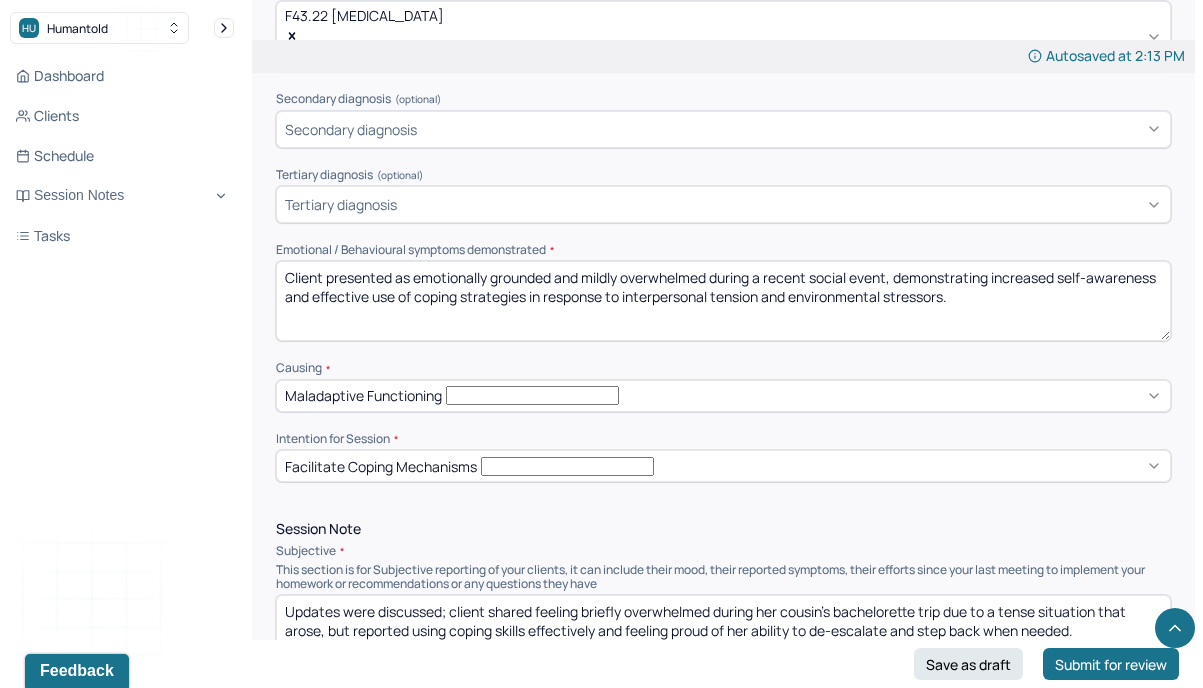 click on "Client presented as emotionally grounded and mildly overwhelmed during a recent social event, demonstrating increased self-awareness and effective use of coping strategies in response to interpersonal tension and environmental stressors." at bounding box center [723, 301] 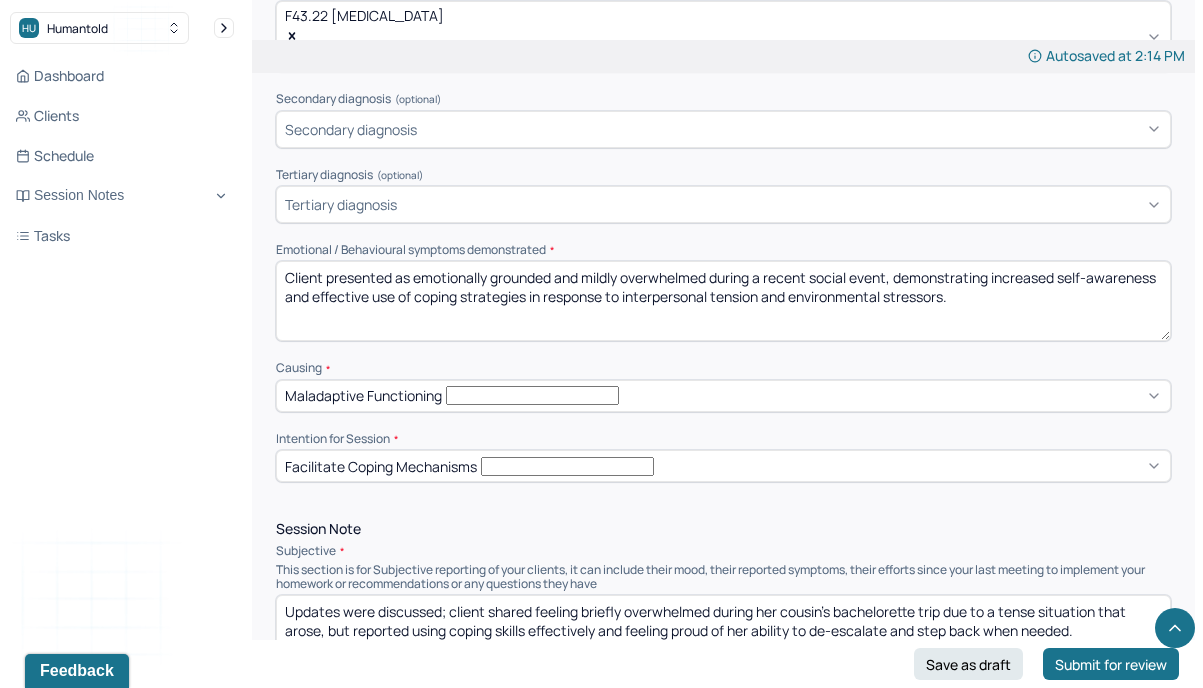 paste on "anticipatory in preparation for an upcoming family event, demonstrating increased self-reflection and proactive engagement in planning and boundary-setting to manage potenti" 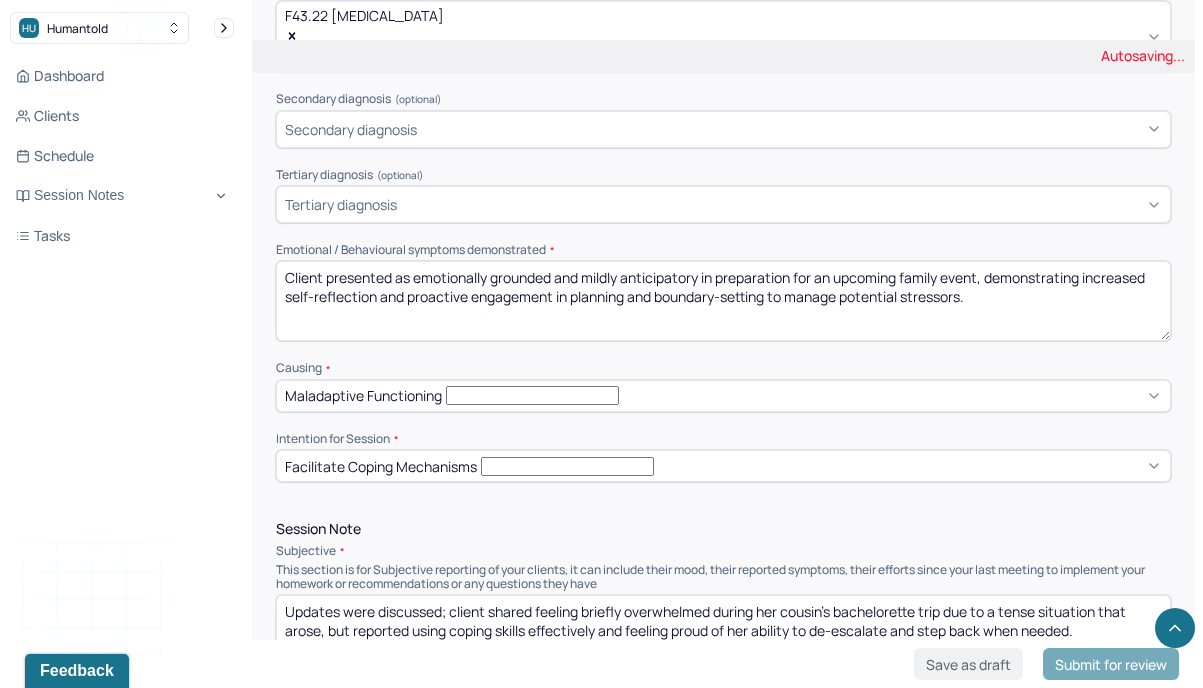 type on "Client presented as emotionally grounded and mildly anticipatory in preparation for an upcoming family event, demonstrating increased self-reflection and proactive engagement in planning and boundary-setting to manage potential stressors." 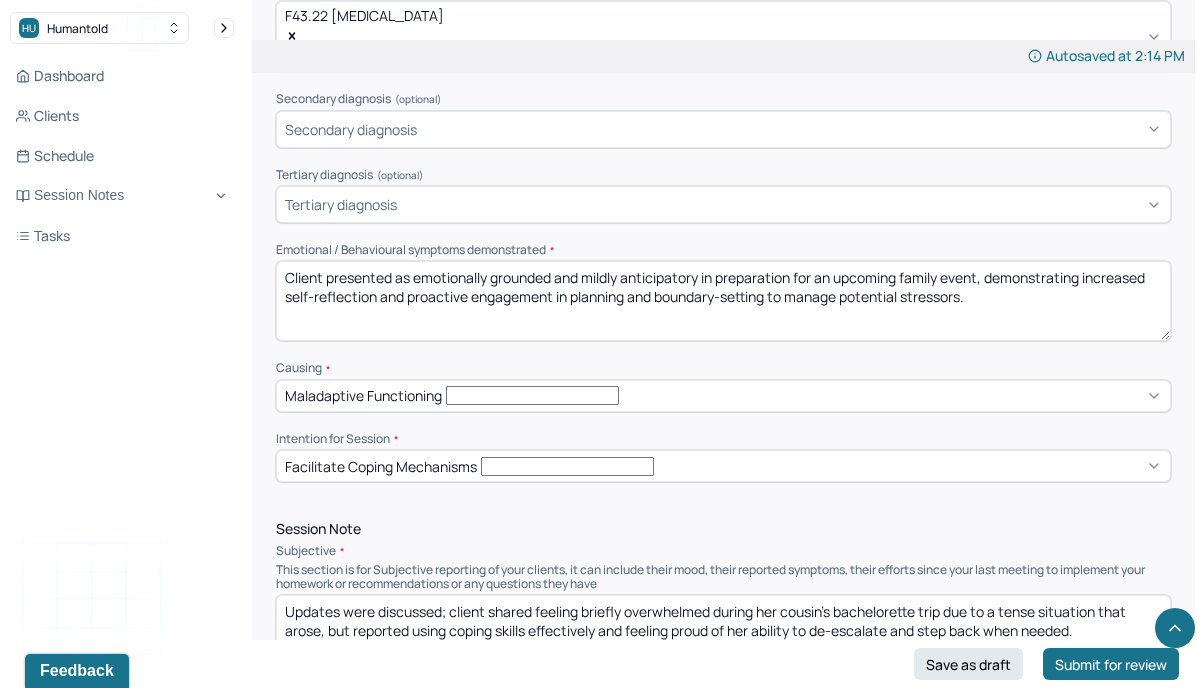 drag, startPoint x: 1082, startPoint y: 589, endPoint x: 322, endPoint y: 562, distance: 760.47943 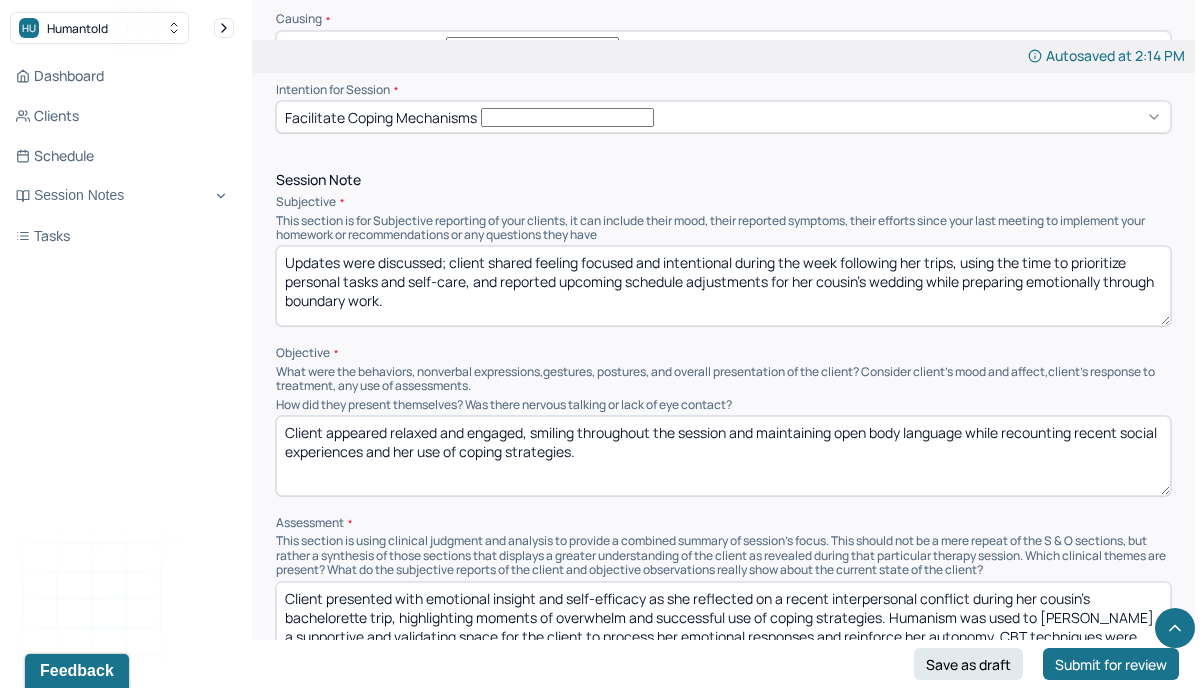 scroll, scrollTop: 1097, scrollLeft: 0, axis: vertical 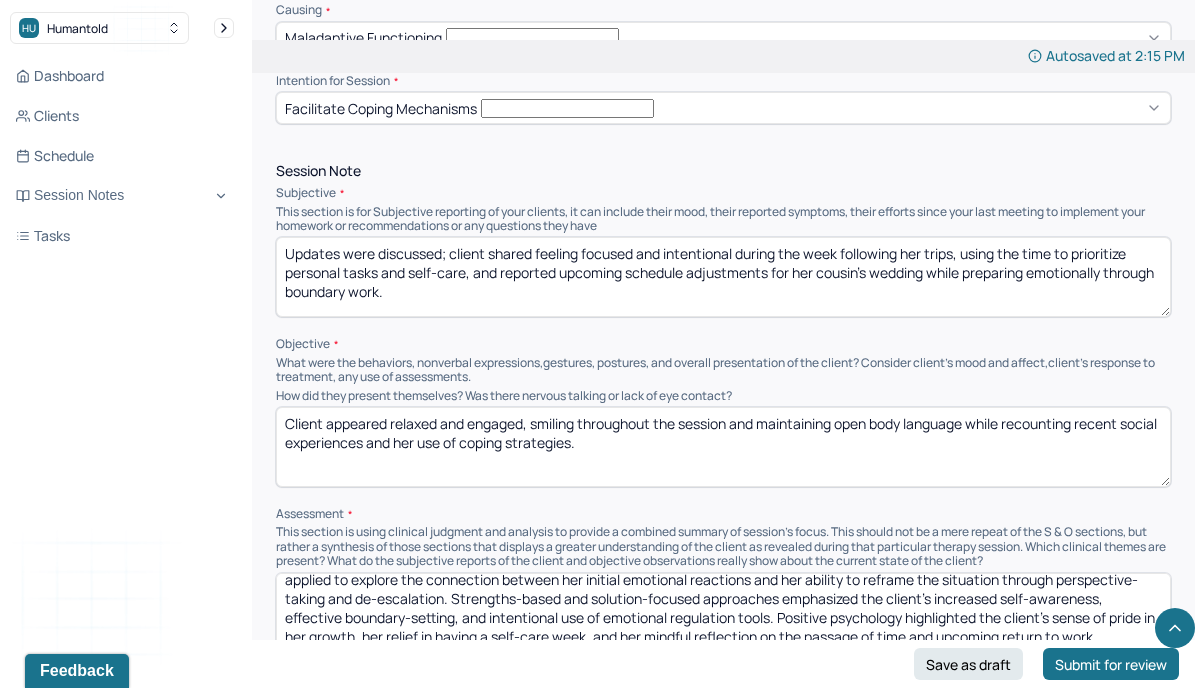 type on "Updates were discussed; client shared feeling focused and intentional during the week following her trips, using the time to prioritize personal tasks and self-care, and reported upcoming schedule adjustments for her cousin’s wedding while preparing emotionally through boundary work." 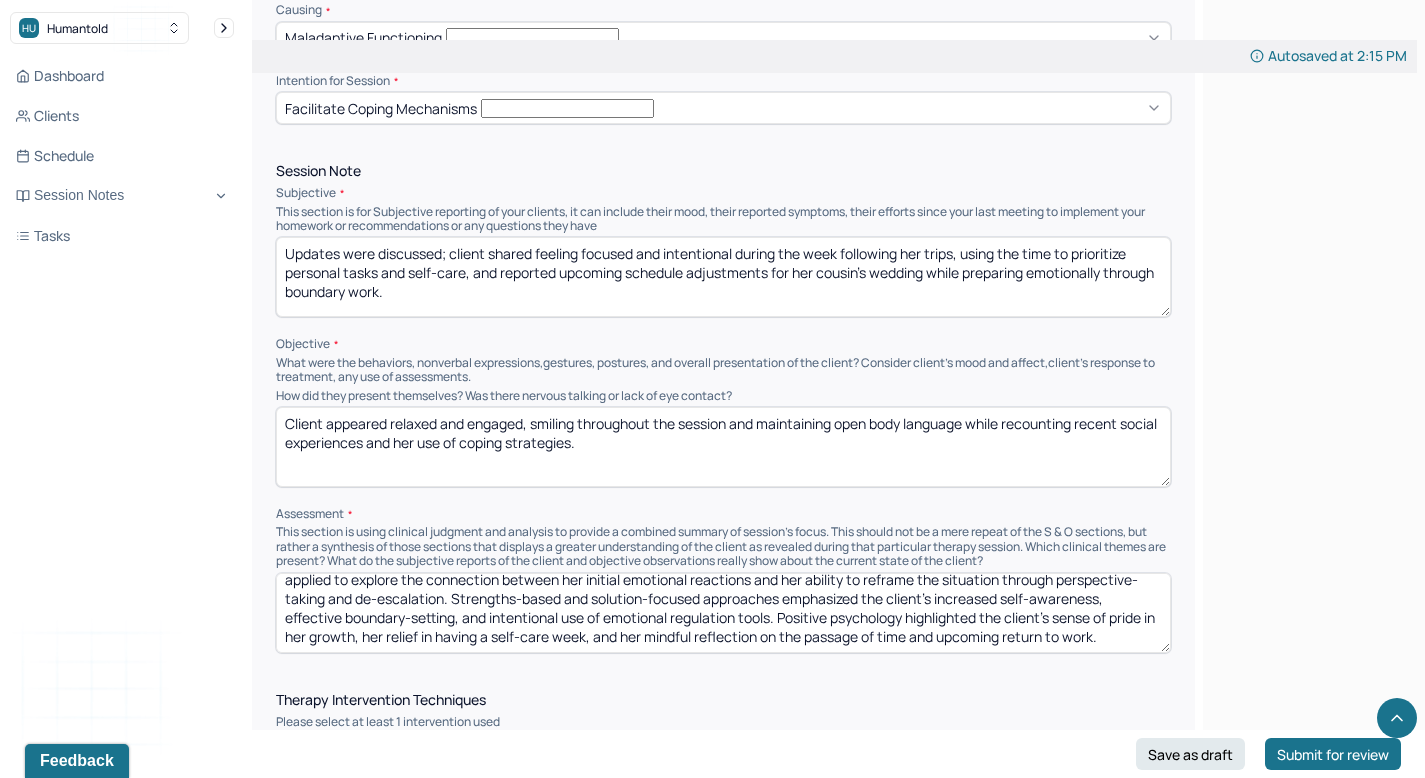 scroll, scrollTop: 47, scrollLeft: 0, axis: vertical 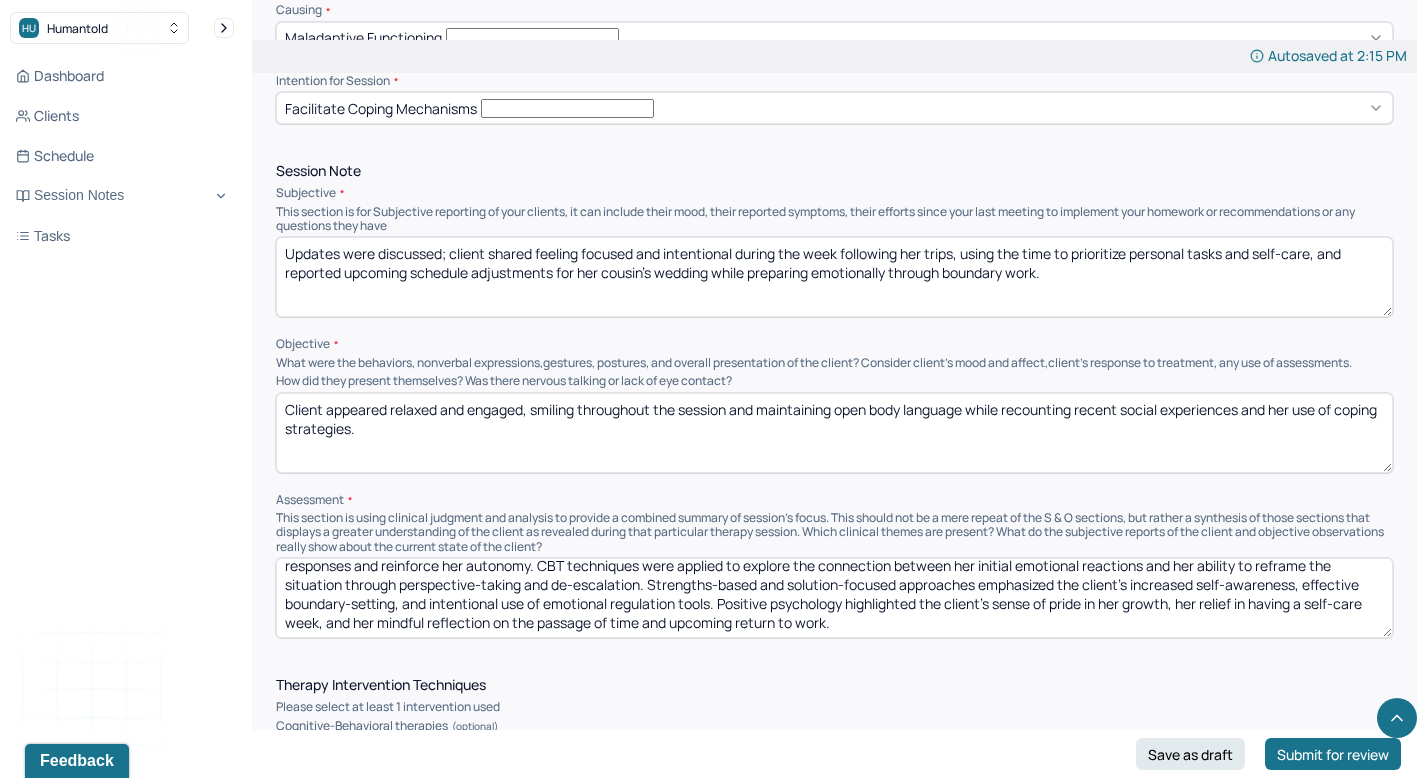 paste on "calm and engaged, maintaining steady eye contact and a reflective tone while discussing recent personal time, upcoming wedding preparations, and her efforts to implement coping strategies and boundar" 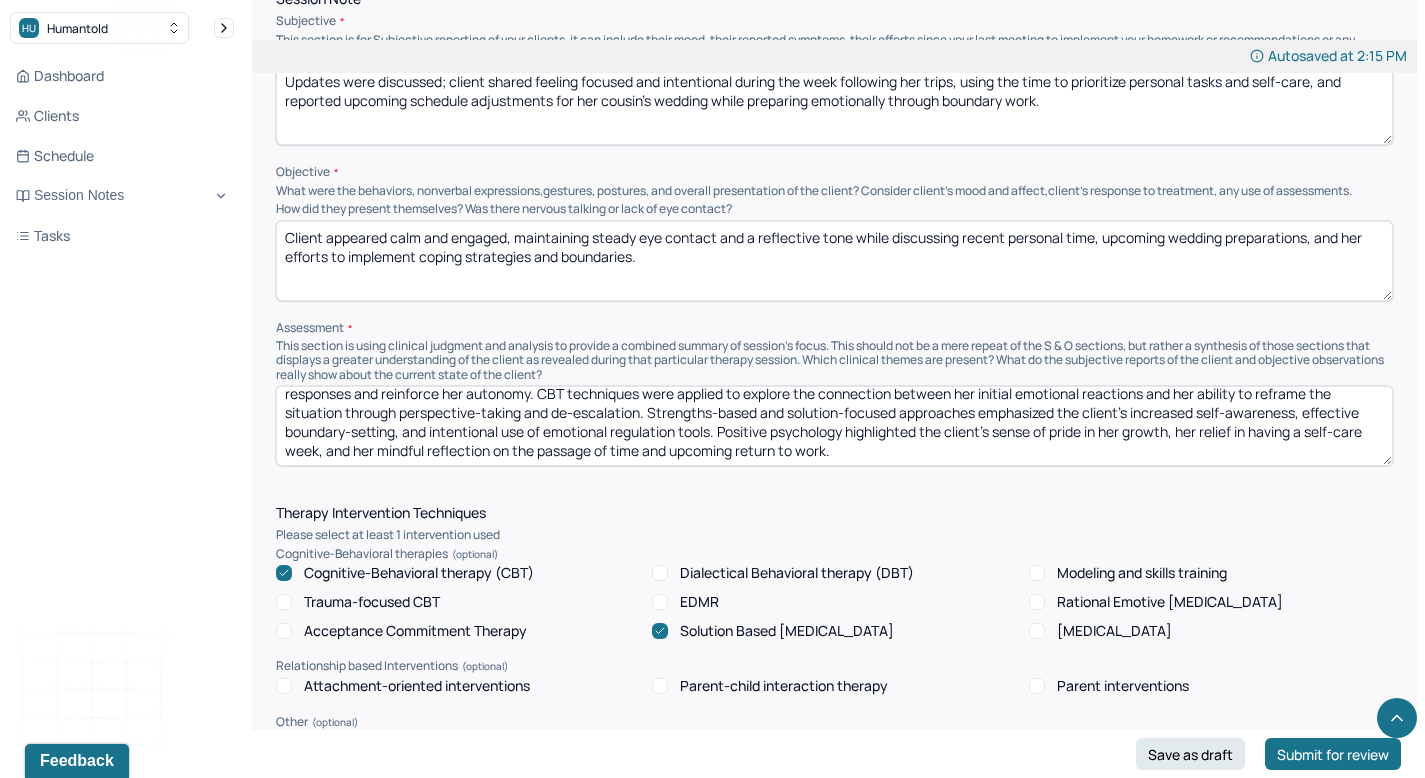 scroll, scrollTop: 1270, scrollLeft: 0, axis: vertical 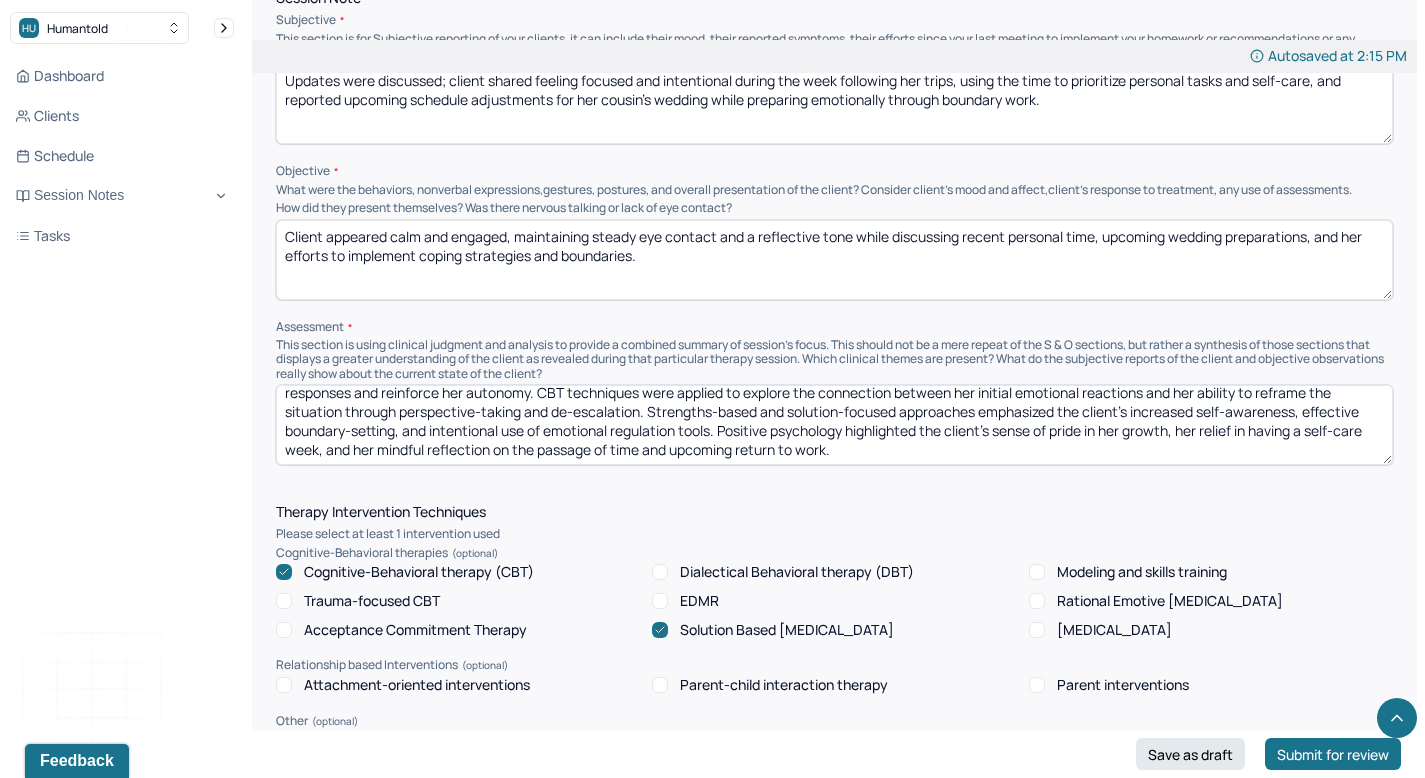 type on "Client appeared calm and engaged, maintaining steady eye contact and a reflective tone while discussing recent personal time, upcoming wedding preparations, and her efforts to implement coping strategies and boundaries." 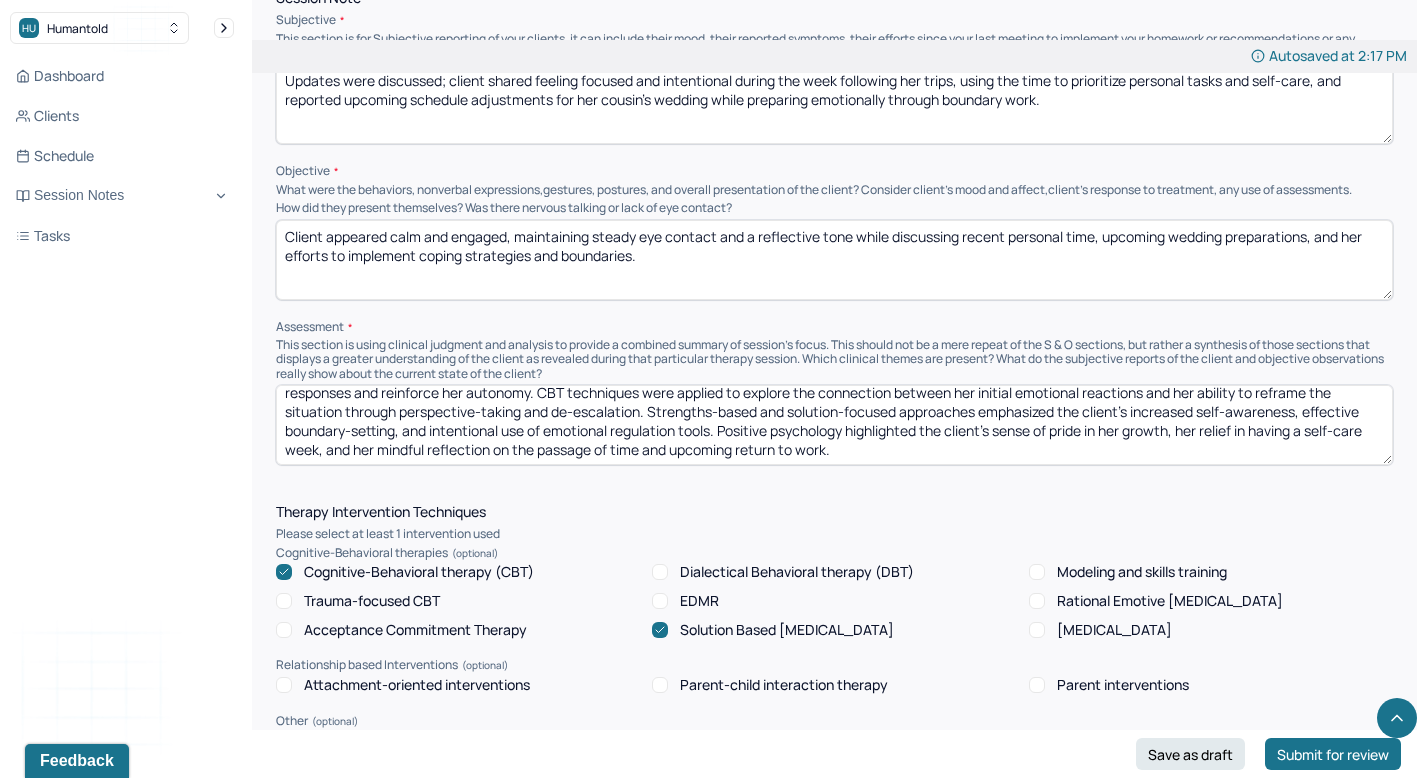 scroll, scrollTop: 0, scrollLeft: 0, axis: both 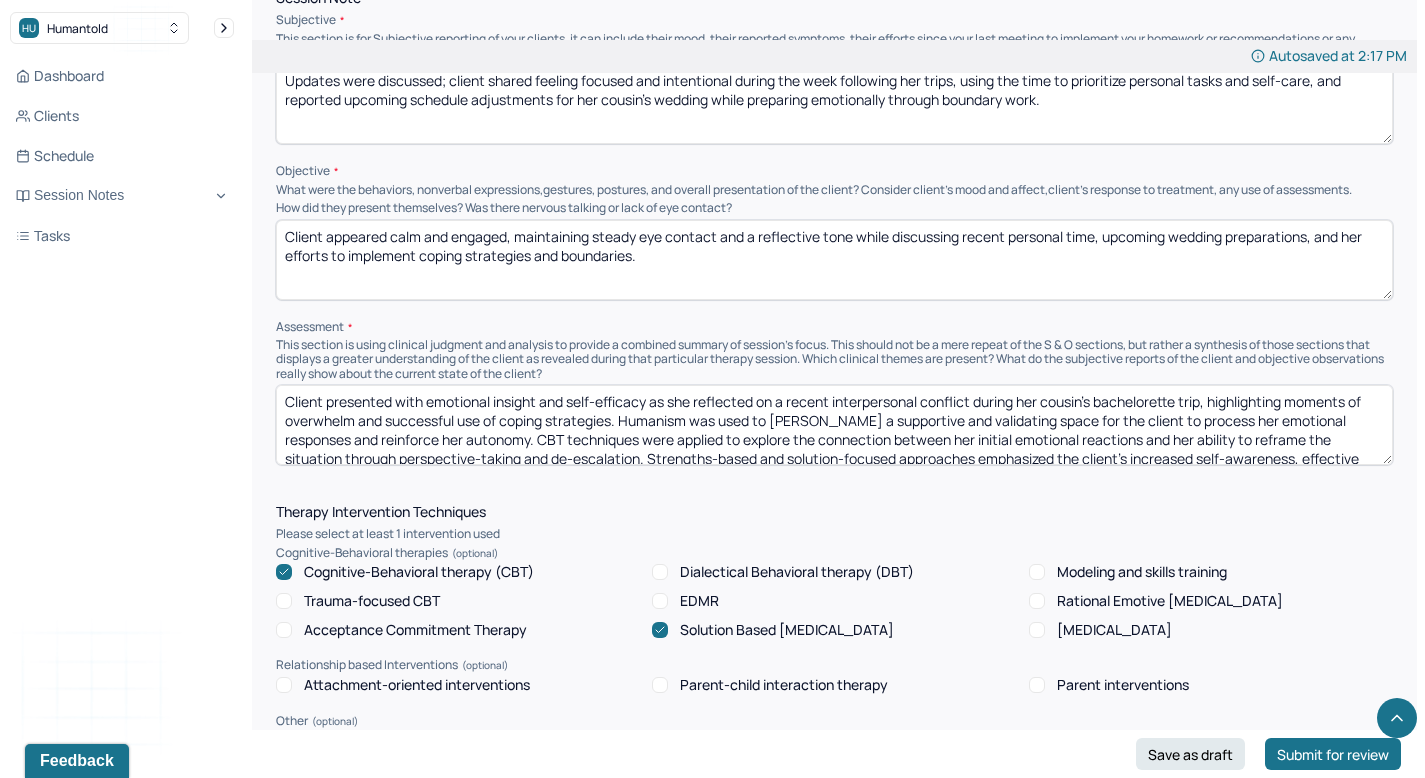 drag, startPoint x: 926, startPoint y: 415, endPoint x: 154, endPoint y: 270, distance: 785.4992 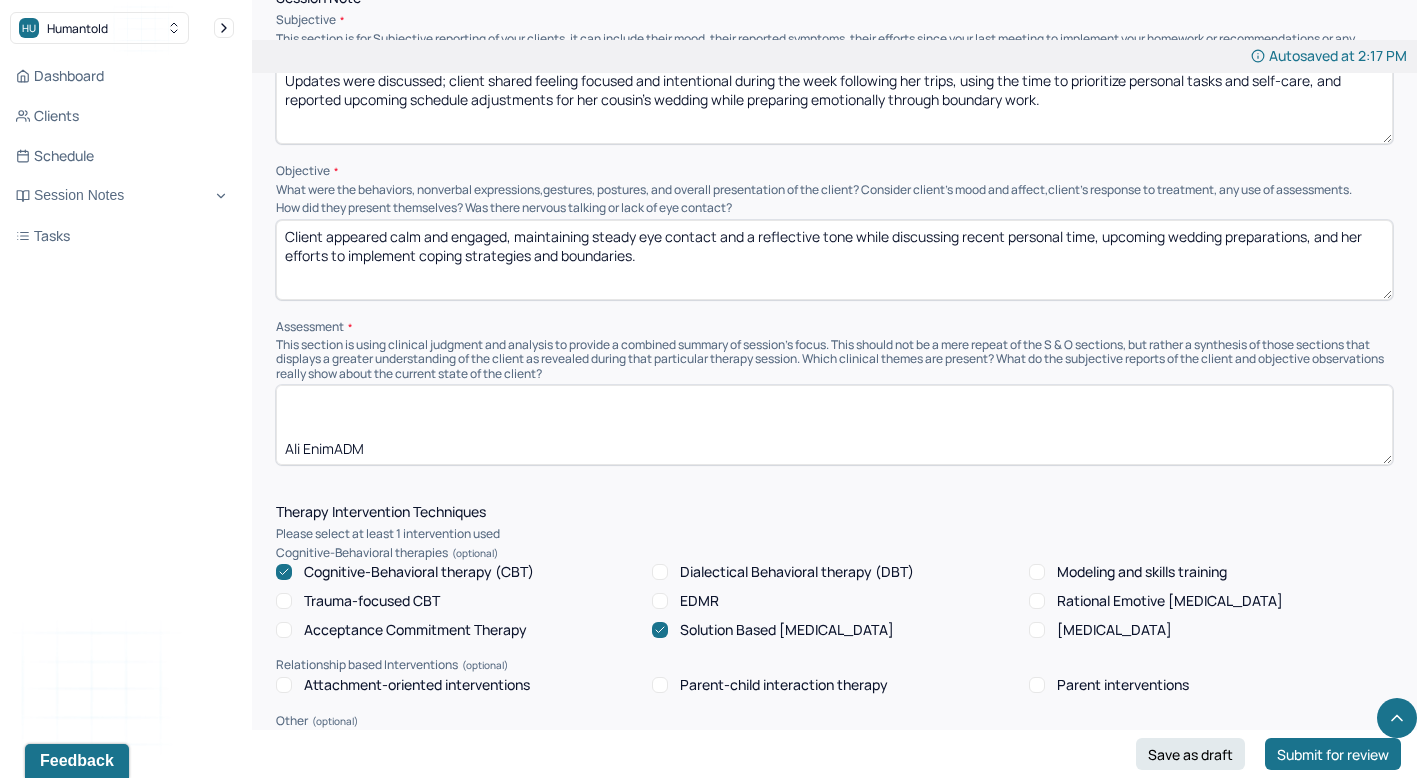scroll, scrollTop: 161, scrollLeft: 0, axis: vertical 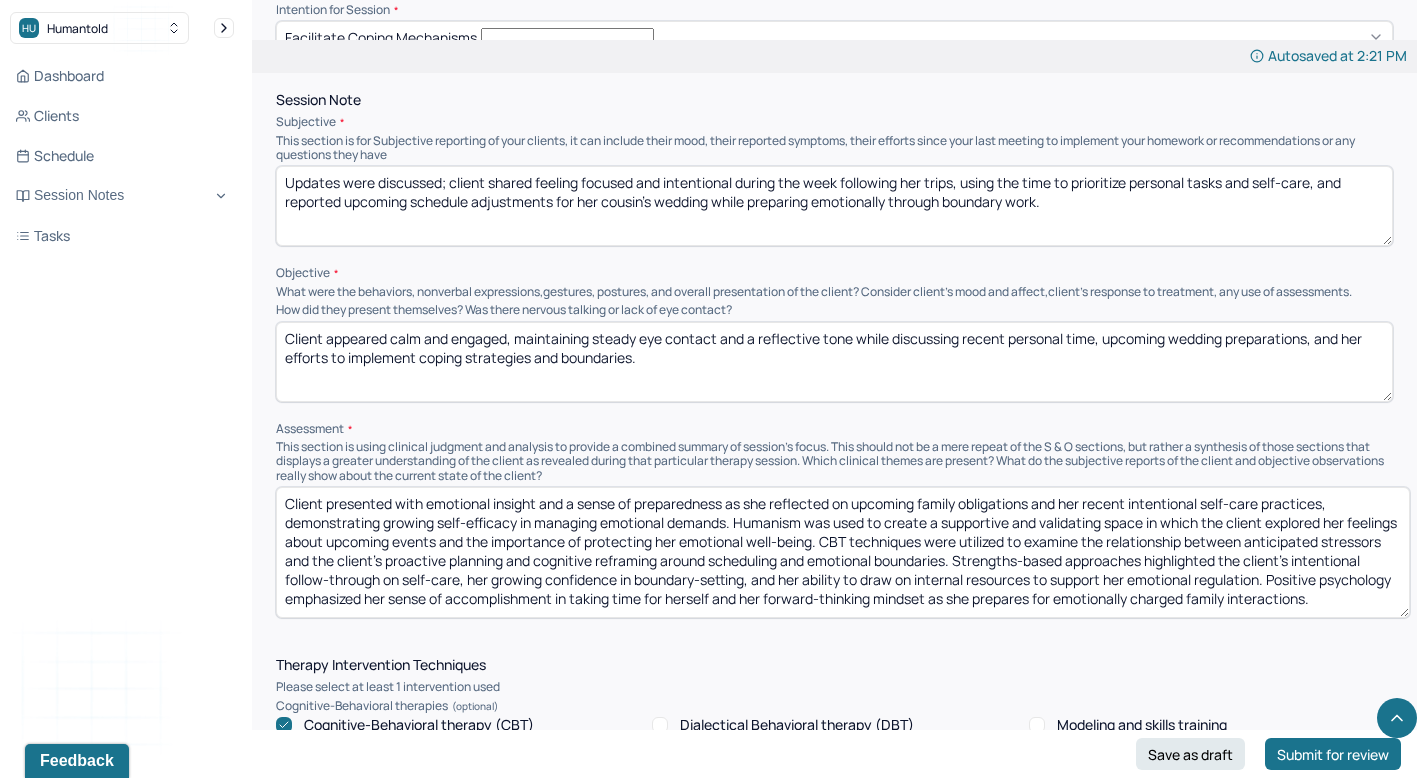 drag, startPoint x: 1389, startPoint y: 520, endPoint x: 1407, endPoint y: 571, distance: 54.08327 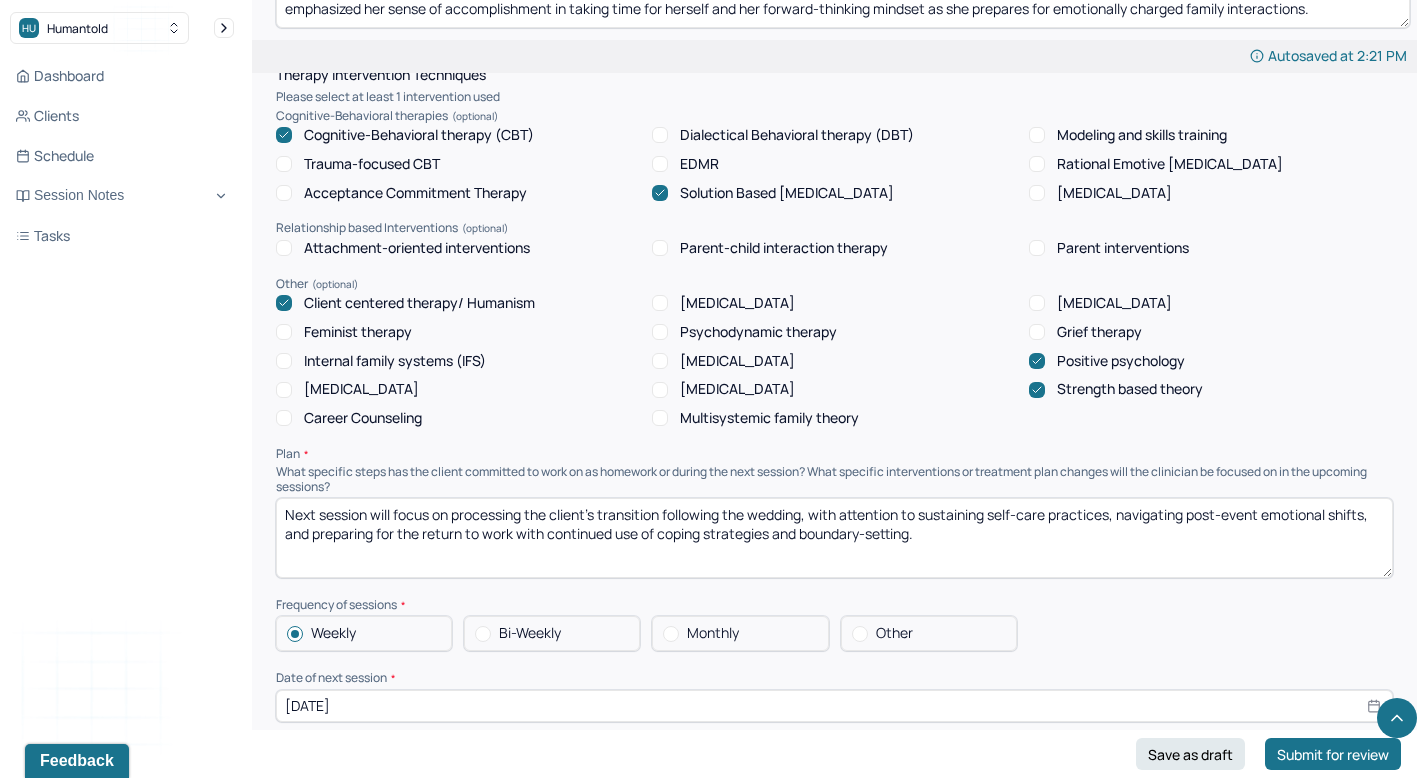 scroll, scrollTop: 1711, scrollLeft: 0, axis: vertical 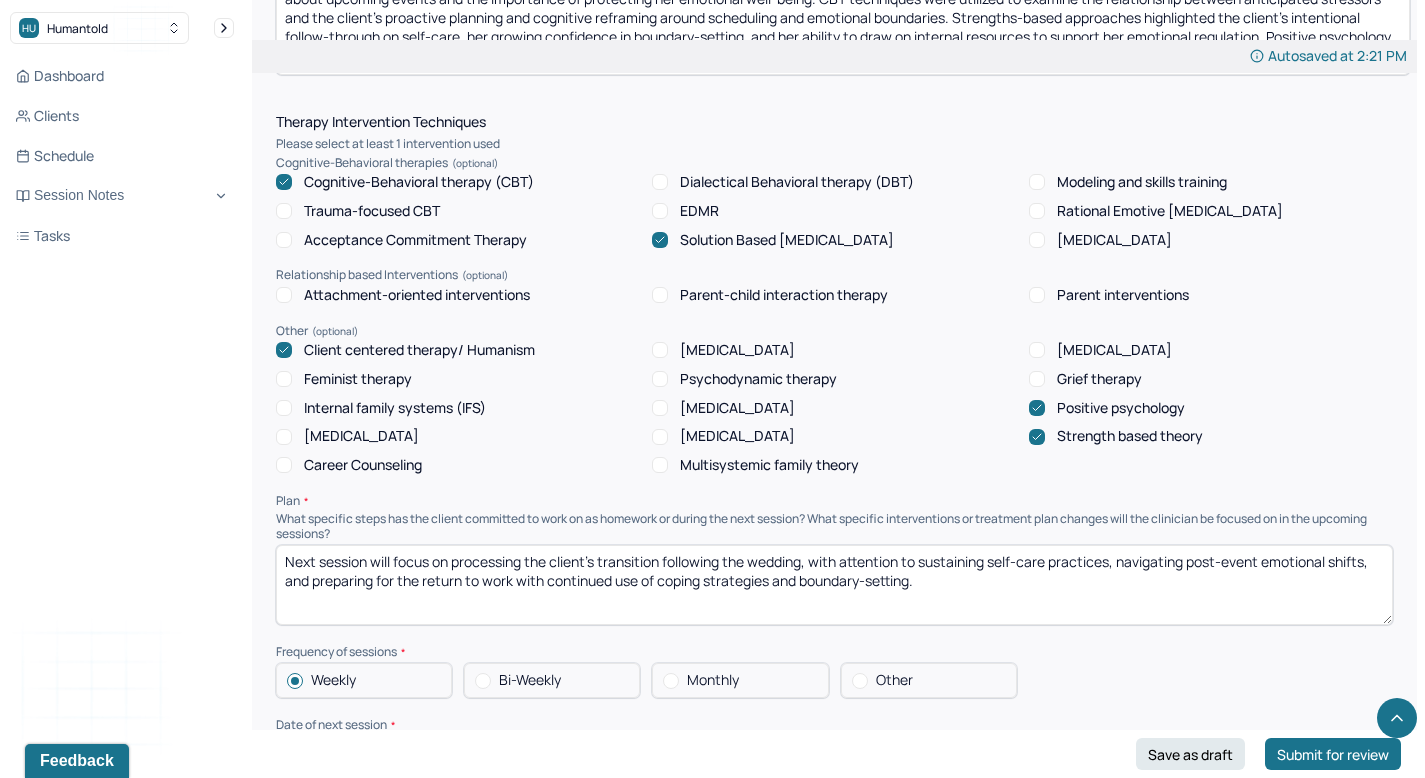 type on "Client presented with emotional insight and a sense of preparedness as she reflected on upcoming family obligations and her recent intentional self-care practices, demonstrating growing self-efficacy in managing emotional demands. Humanism was used to create a supportive and validating space in which the client explored her feelings about upcoming events and the importance of protecting her emotional well-being. CBT techniques were utilized to examine the relationship between anticipated stressors and the client’s proactive planning and cognitive reframing around scheduling and emotional boundaries. Strengths-based approaches highlighted the client’s intentional follow-through on self-care, her growing confidence in boundary-setting, and her ability to draw on internal resources to support her emotional regulation. Positive psychology emphasized her sense of accomplishment in taking time for herself and her forward-thinking mindset as she prepares for emotionally charged family interactions." 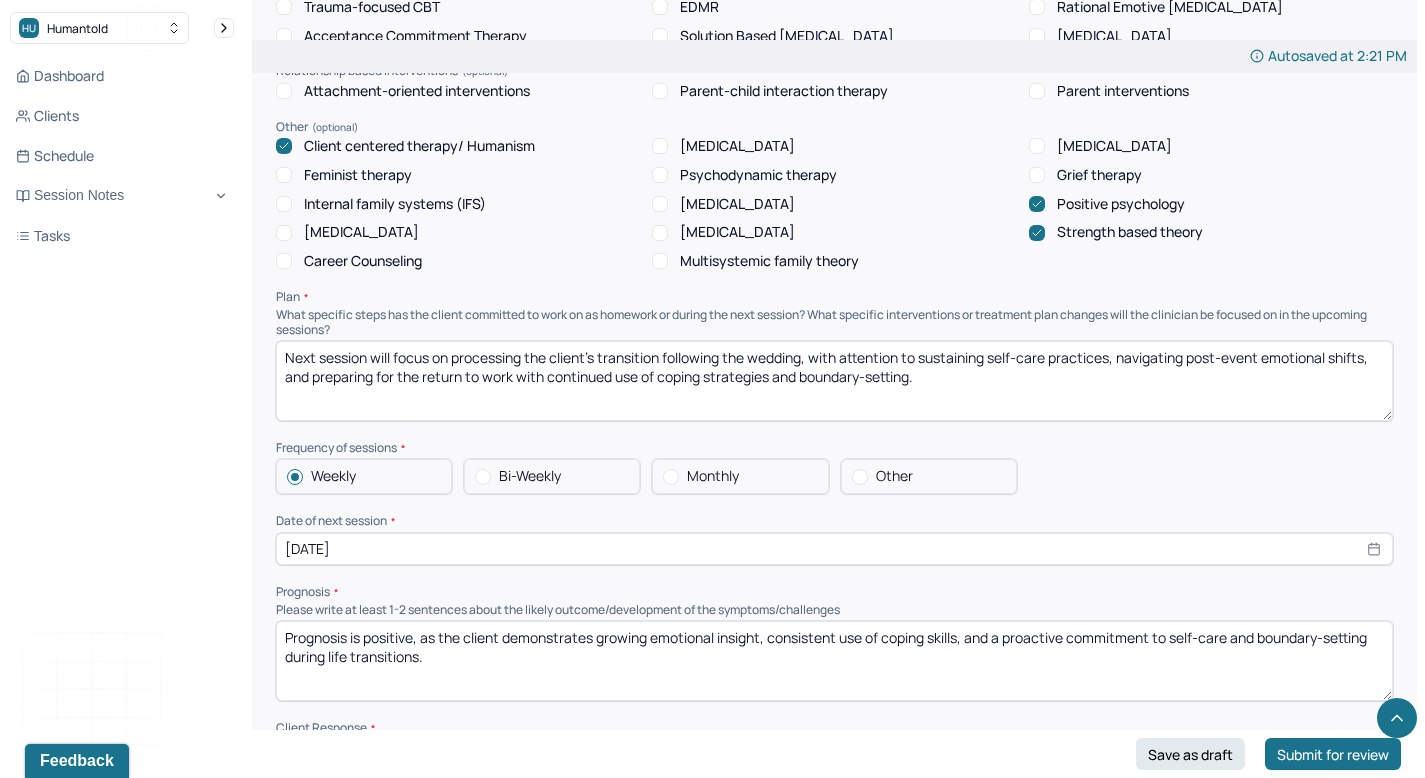 scroll, scrollTop: 1934, scrollLeft: 0, axis: vertical 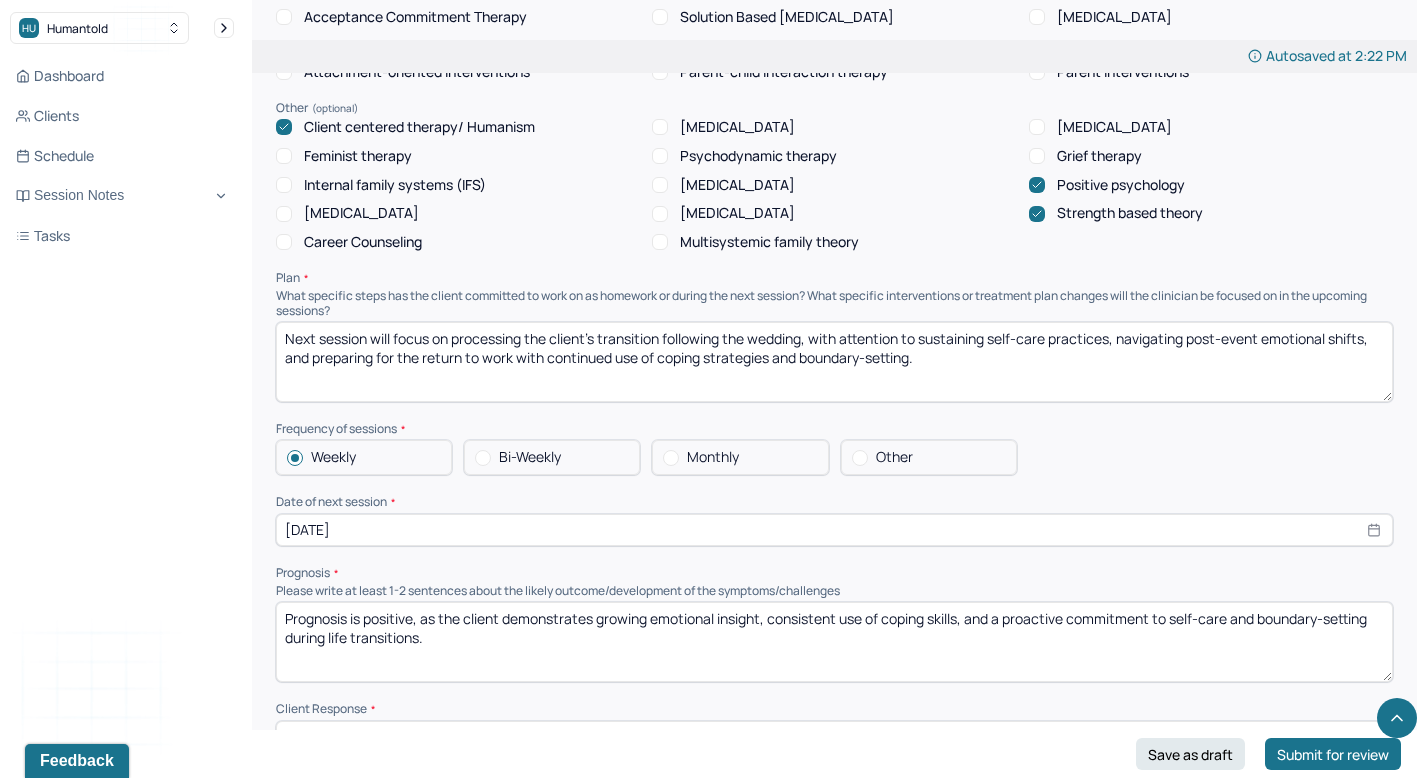 drag, startPoint x: 870, startPoint y: 322, endPoint x: 284, endPoint y: 293, distance: 586.71716 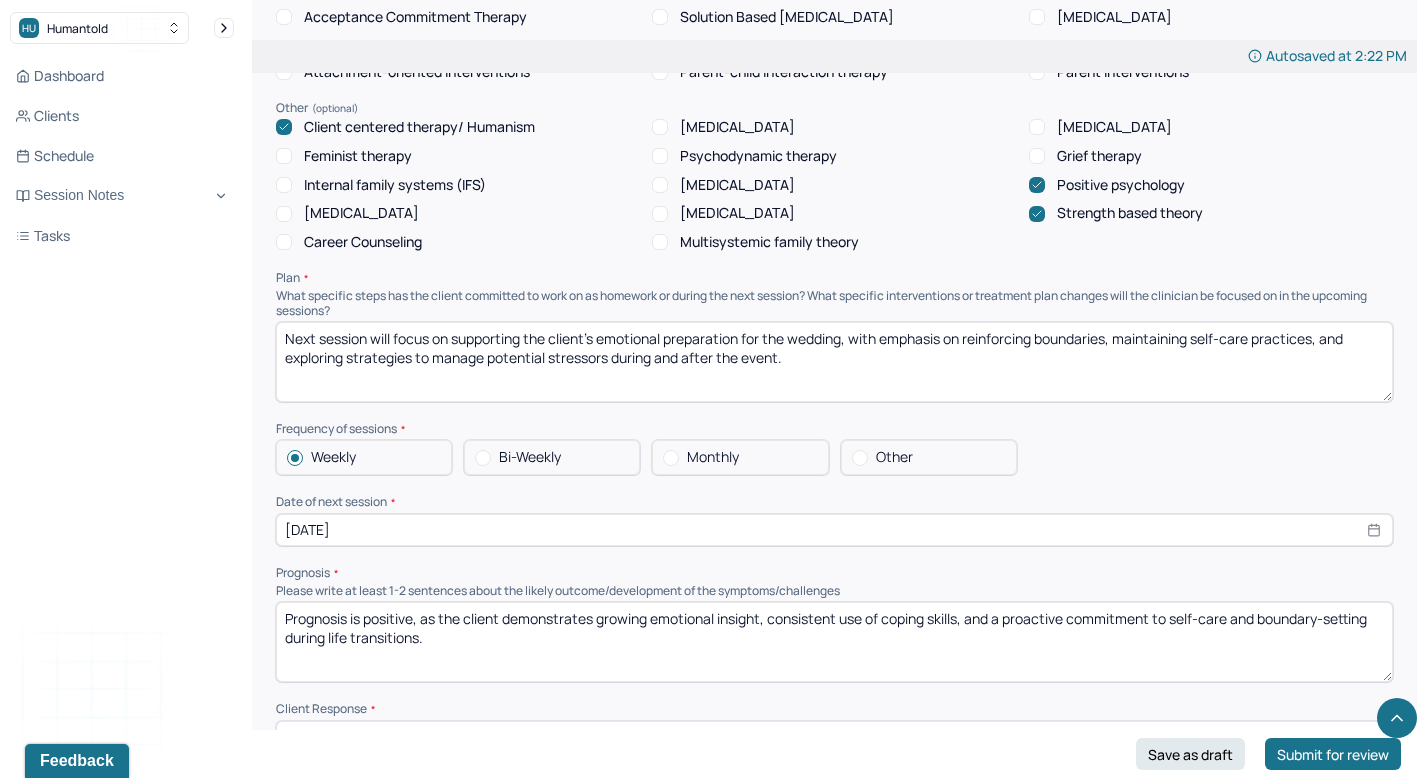 type on "Next session will focus on supporting the client’s emotional preparation for the wedding, with emphasis on reinforcing boundaries, maintaining self-care practices, and exploring strategies to manage potential stressors during and after the event." 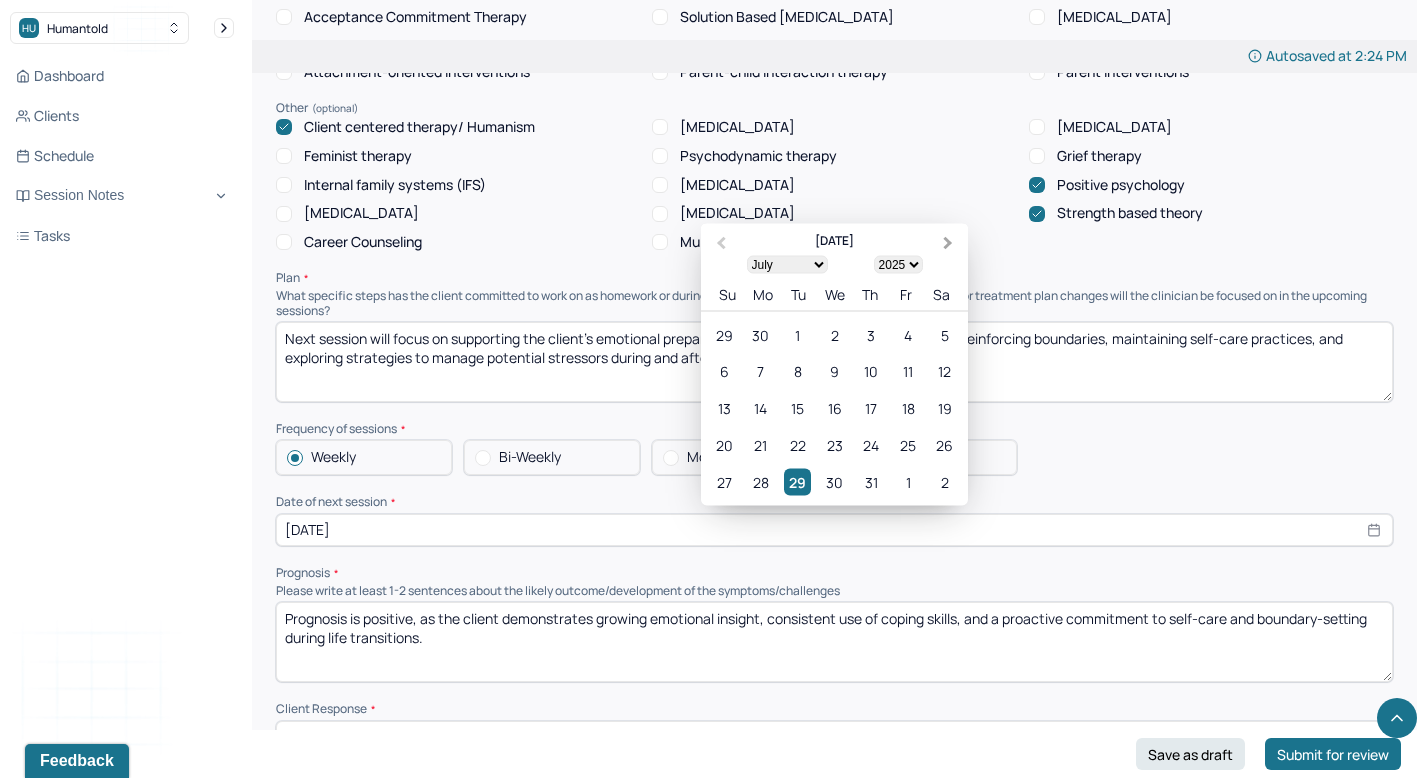 click on "Next Month" at bounding box center [948, 243] 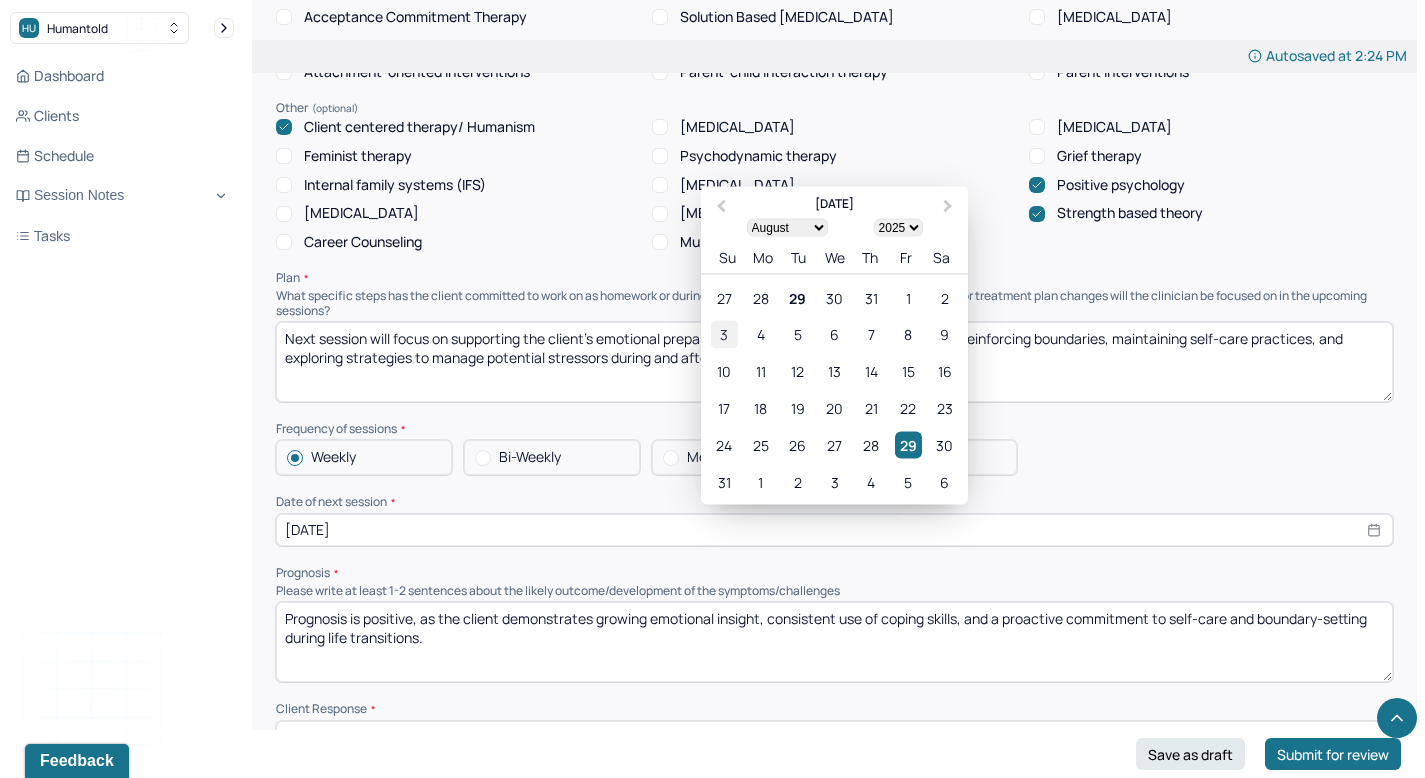 click on "3" at bounding box center [724, 334] 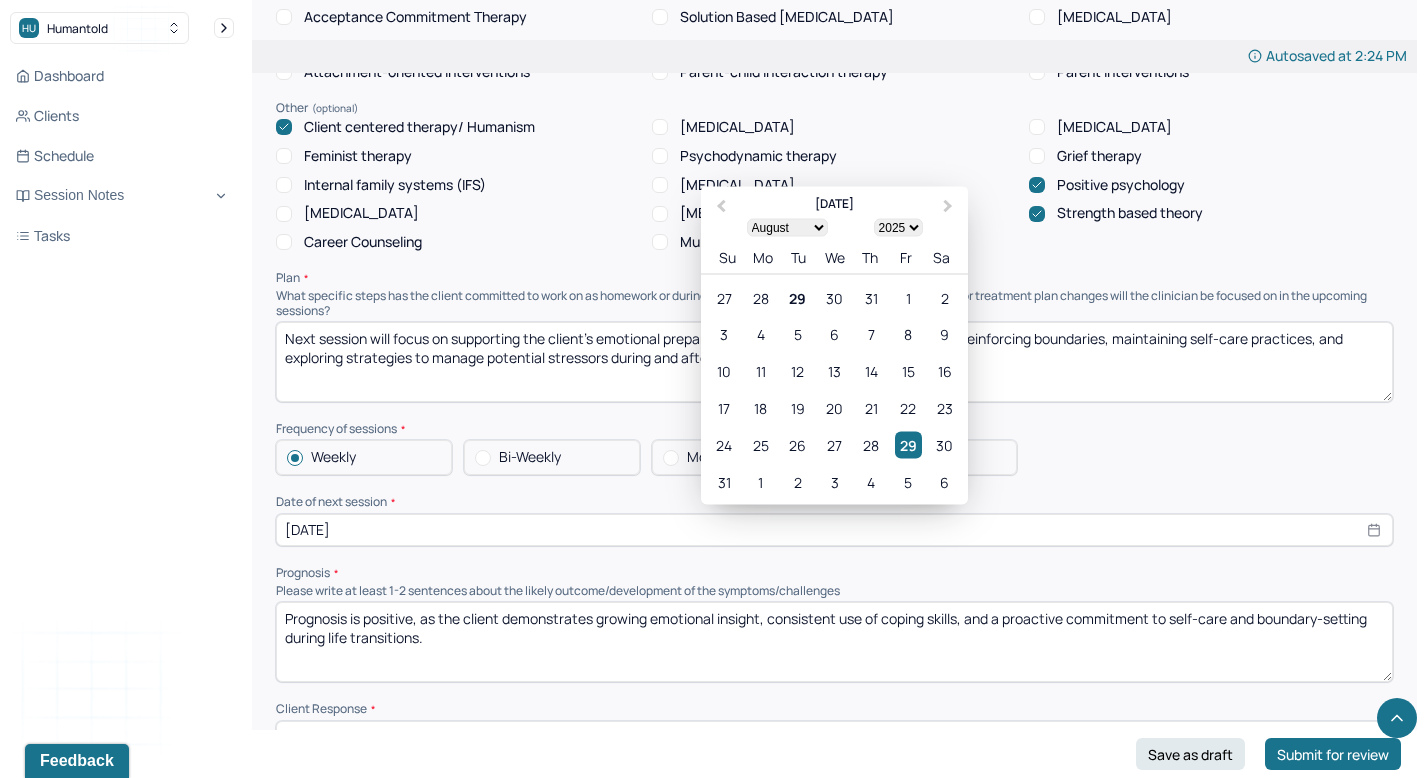 type on "[DATE]" 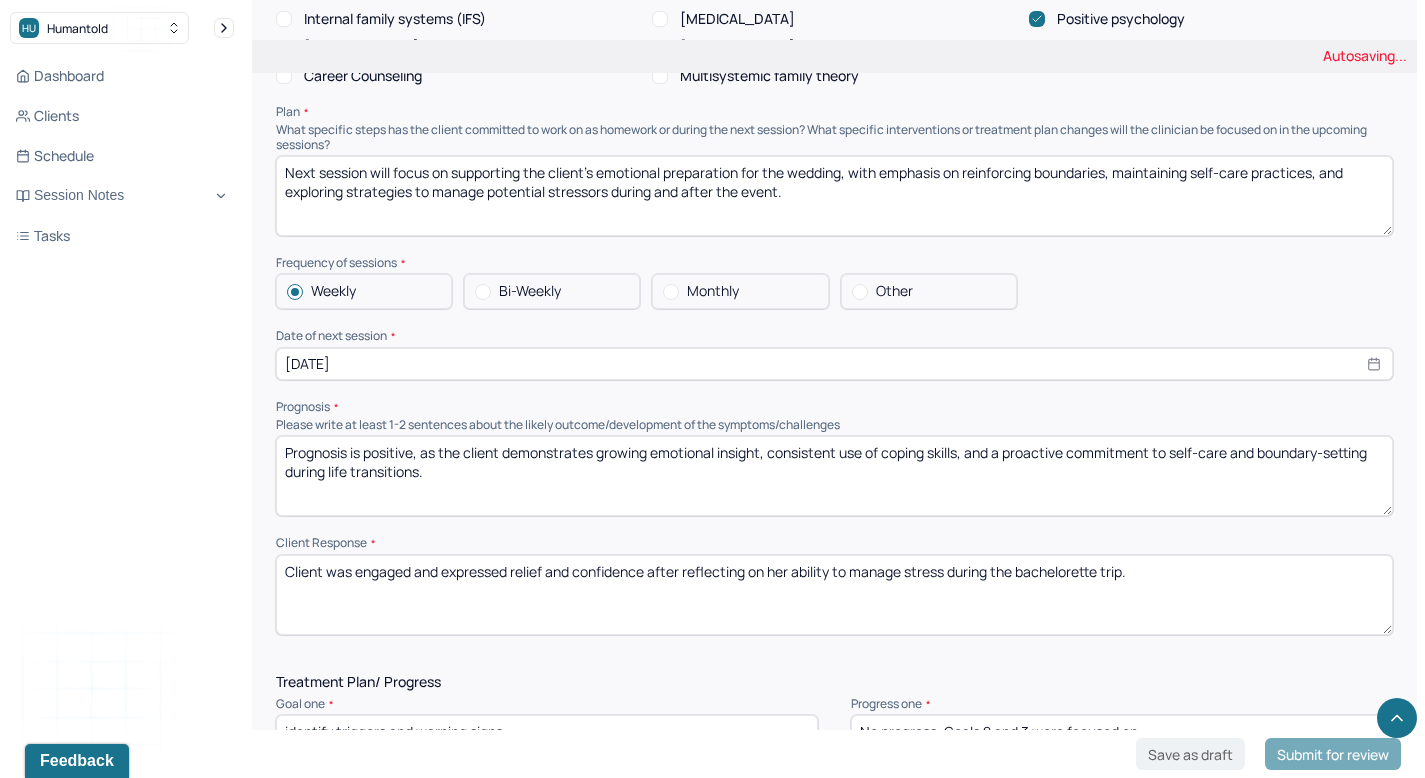 scroll, scrollTop: 2117, scrollLeft: 0, axis: vertical 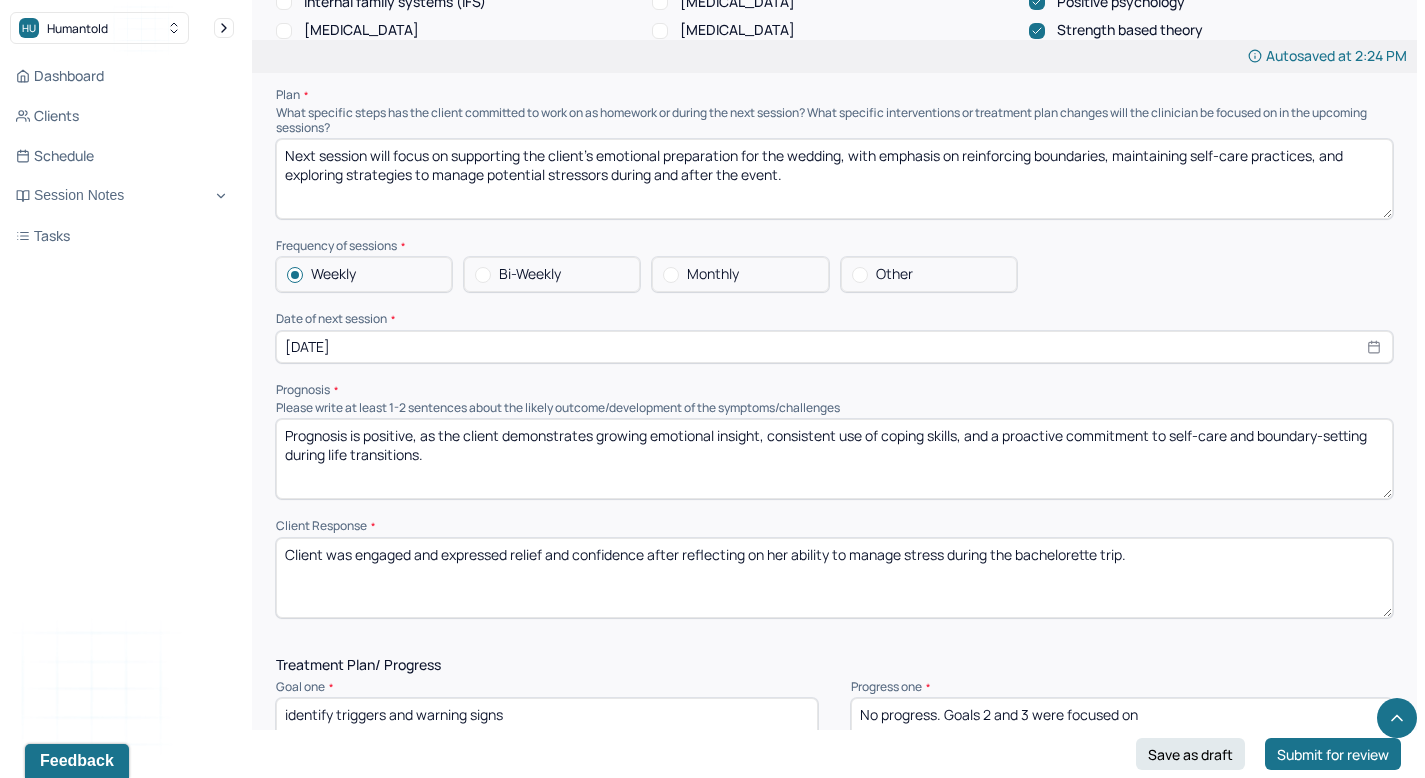 drag, startPoint x: 437, startPoint y: 419, endPoint x: 274, endPoint y: 396, distance: 164.6147 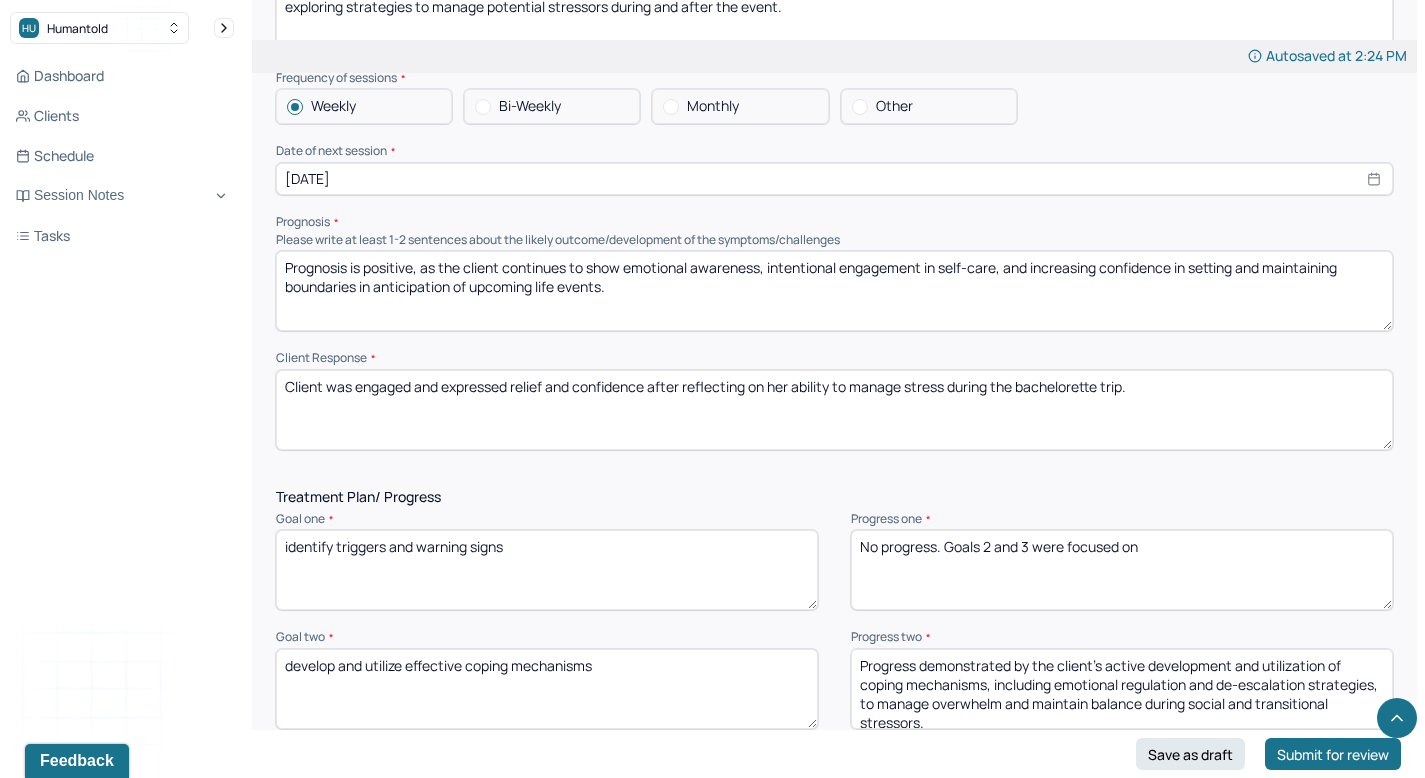 scroll, scrollTop: 2286, scrollLeft: 0, axis: vertical 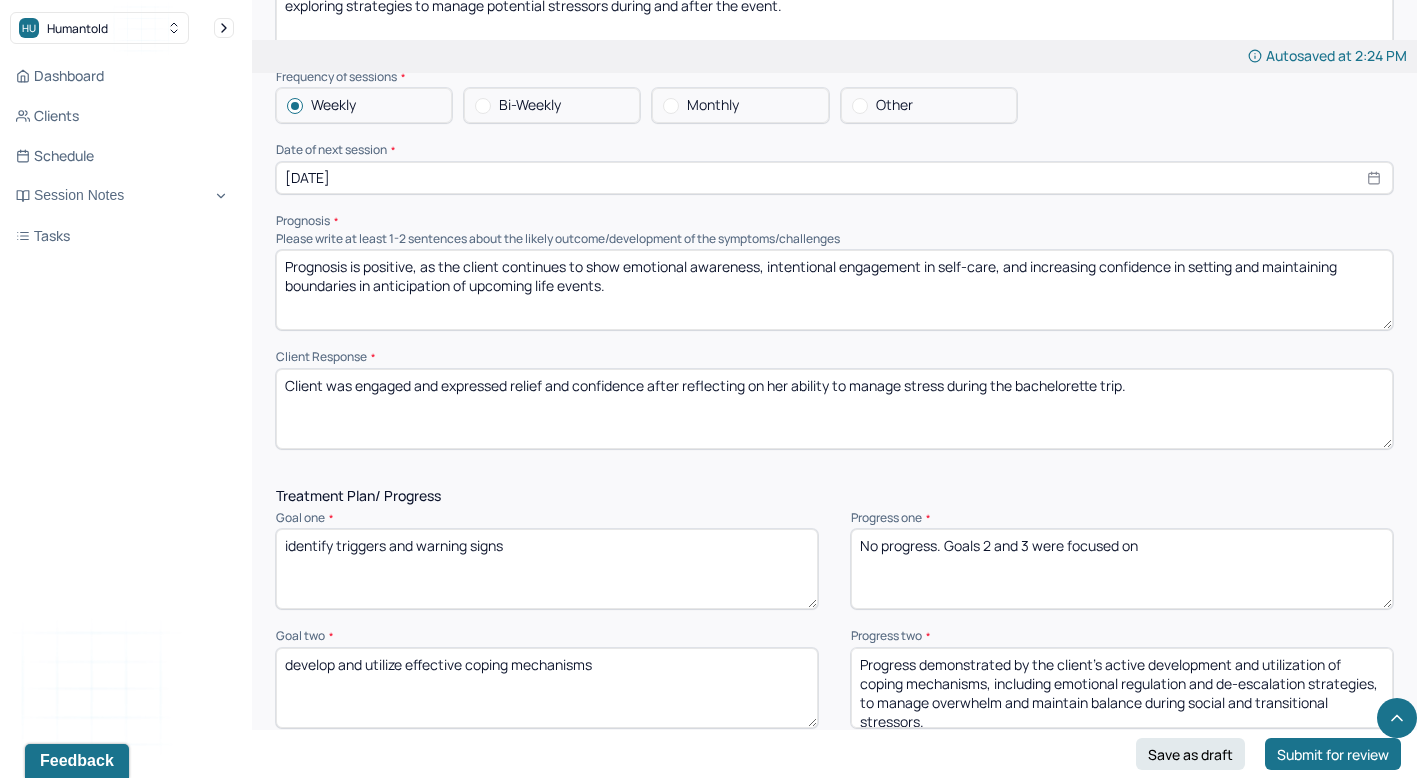 type on "Prognosis is positive, as the client continues to show emotional awareness, intentional engagement in self-care, and increasing confidence in setting and maintaining boundaries in anticipation of upcoming life events." 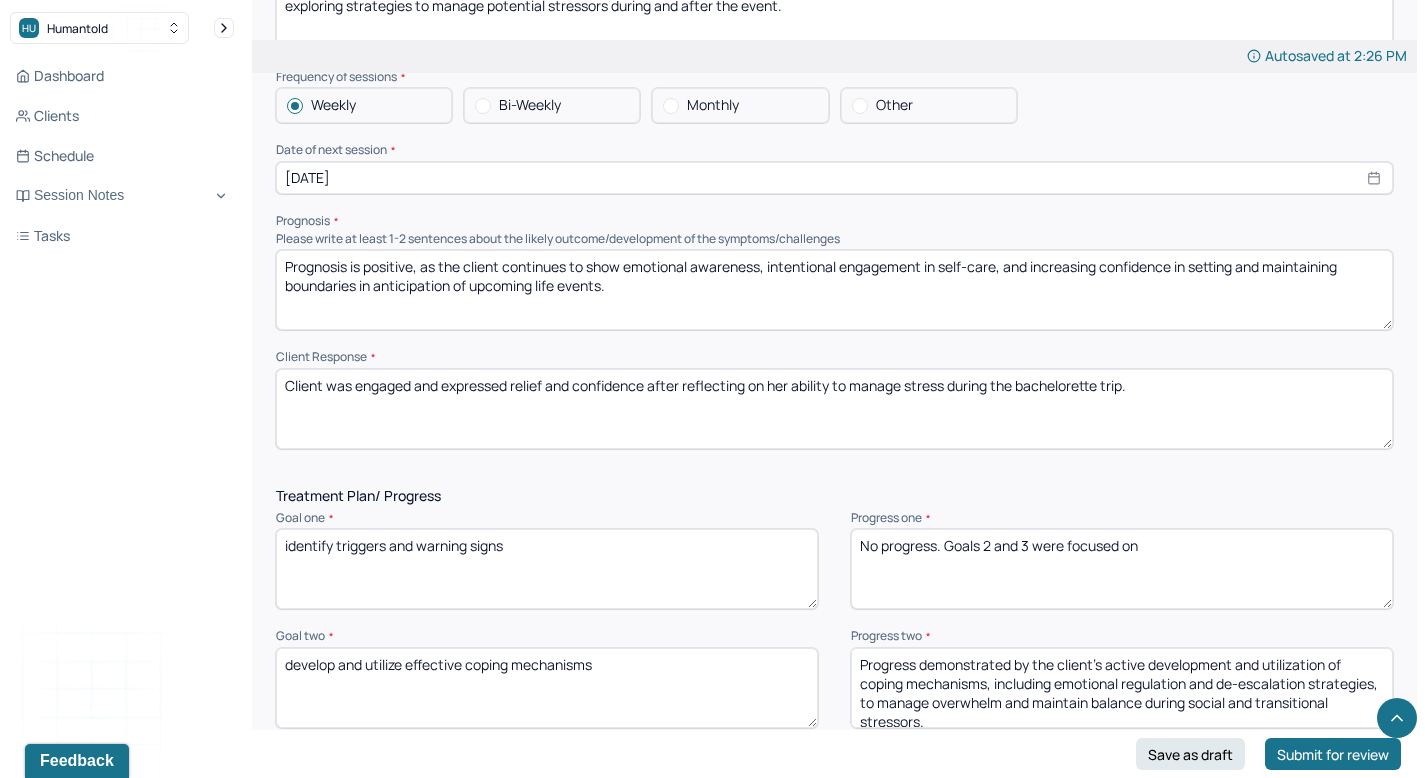 drag, startPoint x: 1104, startPoint y: 351, endPoint x: 1073, endPoint y: 351, distance: 31 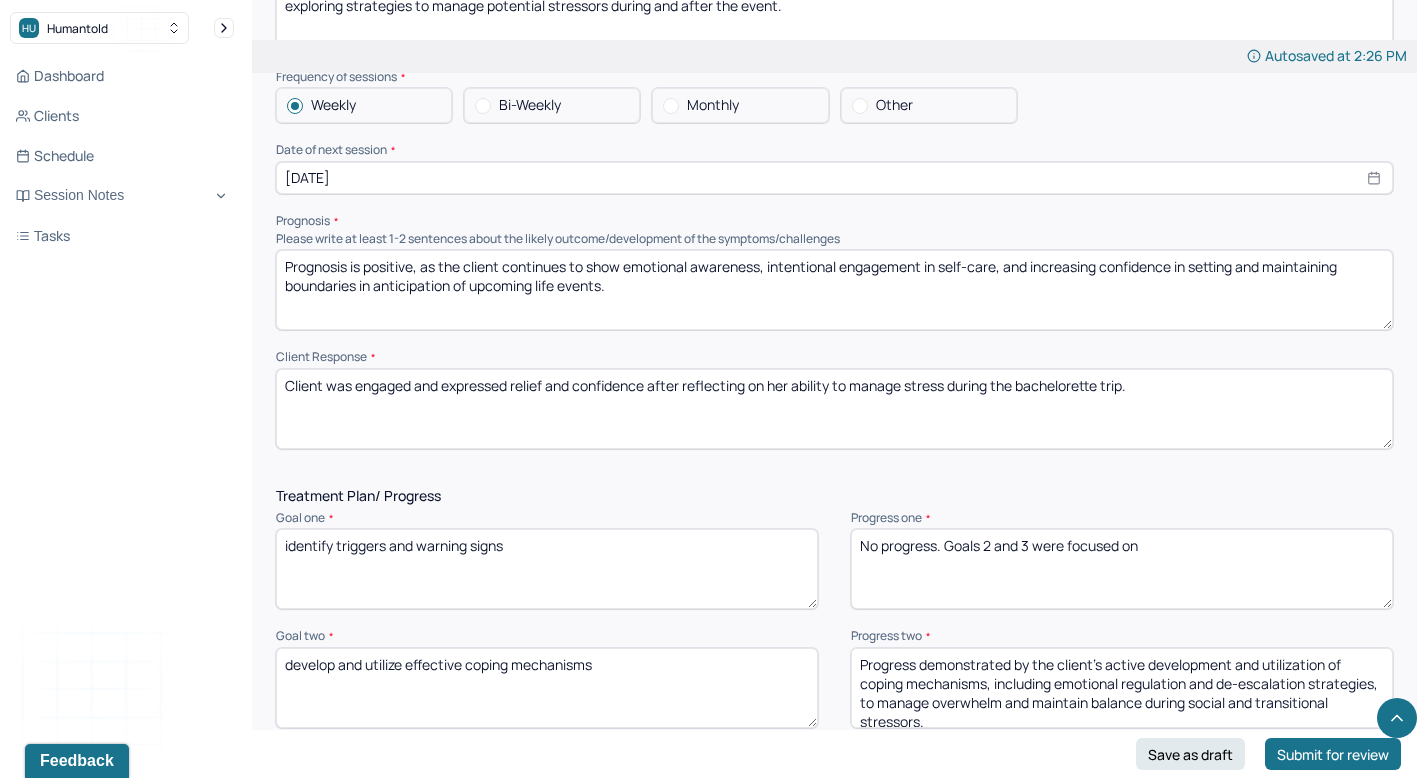 drag, startPoint x: 1169, startPoint y: 345, endPoint x: 274, endPoint y: 341, distance: 895.0089 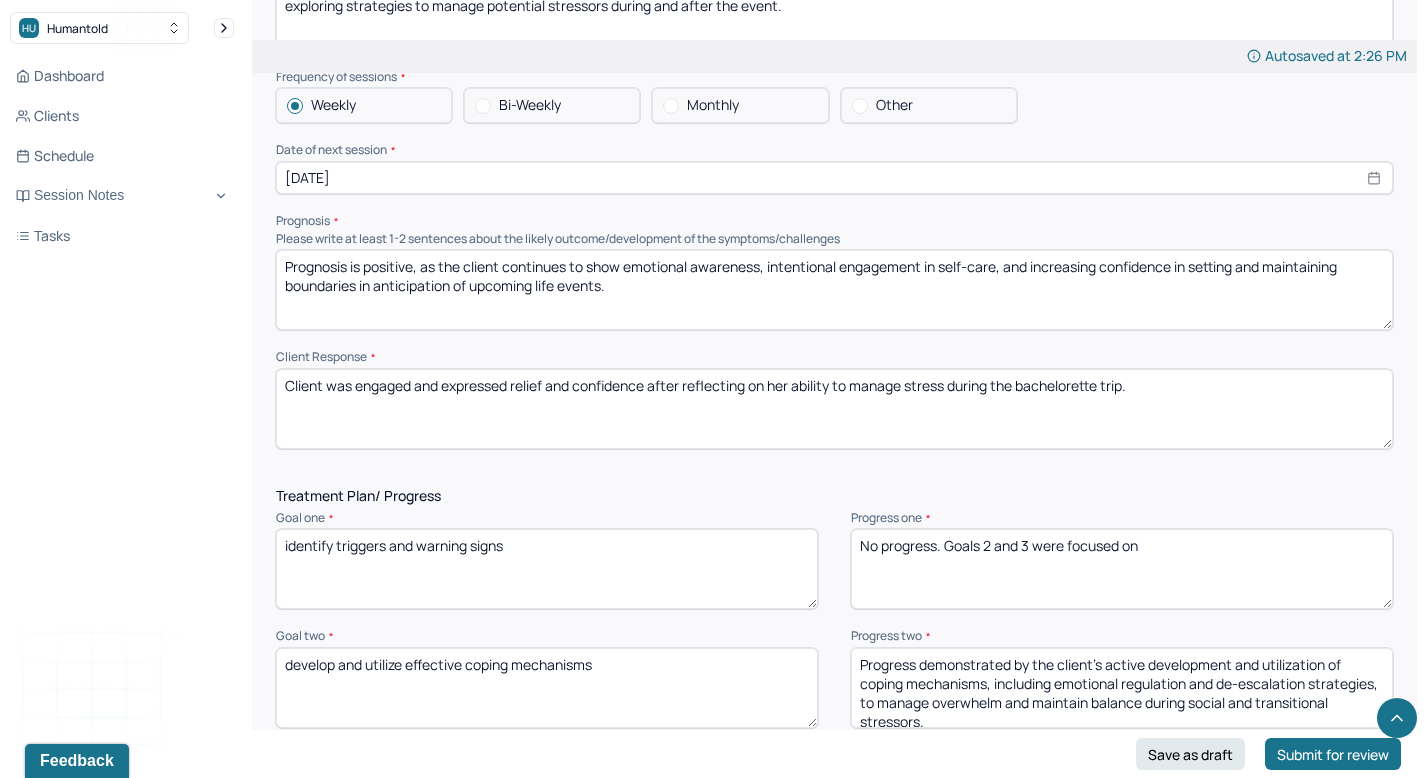 click on "Autosaved at 2:26 PM Appointment Details Client name [PERSON_NAME] Date of service [DATE] Time 10:00am - 11:00am Duration 1hr Appointment type individual therapy Provider name [PERSON_NAME] Modifier 1 95 Telemedicine Note type Individual soap note Load previous session note Instructions The fields marked with an asterisk ( * ) are required before you can submit your notes. Before you can submit your session notes, they must be signed. You have the option to save your notes as a draft before making a submission. Appointment location * Teletherapy Client Teletherapy Location here Home Office Other Provider Teletherapy Location Home Office Other Consent was received for the teletherapy session The teletherapy session was conducted via video Primary diagnosis * F43.22 [MEDICAL_DATA] Secondary diagnosis (optional) Secondary diagnosis Tertiary diagnosis (optional) Tertiary diagnosis Emotional / Behavioural symptoms demonstrated * Causing * Maladaptive Functioning Intention for Session * EDMR" at bounding box center (834, -433) 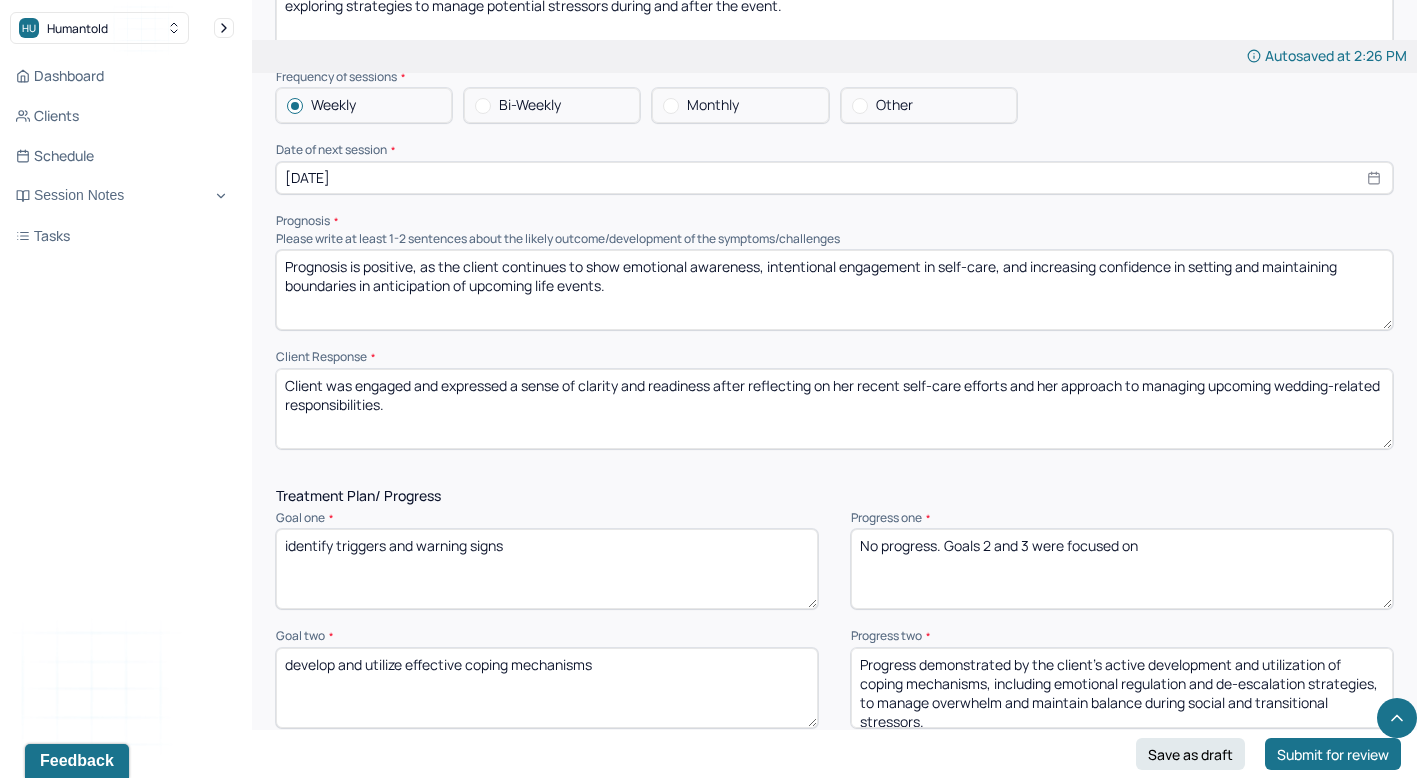 scroll, scrollTop: 79, scrollLeft: 0, axis: vertical 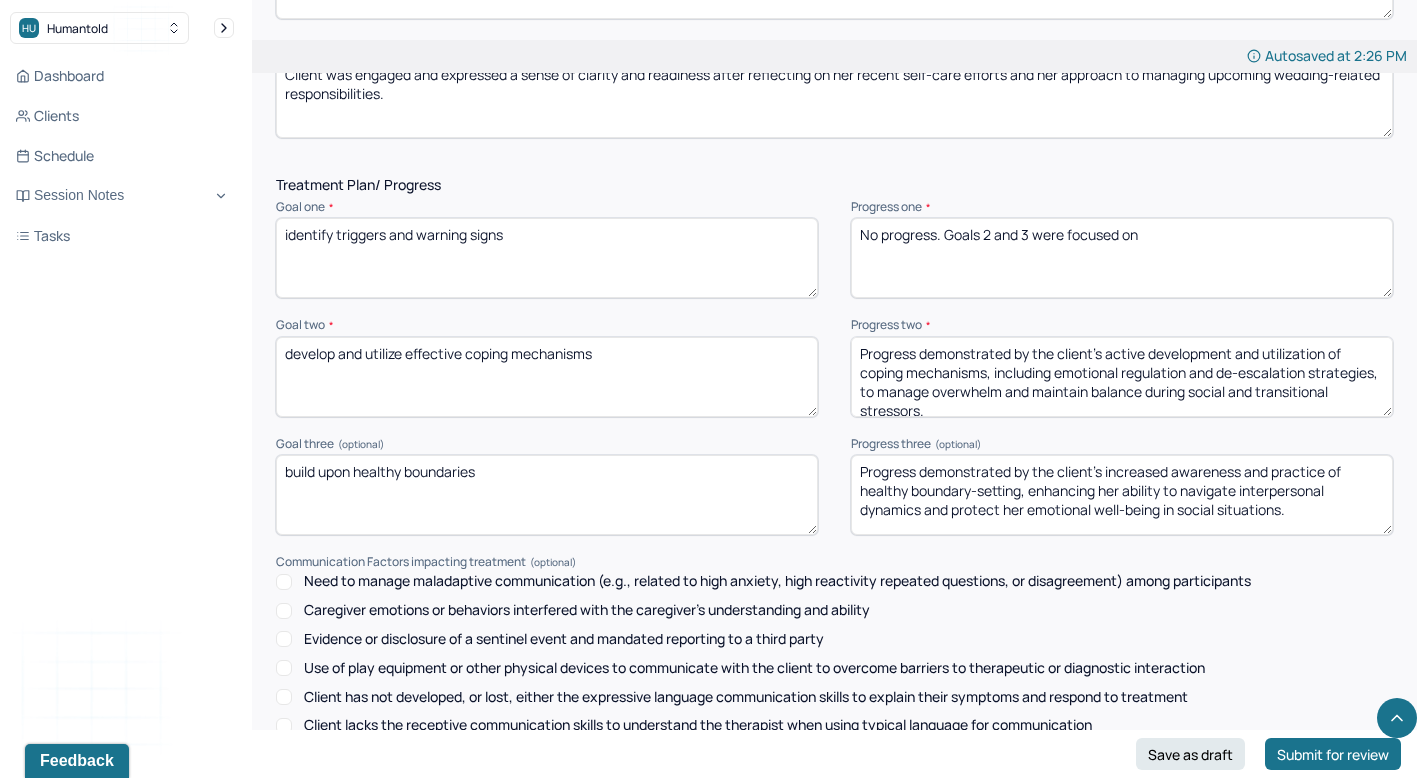 type on "Client was engaged and expressed a sense of clarity and readiness after reflecting on her recent self-care efforts and her approach to managing upcoming wedding-related responsibilities." 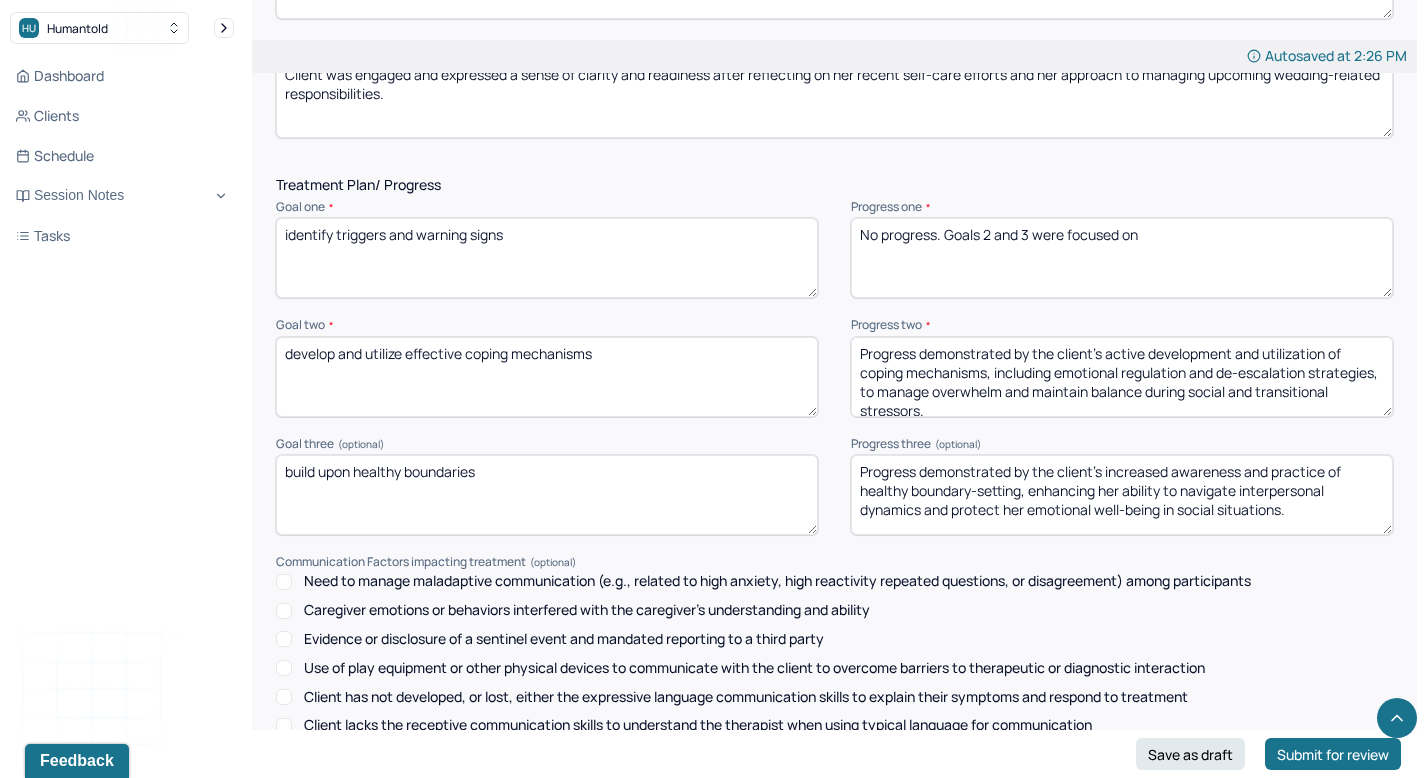 drag, startPoint x: 645, startPoint y: 324, endPoint x: 255, endPoint y: 306, distance: 390.41516 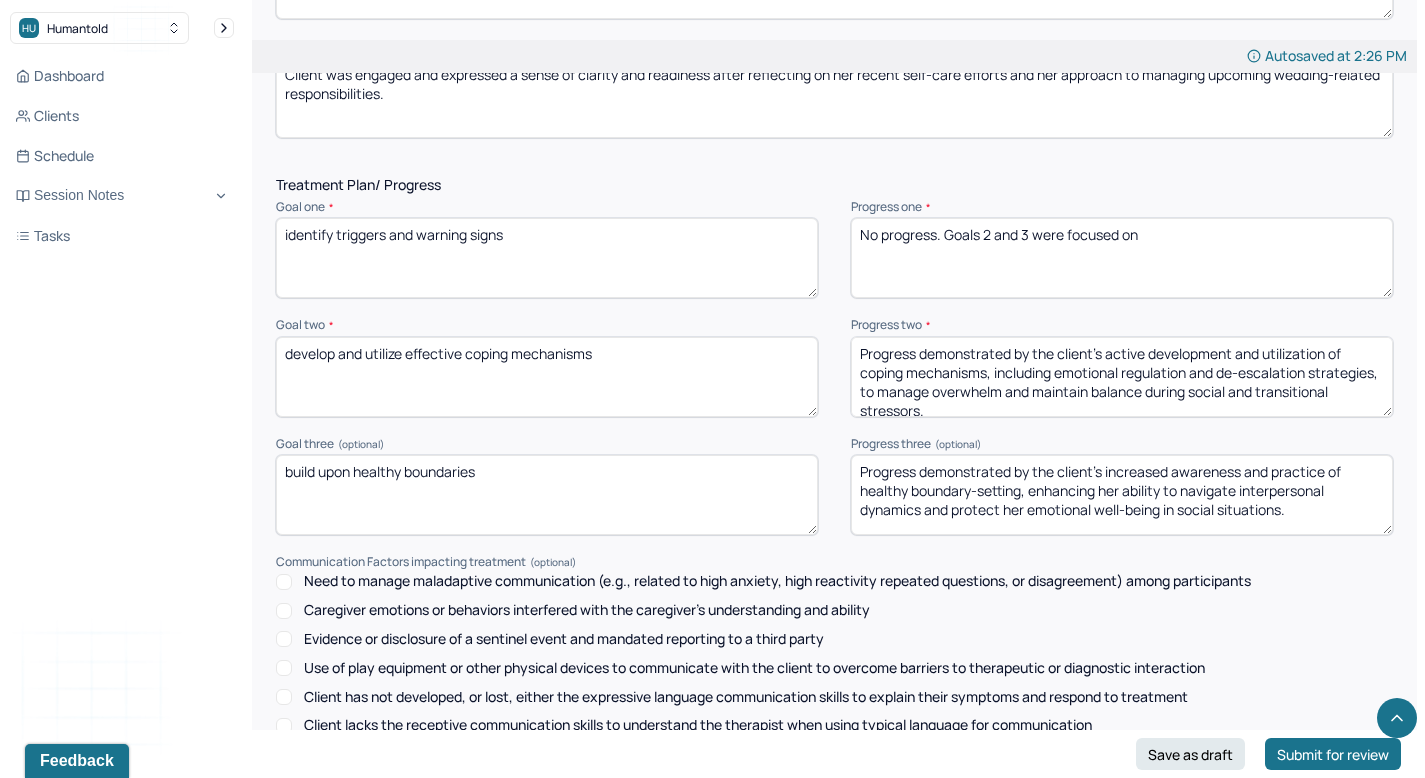 click on "Autosaved at 2:26 PM Appointment Details Client name [PERSON_NAME] Date of service [DATE] Time 10:00am - 11:00am Duration 1hr Appointment type individual therapy Provider name [PERSON_NAME] Modifier 1 95 Telemedicine Note type Individual soap note Load previous session note Instructions The fields marked with an asterisk ( * ) are required before you can submit your notes. Before you can submit your session notes, they must be signed. You have the option to save your notes as a draft before making a submission. Appointment location * Teletherapy Client Teletherapy Location here Home Office Other Provider Teletherapy Location Home Office Other Consent was received for the teletherapy session The teletherapy session was conducted via video Primary diagnosis * F43.22 [MEDICAL_DATA] Secondary diagnosis (optional) Secondary diagnosis Tertiary diagnosis (optional) Tertiary diagnosis Emotional / Behavioural symptoms demonstrated * Causing * Maladaptive Functioning Intention for Session * EDMR" at bounding box center (834, -744) 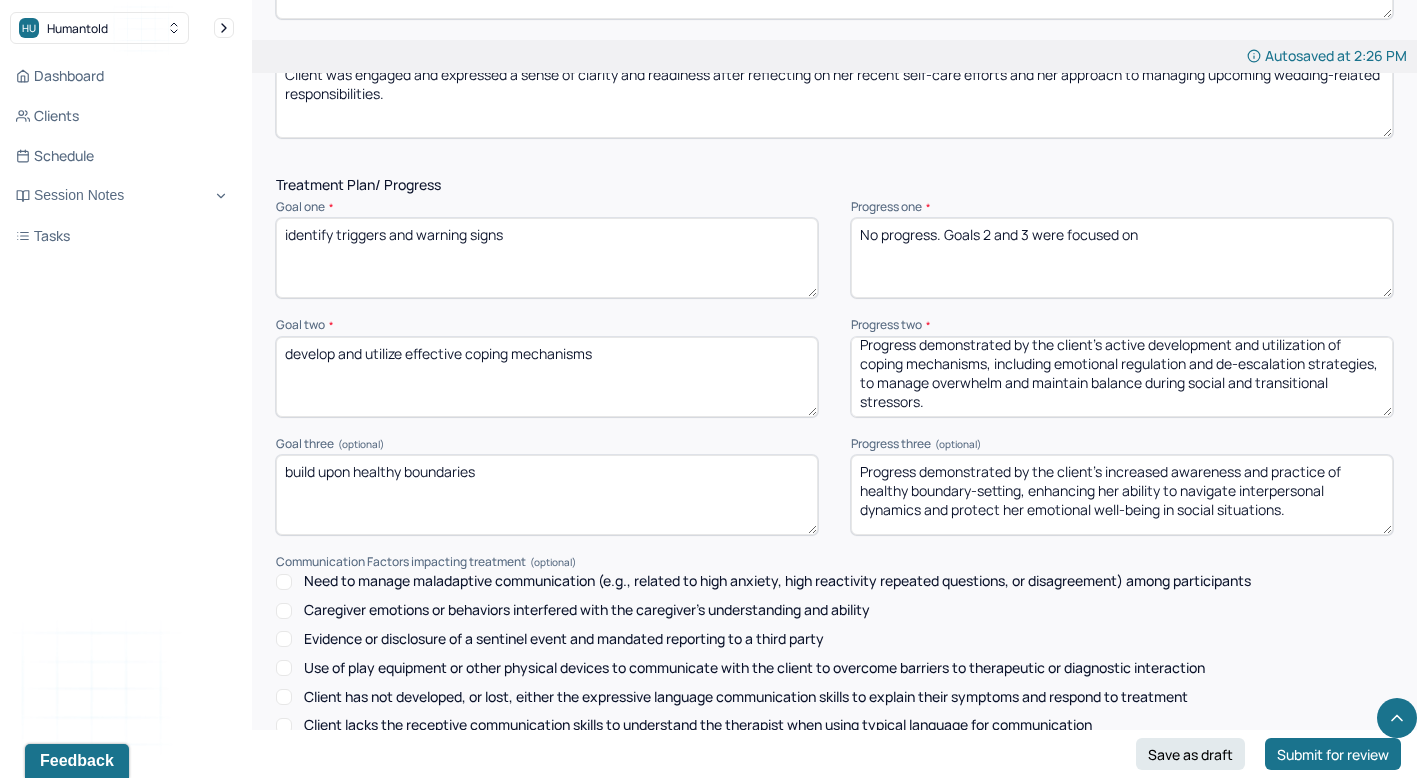 drag, startPoint x: 861, startPoint y: 315, endPoint x: 1038, endPoint y: 367, distance: 184.48035 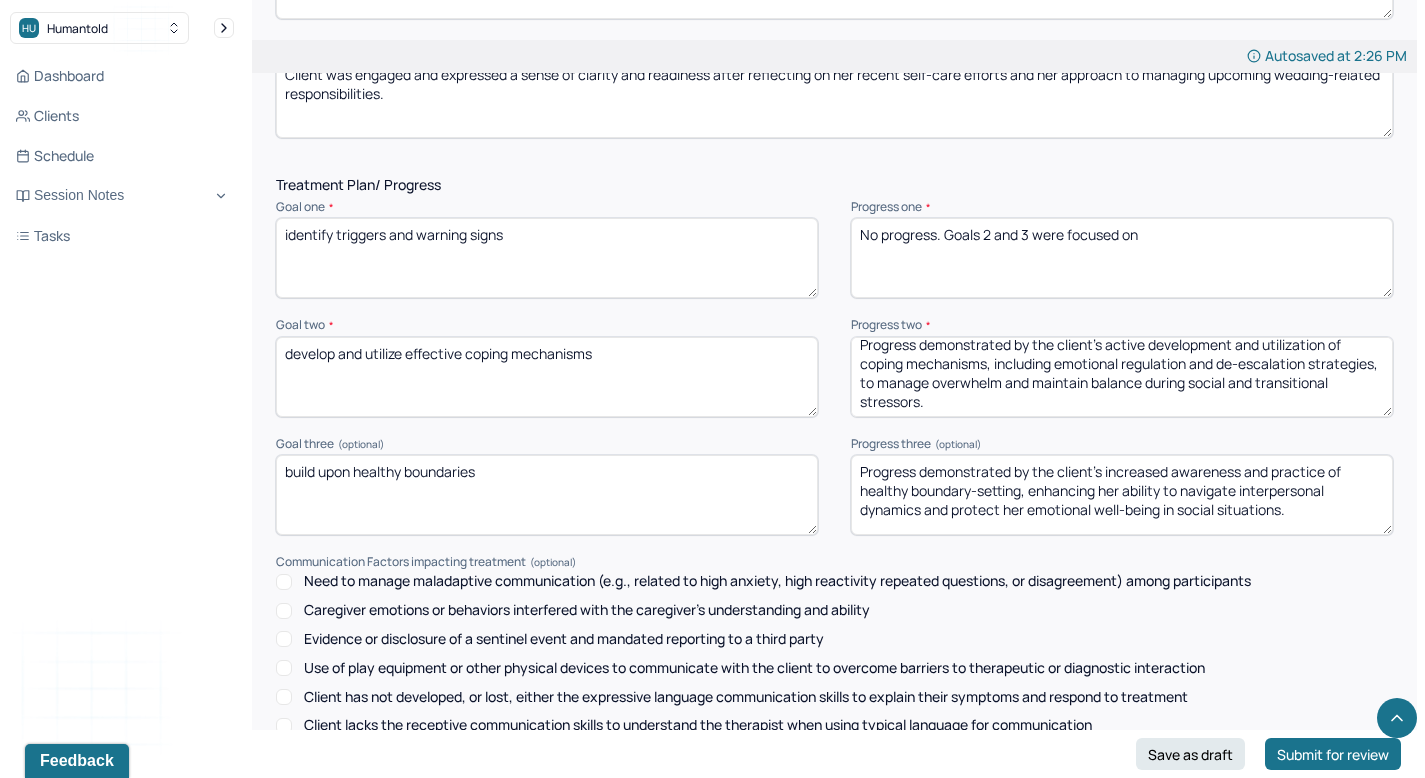 paste on "ChatGPT said:
Progress demonstrated by the client’s active development and utilization of coping mechanisms, including emotional regulation and boundary-setting, to manage anticipatory stress and maintain a sense of control in preparation for upcoming social and familial event" 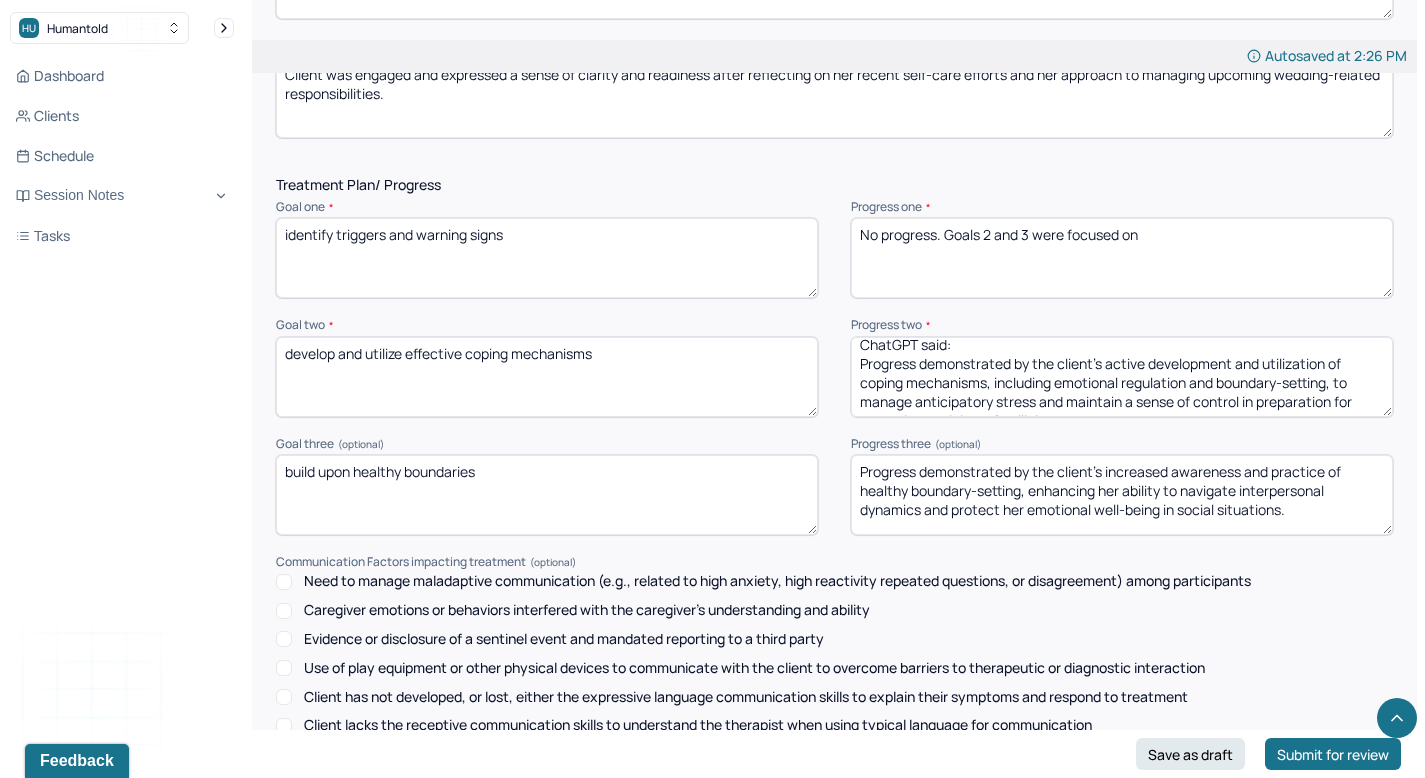 scroll, scrollTop: 22, scrollLeft: 0, axis: vertical 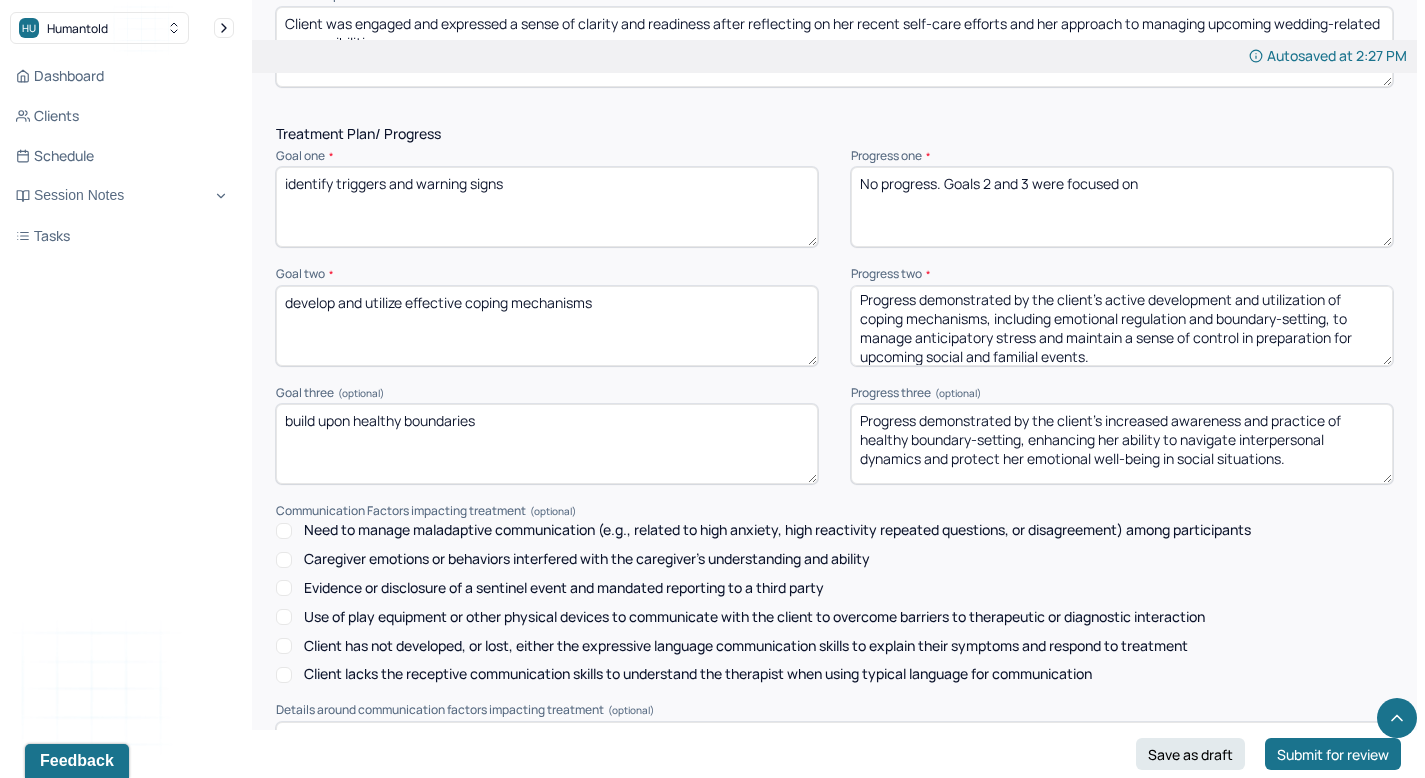 click on "Autosaved at 2:27 PM Appointment Details Client name [PERSON_NAME] Date of service [DATE] Time 10:00am - 11:00am Duration 1hr Appointment type individual therapy Provider name [PERSON_NAME] Modifier 1 95 Telemedicine Note type Individual soap note Load previous session note Instructions The fields marked with an asterisk ( * ) are required before you can submit your notes. Before you can submit your session notes, they must be signed. You have the option to save your notes as a draft before making a submission. Appointment location * Teletherapy Client Teletherapy Location here Home Office Other Provider Teletherapy Location Home Office Other Consent was received for the teletherapy session The teletherapy session was conducted via video Primary diagnosis * F43.22 [MEDICAL_DATA] Secondary diagnosis (optional) Secondary diagnosis Tertiary diagnosis (optional) Tertiary diagnosis Emotional / Behavioural symptoms demonstrated * Causing * Maladaptive Functioning Intention for Session * EDMR" at bounding box center [834, -795] 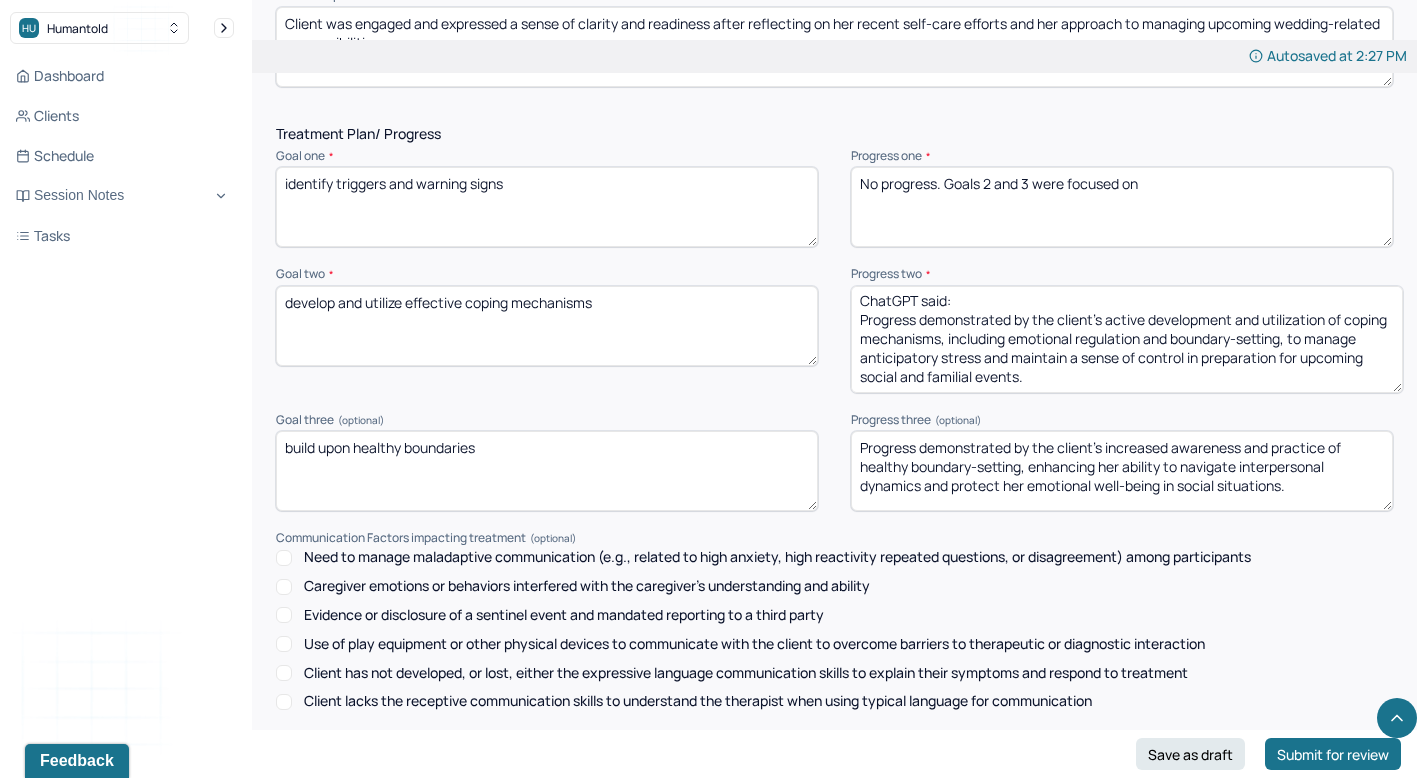 scroll, scrollTop: 0, scrollLeft: 0, axis: both 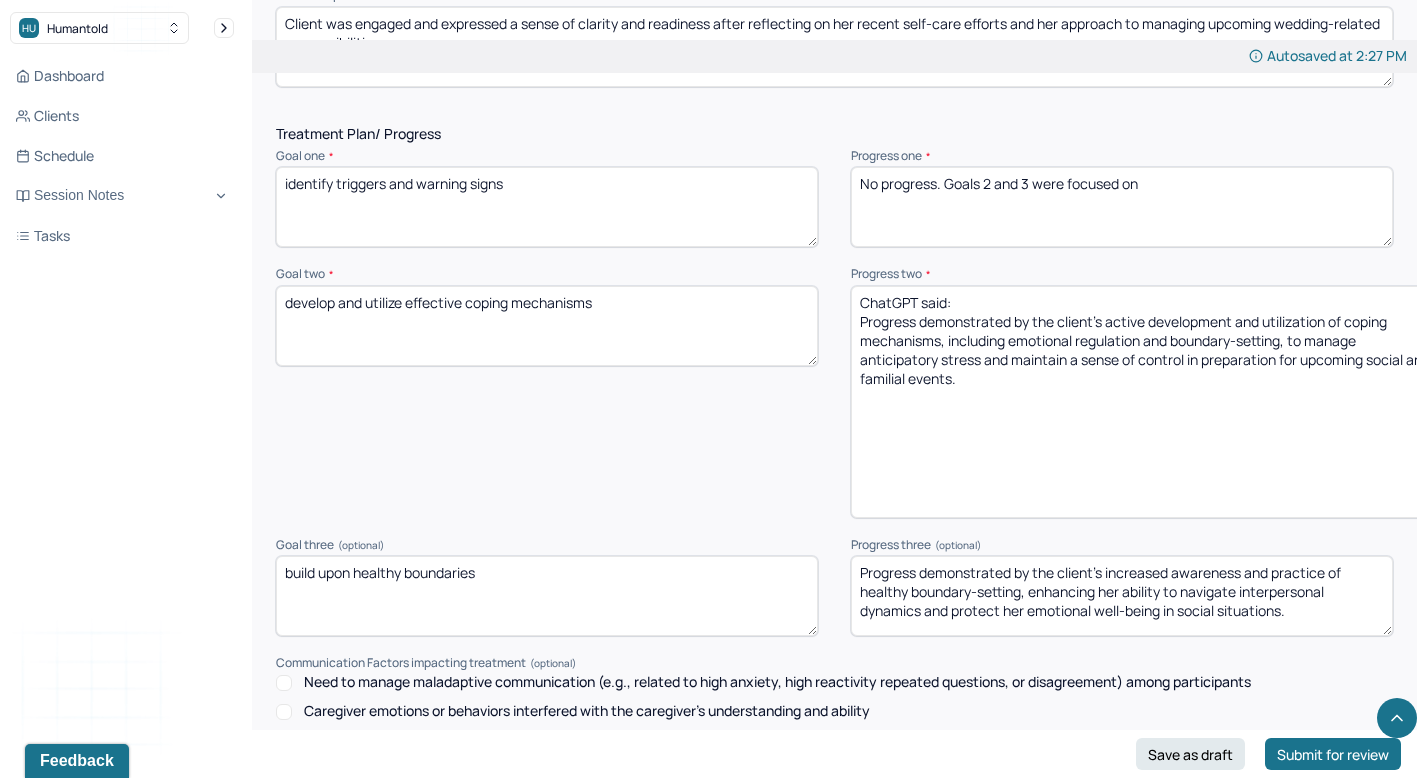 drag, startPoint x: 1390, startPoint y: 320, endPoint x: 1439, endPoint y: 472, distance: 159.70285 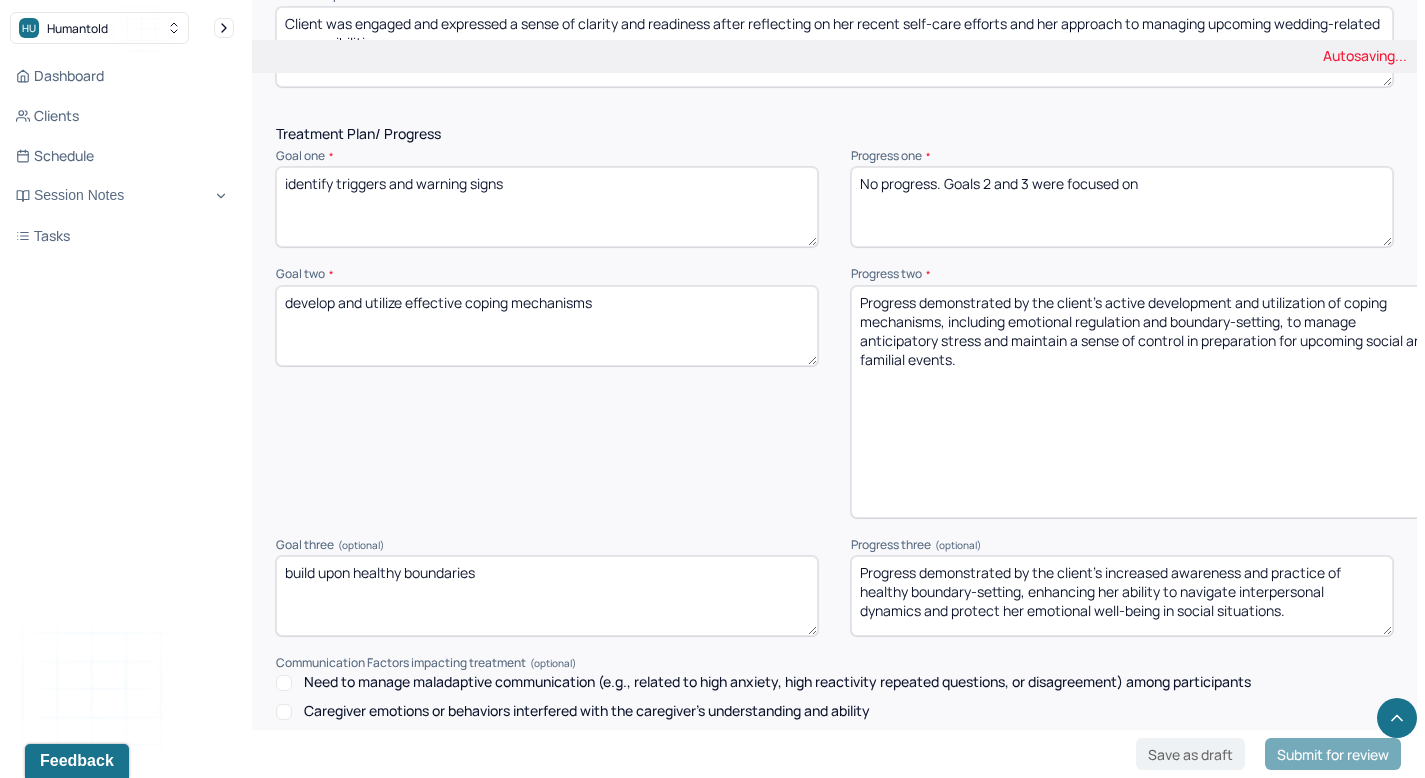 scroll, scrollTop: 0, scrollLeft: 25, axis: horizontal 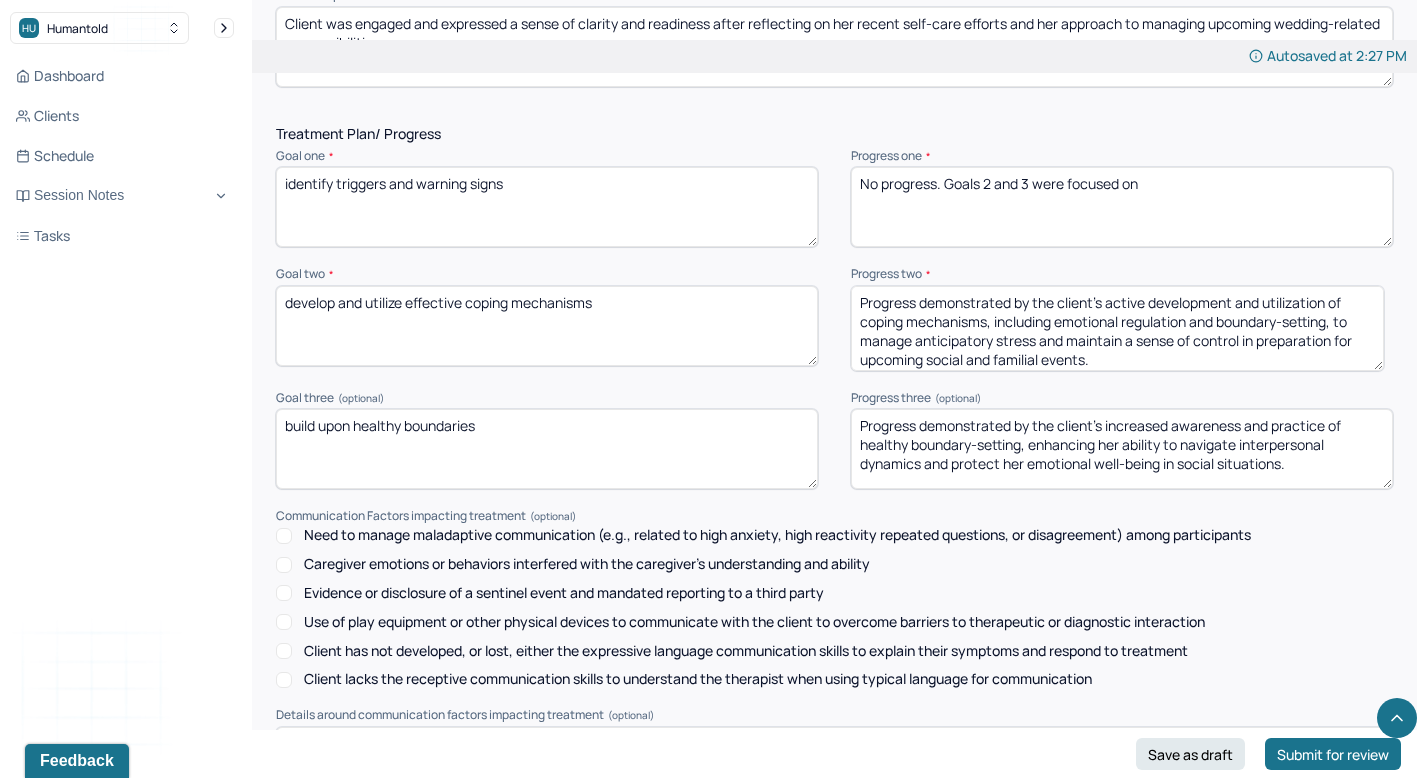 drag, startPoint x: 1413, startPoint y: 467, endPoint x: 1355, endPoint y: 319, distance: 158.95912 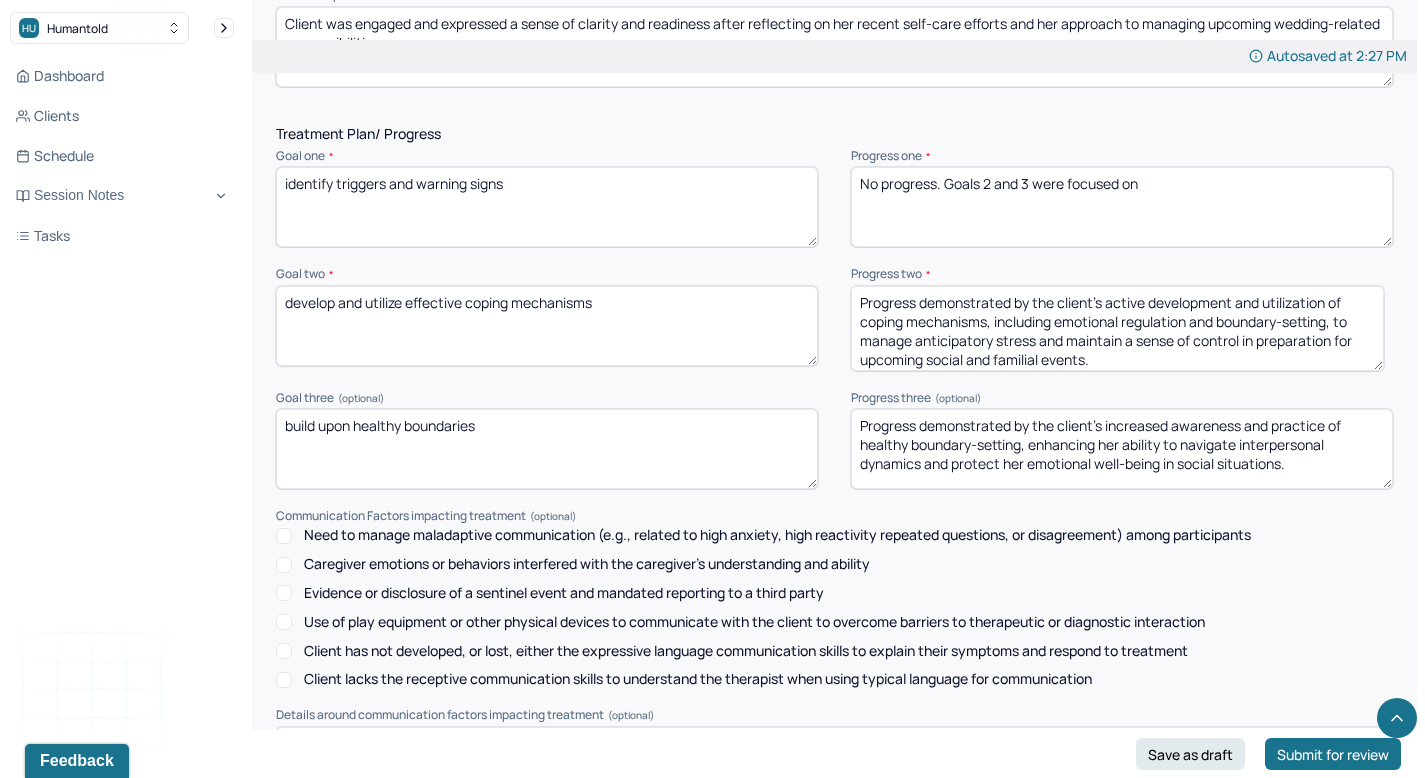 click on "Progress demonstrated by the client’s active development and utilization of coping mechanisms, including emotional regulation and boundary-setting, to manage anticipatory stress and maintain a sense of control in preparation for upcoming social and familial events." at bounding box center [1117, 328] 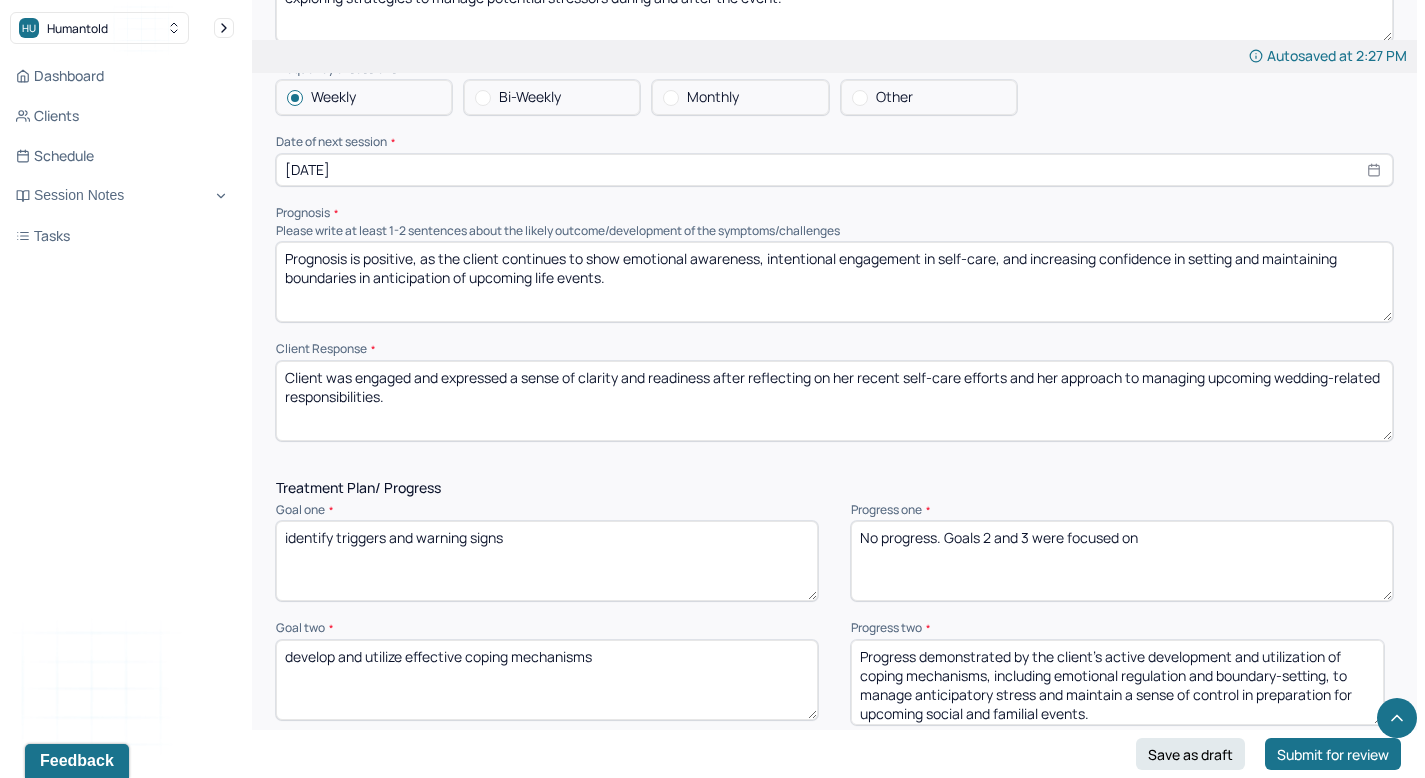 scroll, scrollTop: 2283, scrollLeft: 0, axis: vertical 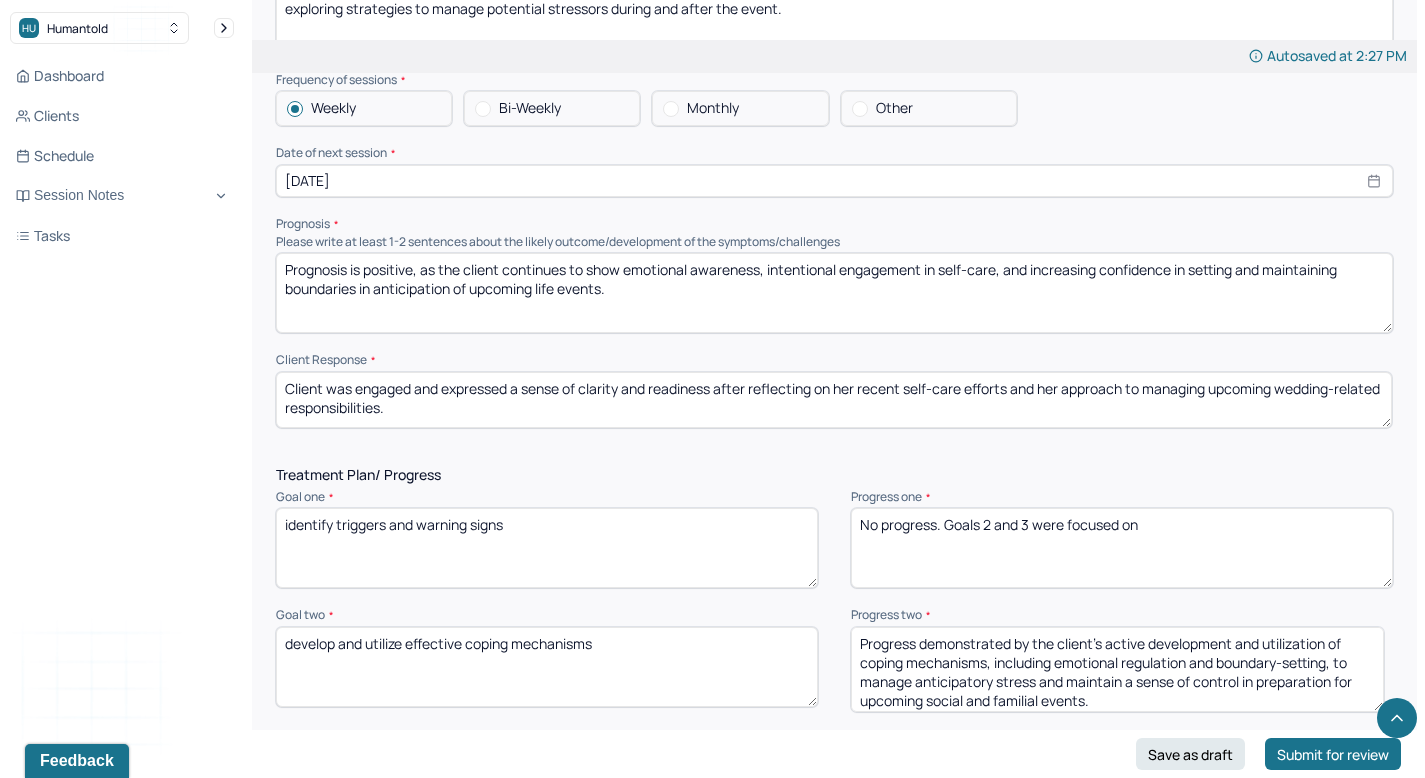 drag, startPoint x: 1388, startPoint y: 407, endPoint x: 1387, endPoint y: 383, distance: 24.020824 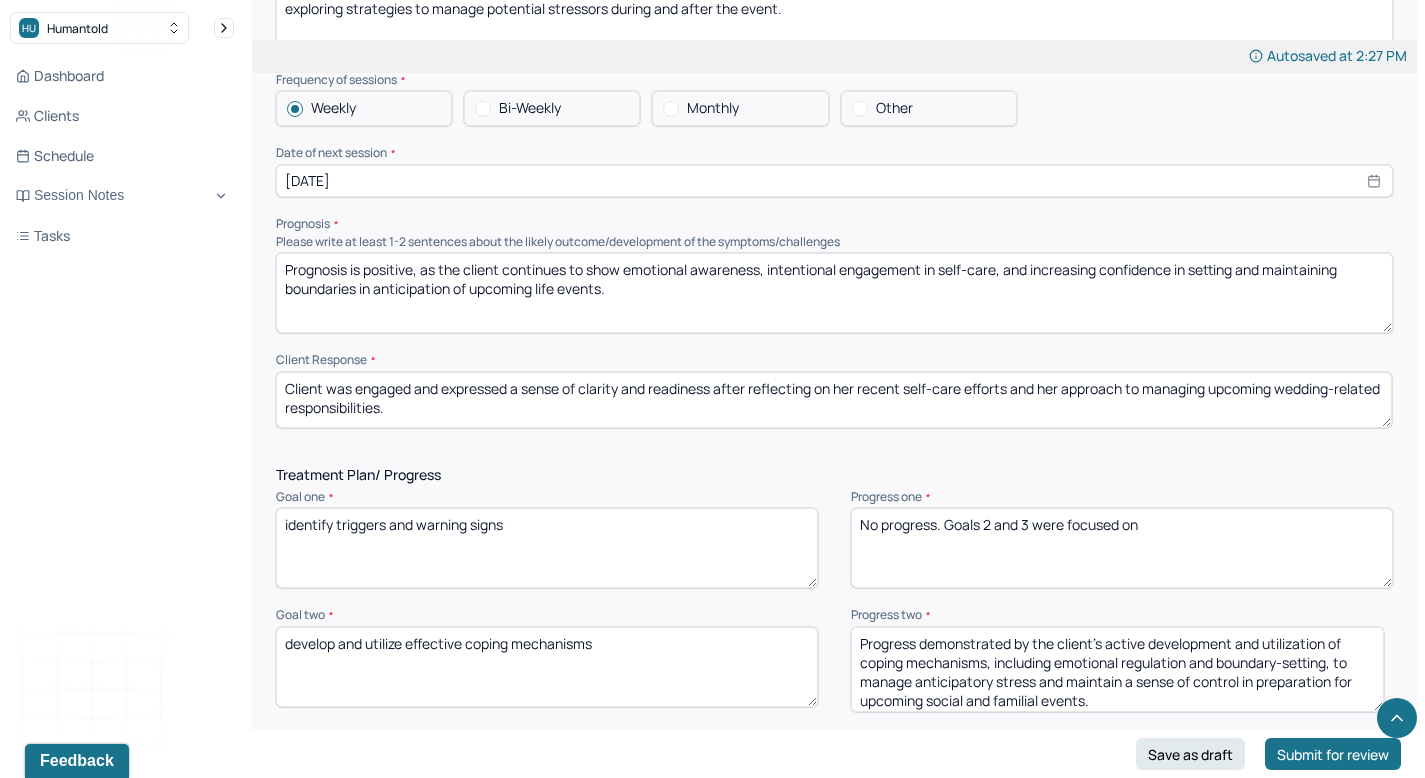 click on "Client was engaged and expressed a sense of clarity and readiness after reflecting on her recent self-care efforts and her approach to managing upcoming wedding-related responsibilities." at bounding box center [834, 400] 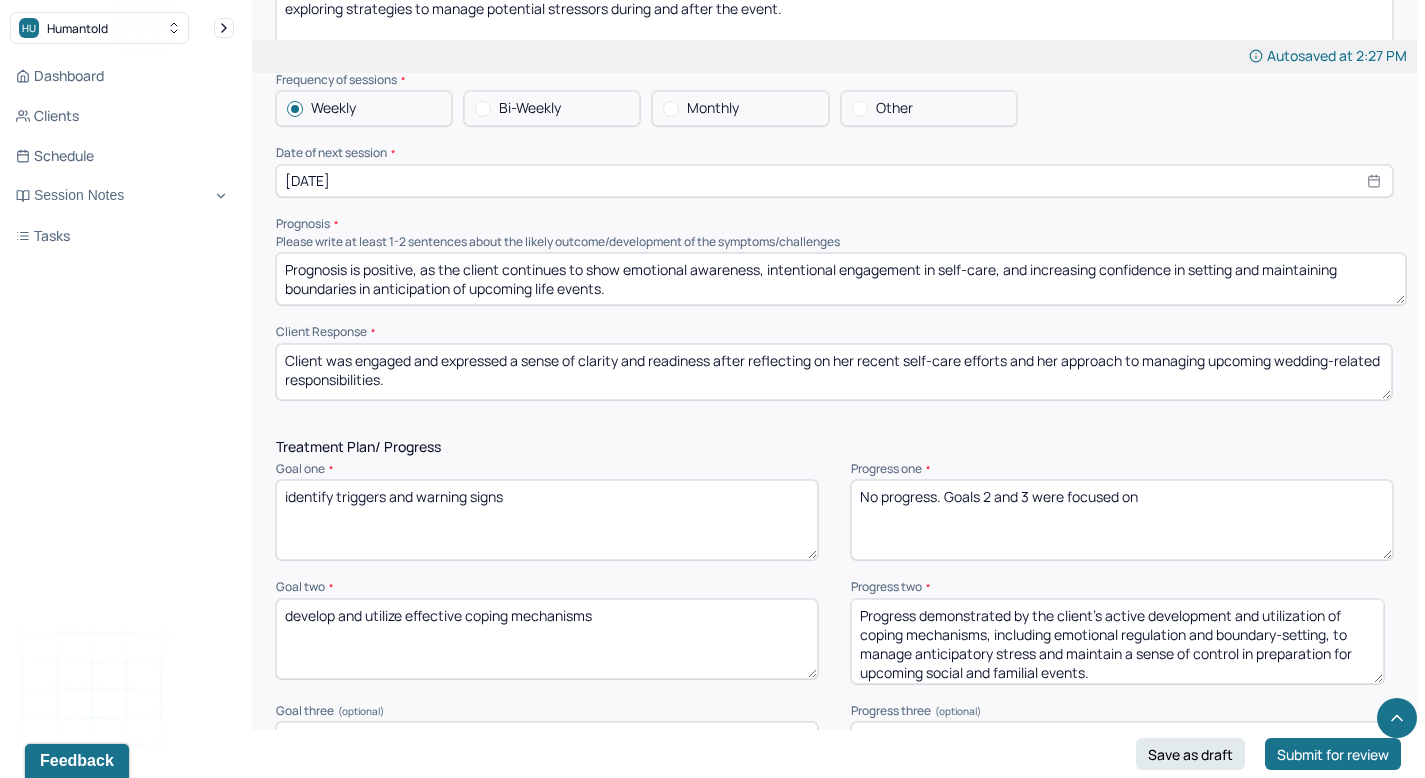 drag, startPoint x: 1389, startPoint y: 283, endPoint x: 1402, endPoint y: 256, distance: 29.966648 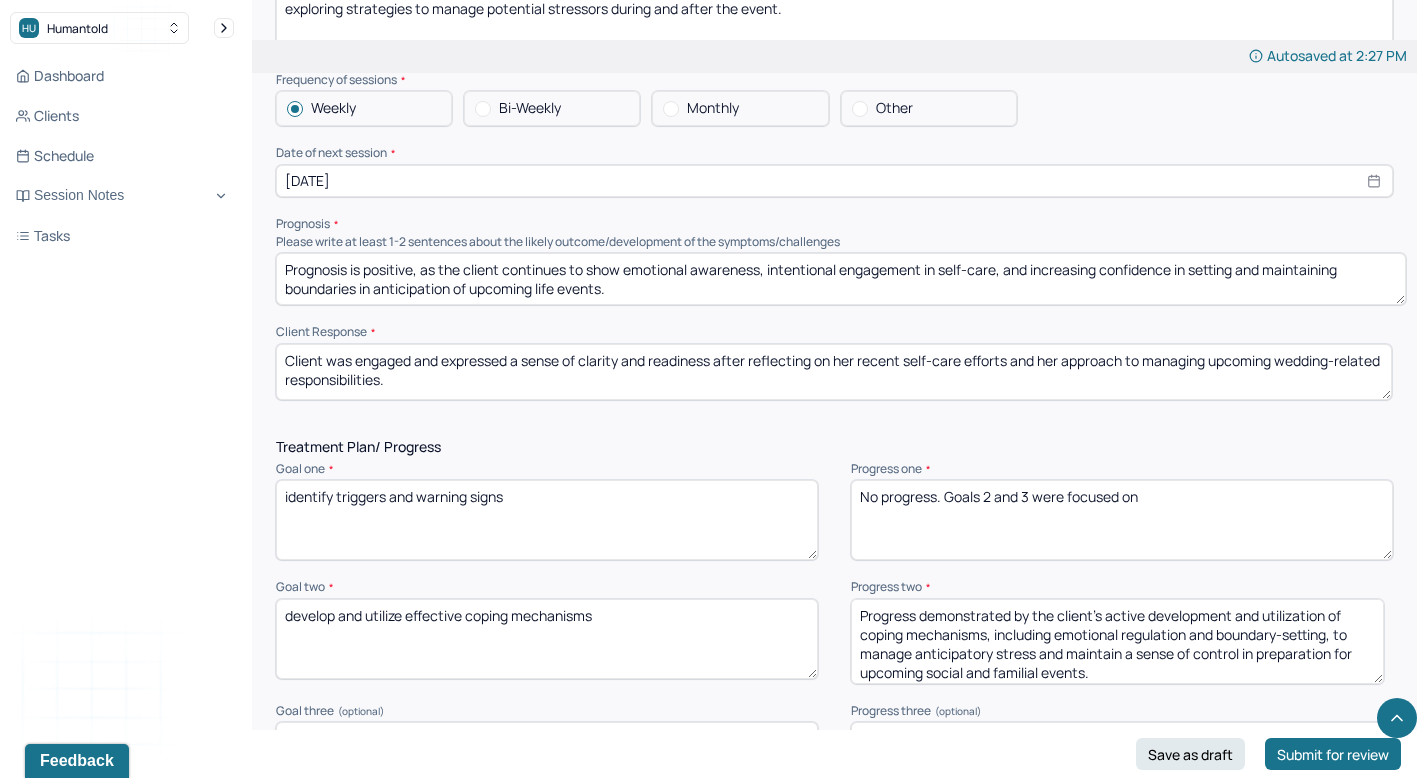 click on "Prognosis is positive, as the client continues to show emotional awareness, intentional engagement in self-care, and increasing confidence in setting and maintaining boundaries in anticipation of upcoming life events." at bounding box center (841, 279) 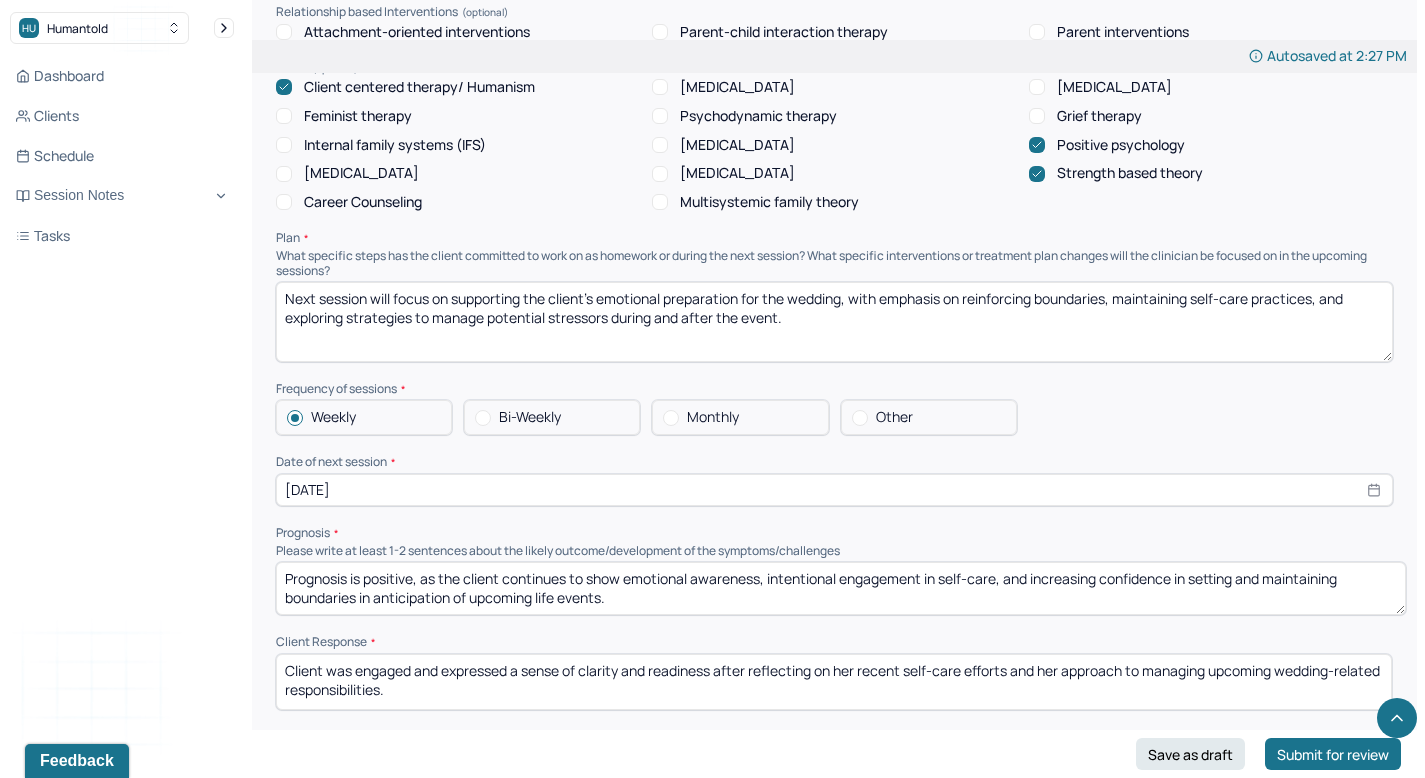 scroll, scrollTop: 1971, scrollLeft: 0, axis: vertical 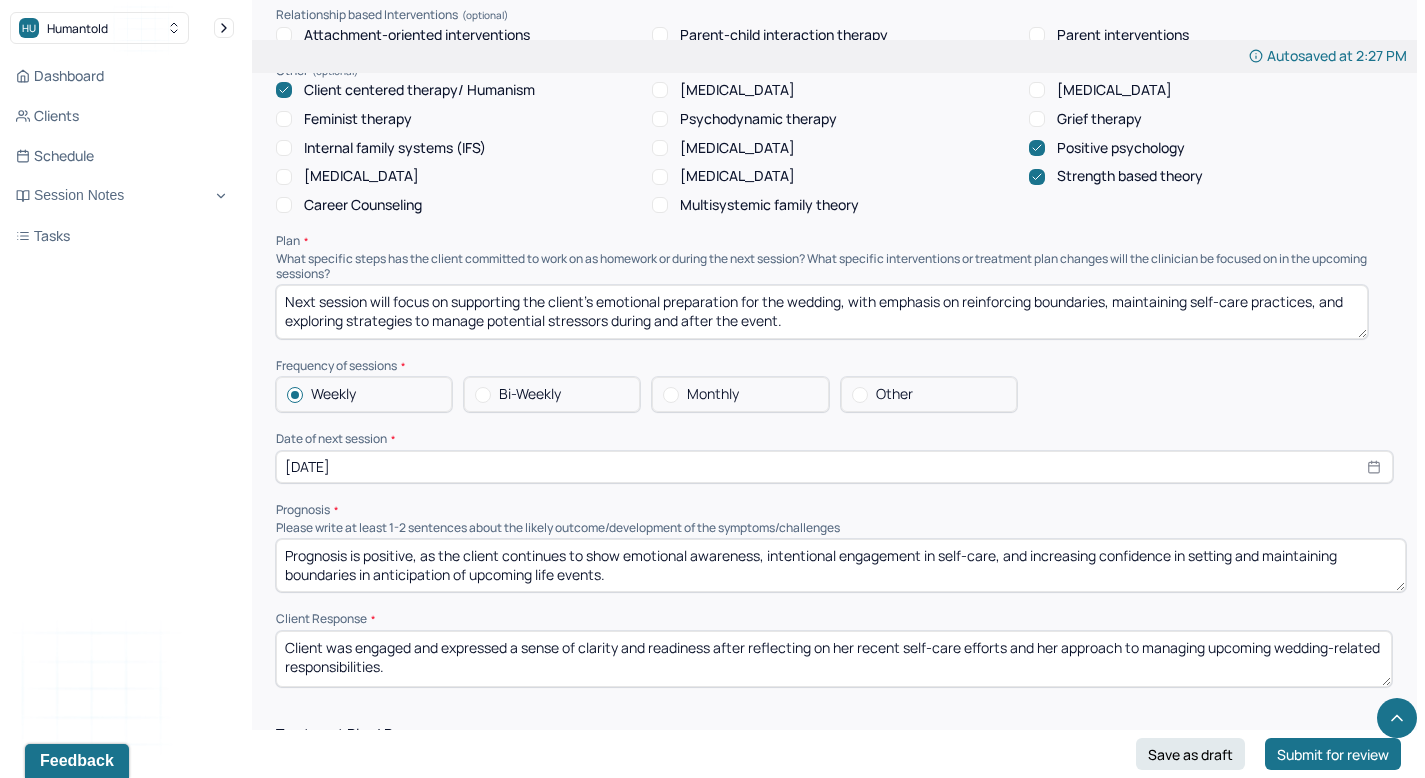 drag, startPoint x: 1390, startPoint y: 323, endPoint x: 1365, endPoint y: 297, distance: 36.069378 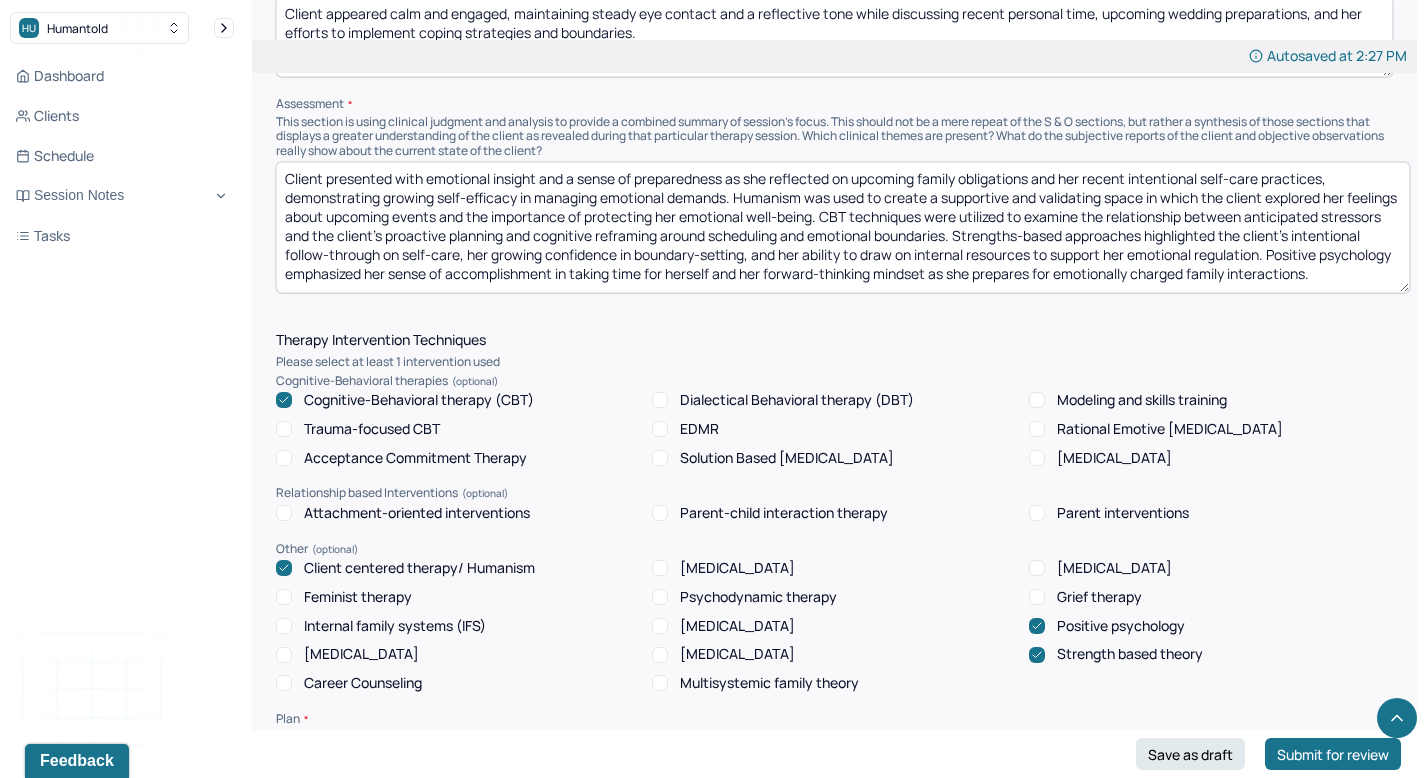scroll, scrollTop: 1459, scrollLeft: 0, axis: vertical 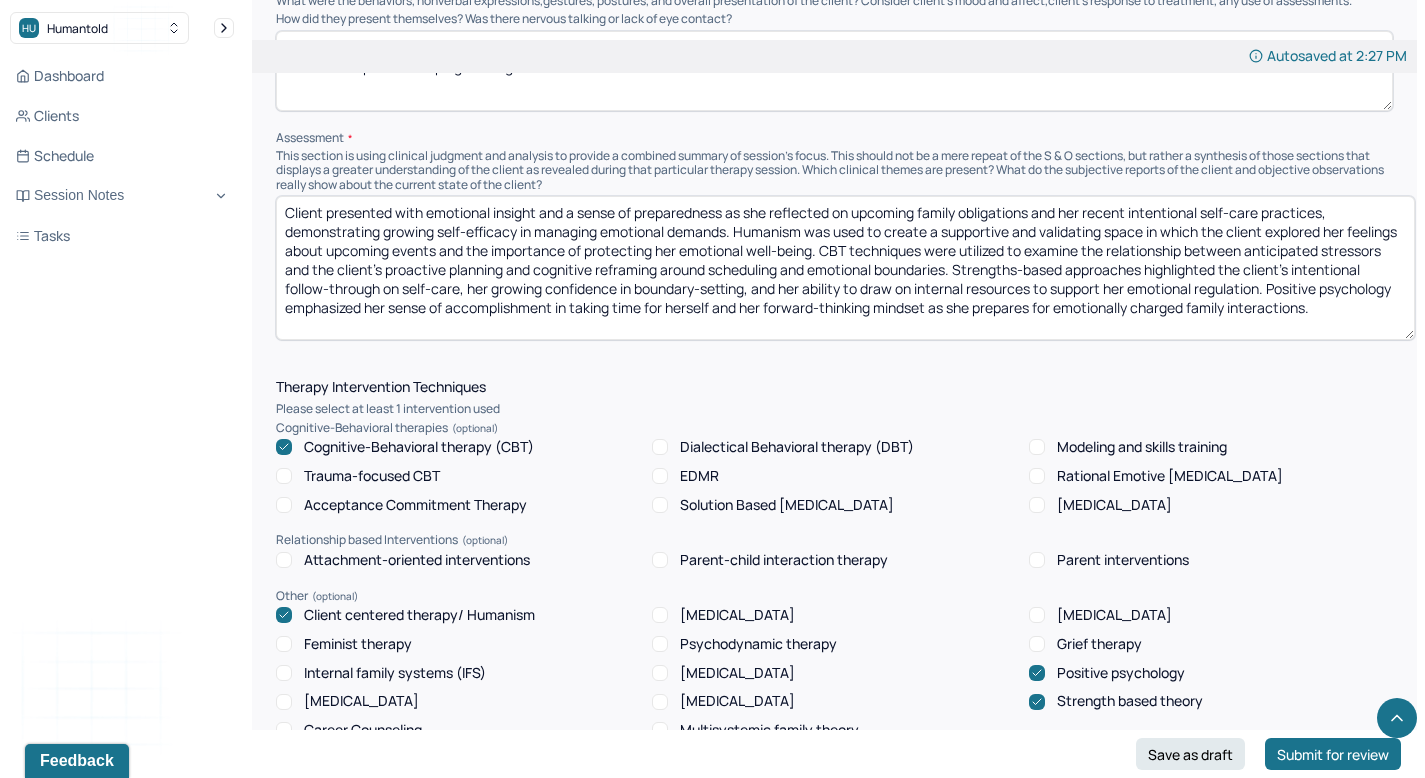 drag, startPoint x: 1402, startPoint y: 281, endPoint x: 1408, endPoint y: 294, distance: 14.3178215 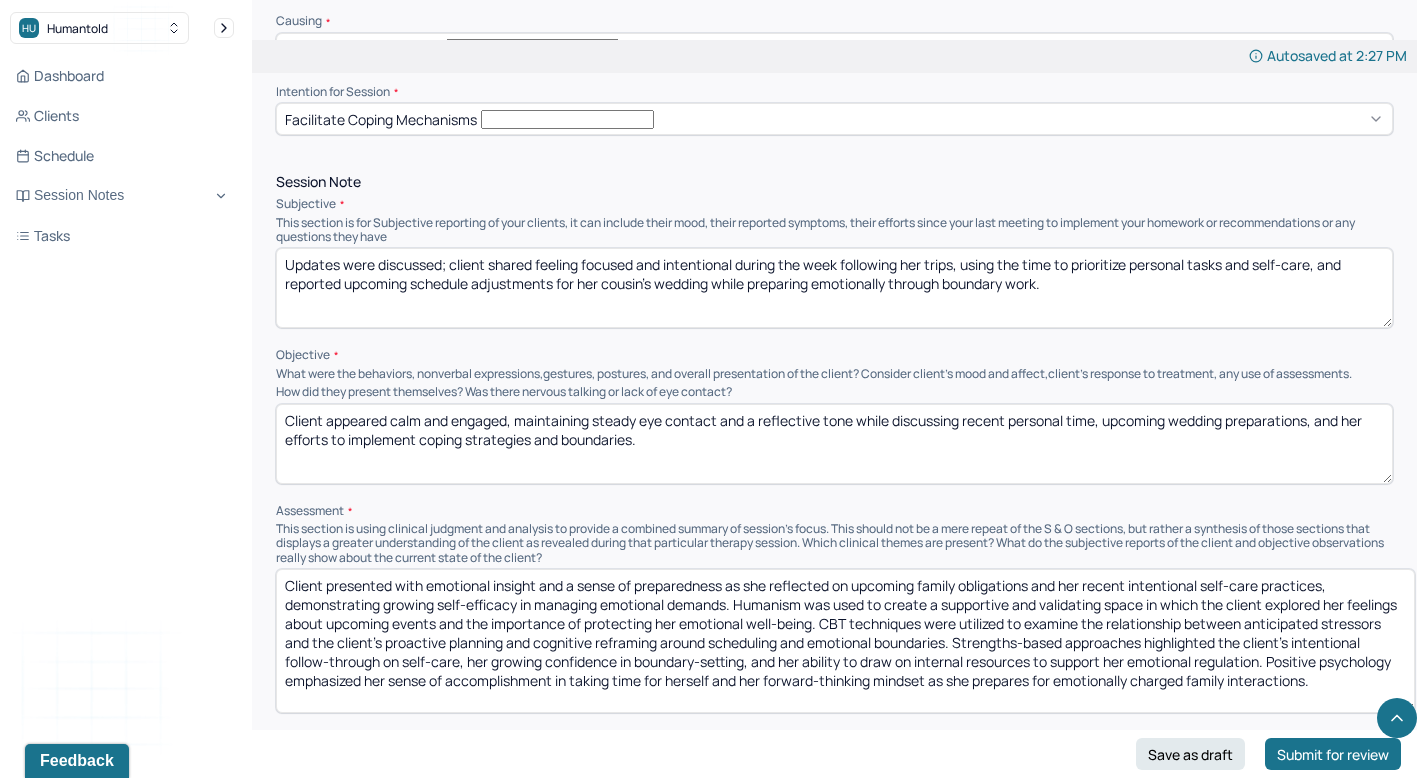 scroll, scrollTop: 1087, scrollLeft: 0, axis: vertical 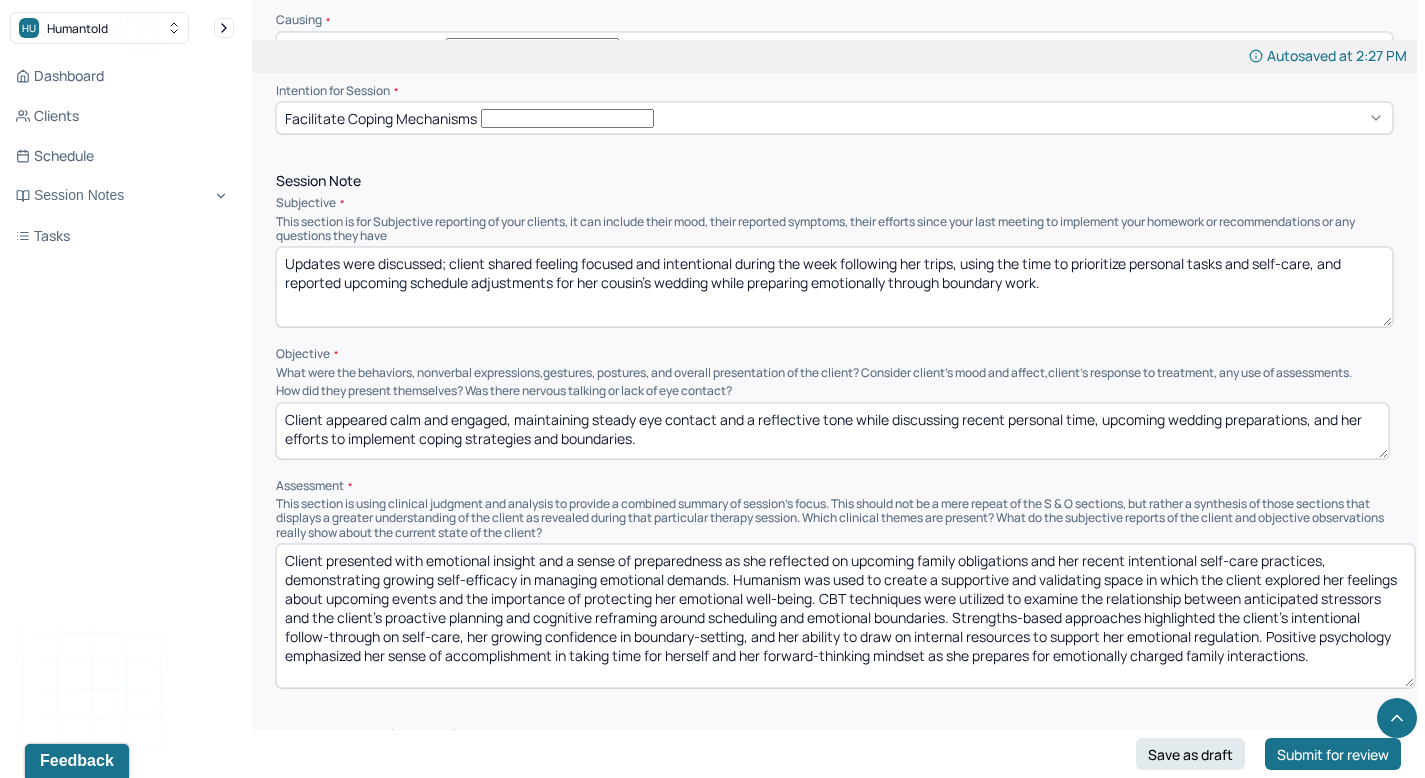 drag, startPoint x: 1390, startPoint y: 435, endPoint x: 1386, endPoint y: 412, distance: 23.345236 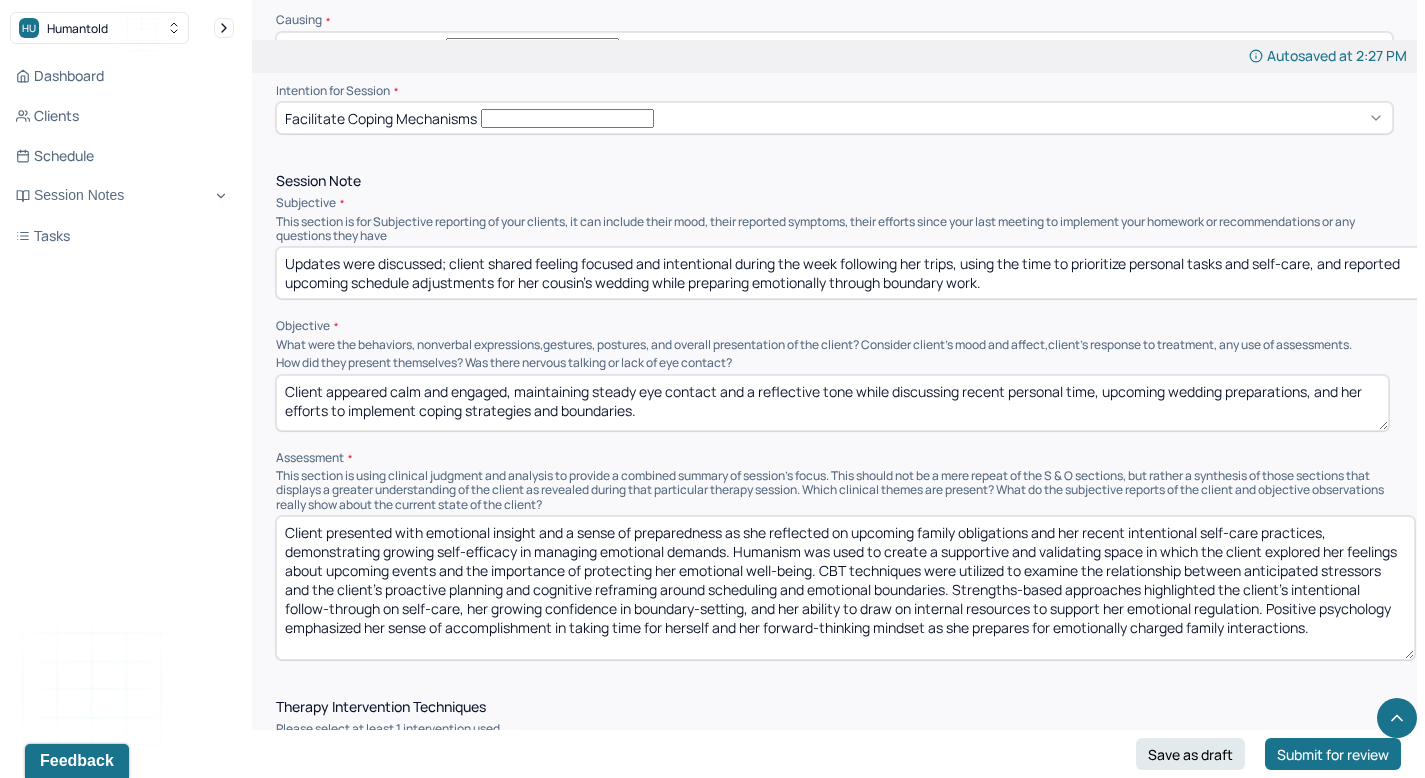 drag, startPoint x: 1385, startPoint y: 280, endPoint x: 1421, endPoint y: 252, distance: 45.607018 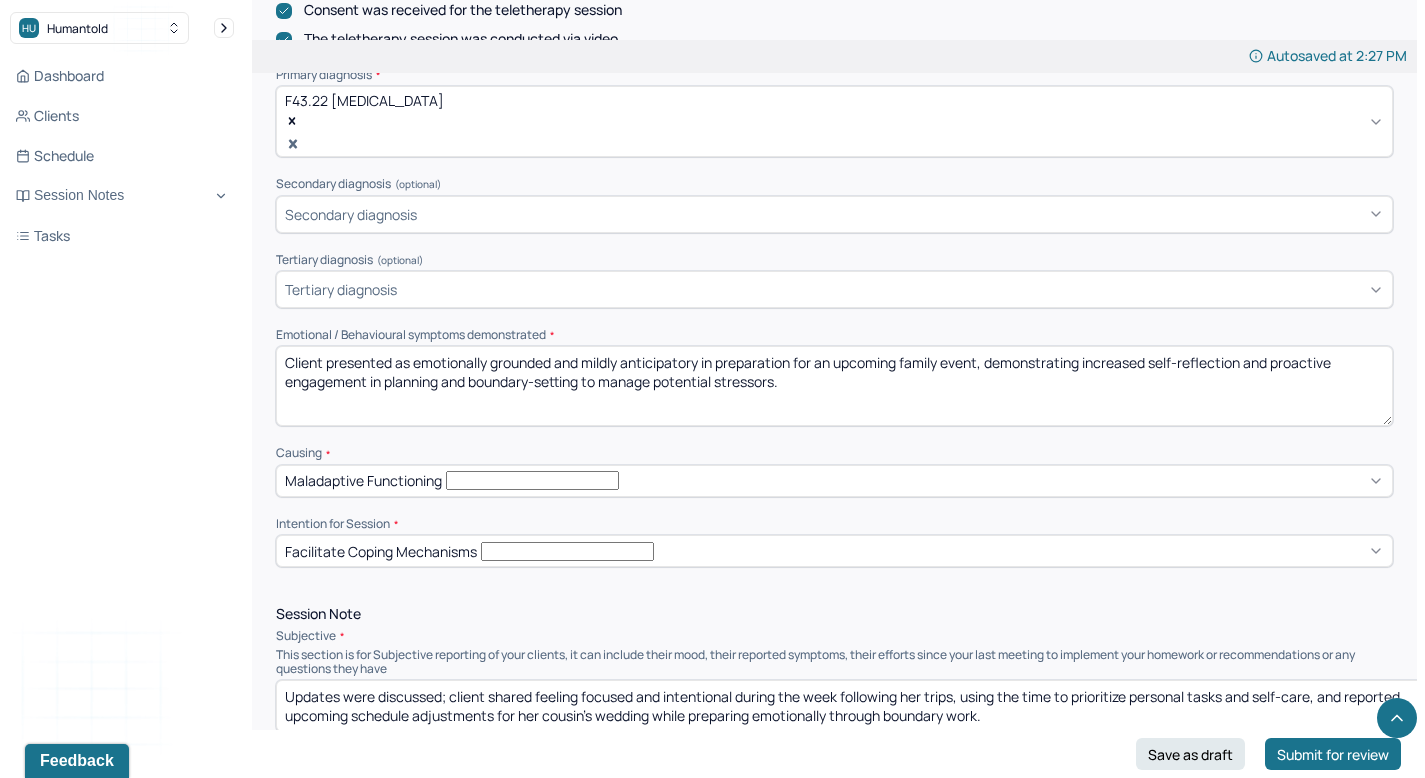 scroll, scrollTop: 653, scrollLeft: 0, axis: vertical 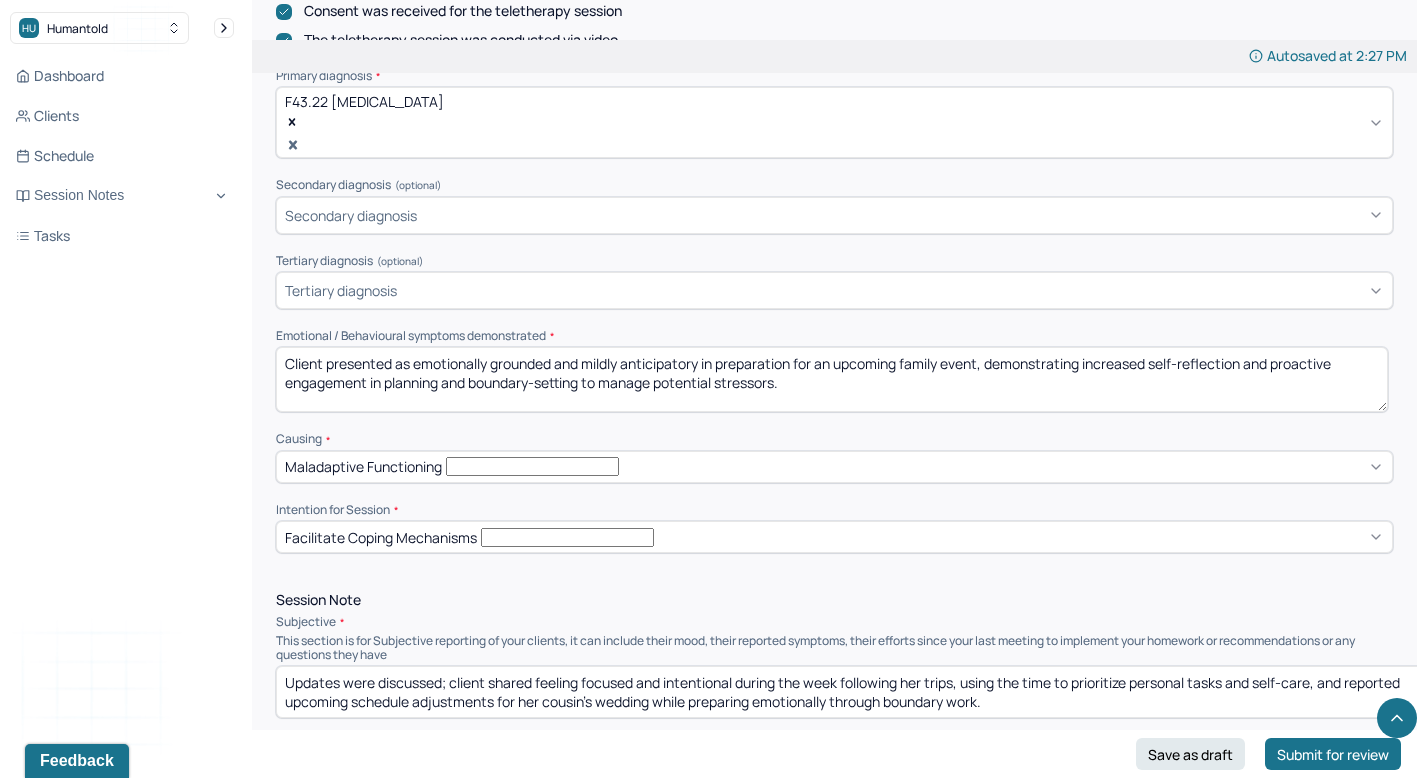 drag, startPoint x: 1387, startPoint y: 381, endPoint x: 1382, endPoint y: 365, distance: 16.763054 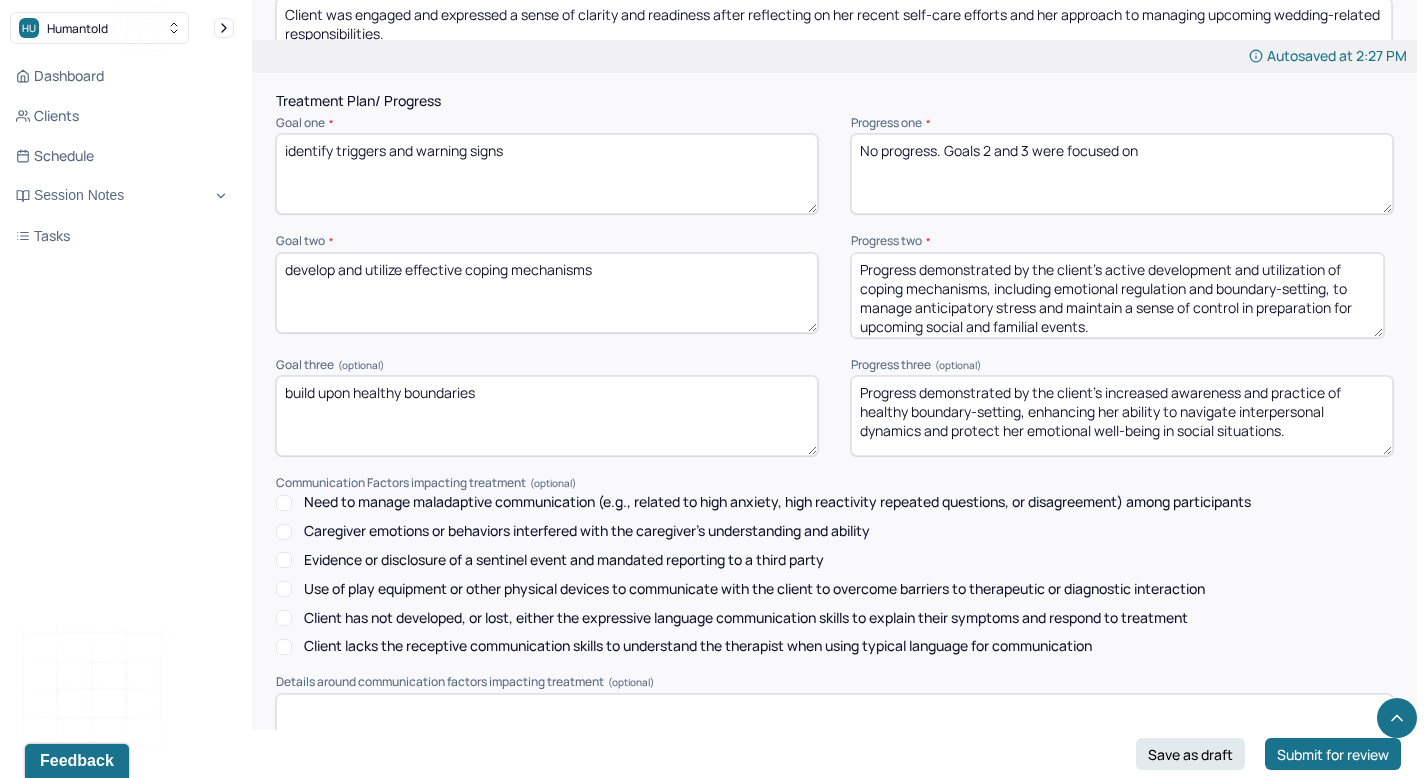 scroll, scrollTop: 2546, scrollLeft: 0, axis: vertical 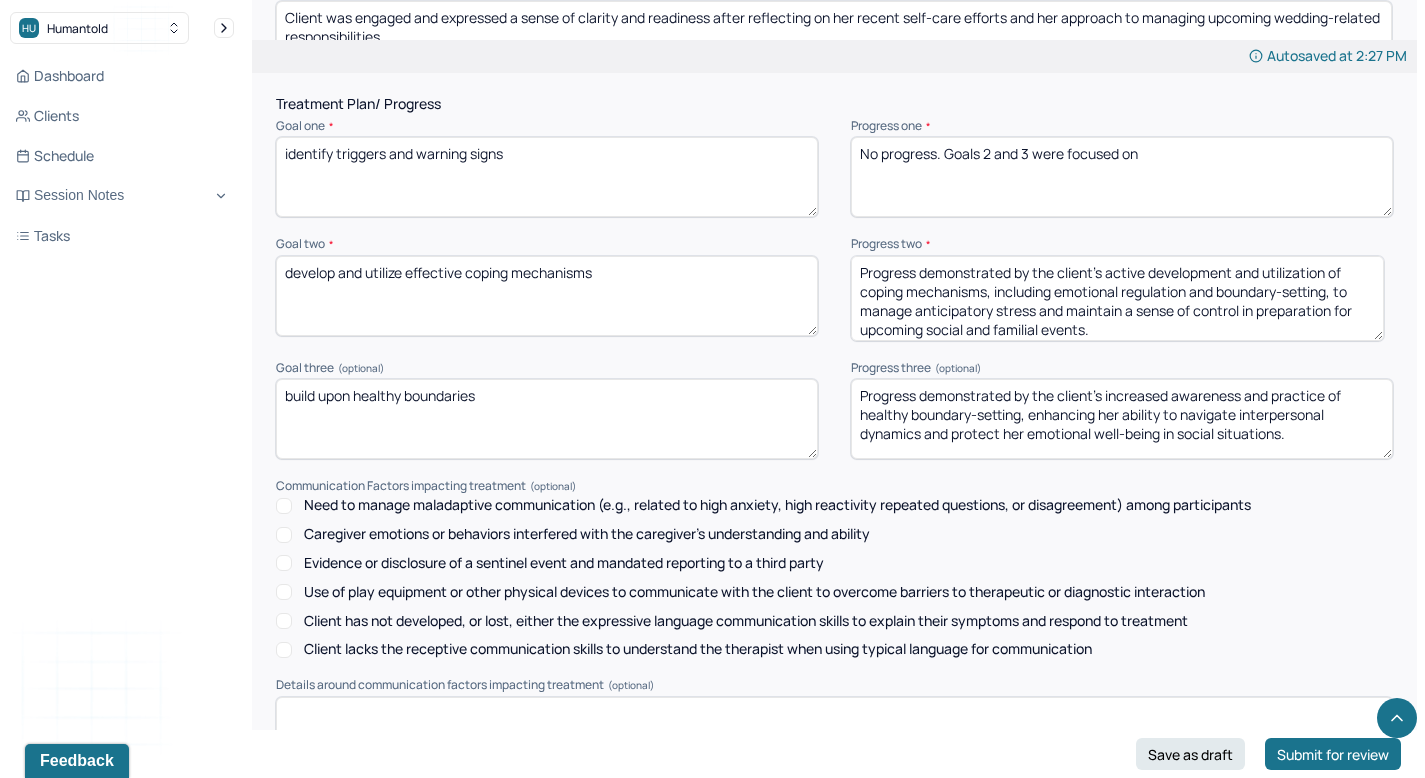 type on "Progress demonstrated by the client’s active development and utilization of coping mechanisms, including emotional regulation and boundary-setting, to manage anticipatory stress and maintain a sense of control in preparation for upcoming social and familial events." 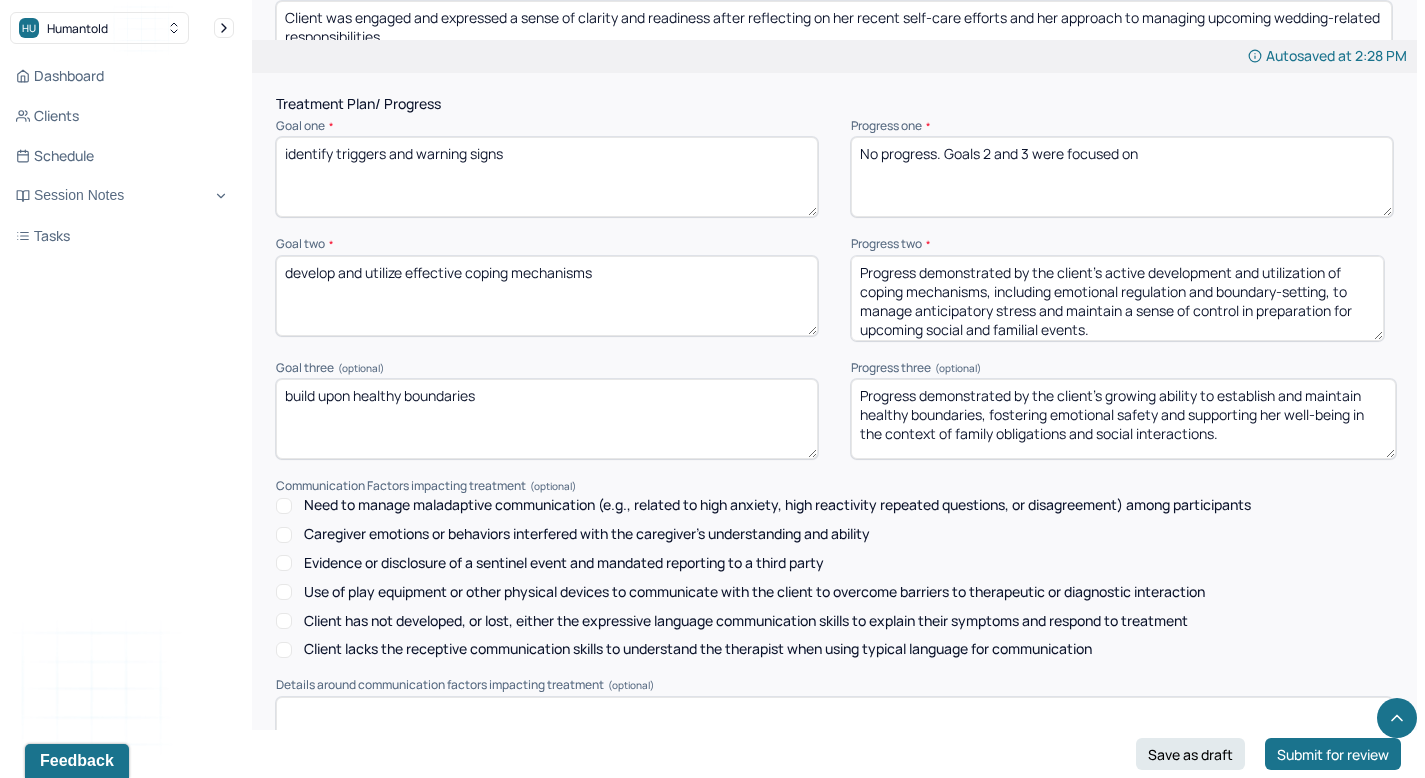 click on "Progress demonstrated by the client’s growing ability to establish and maintain healthy boundaries, fostering emotional safety and supporting her well-being in the context of family obligations and social interactions." at bounding box center (1123, 419) 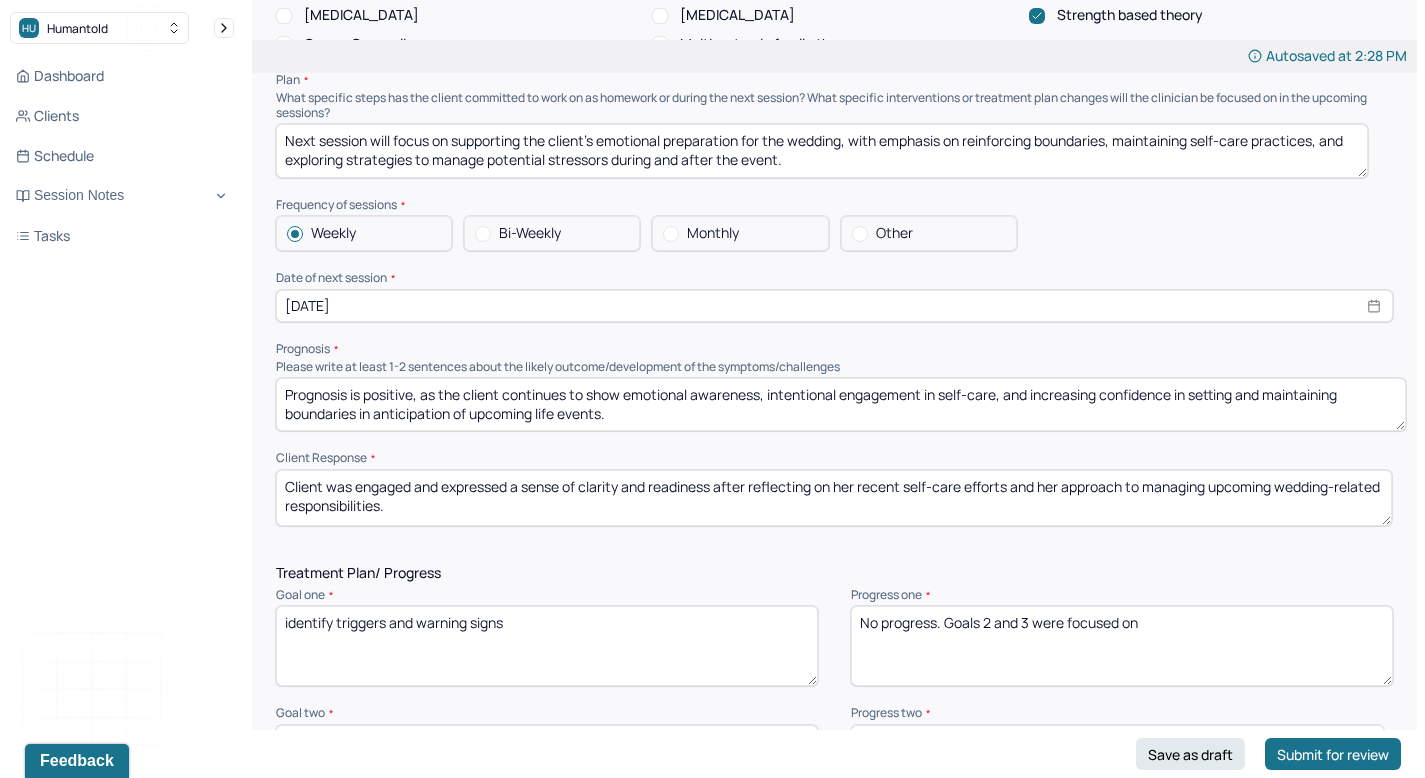 scroll, scrollTop: 2734, scrollLeft: 0, axis: vertical 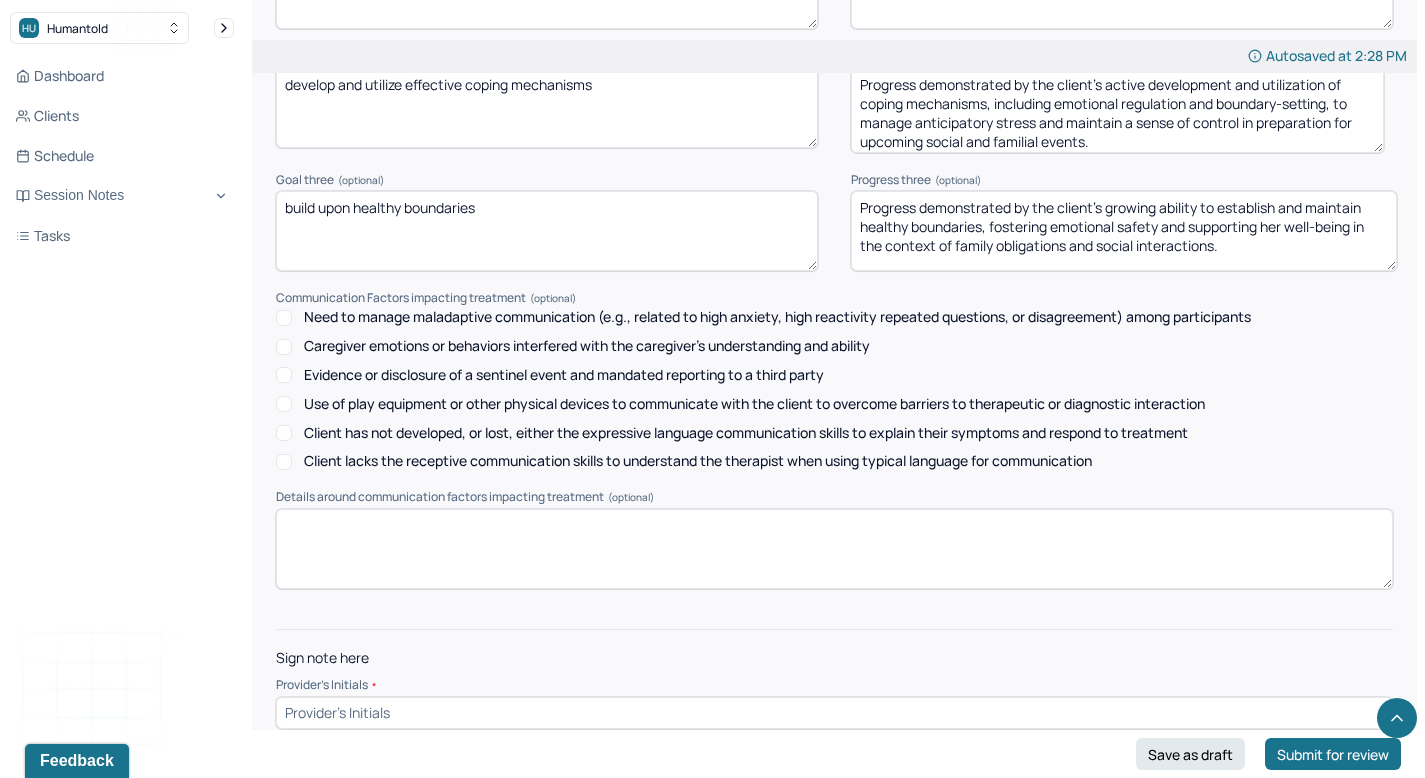 type on "Progress demonstrated by the client’s growing ability to establish and maintain healthy boundaries, fostering emotional safety and supporting her well-being in the context of family obligations and social interactions." 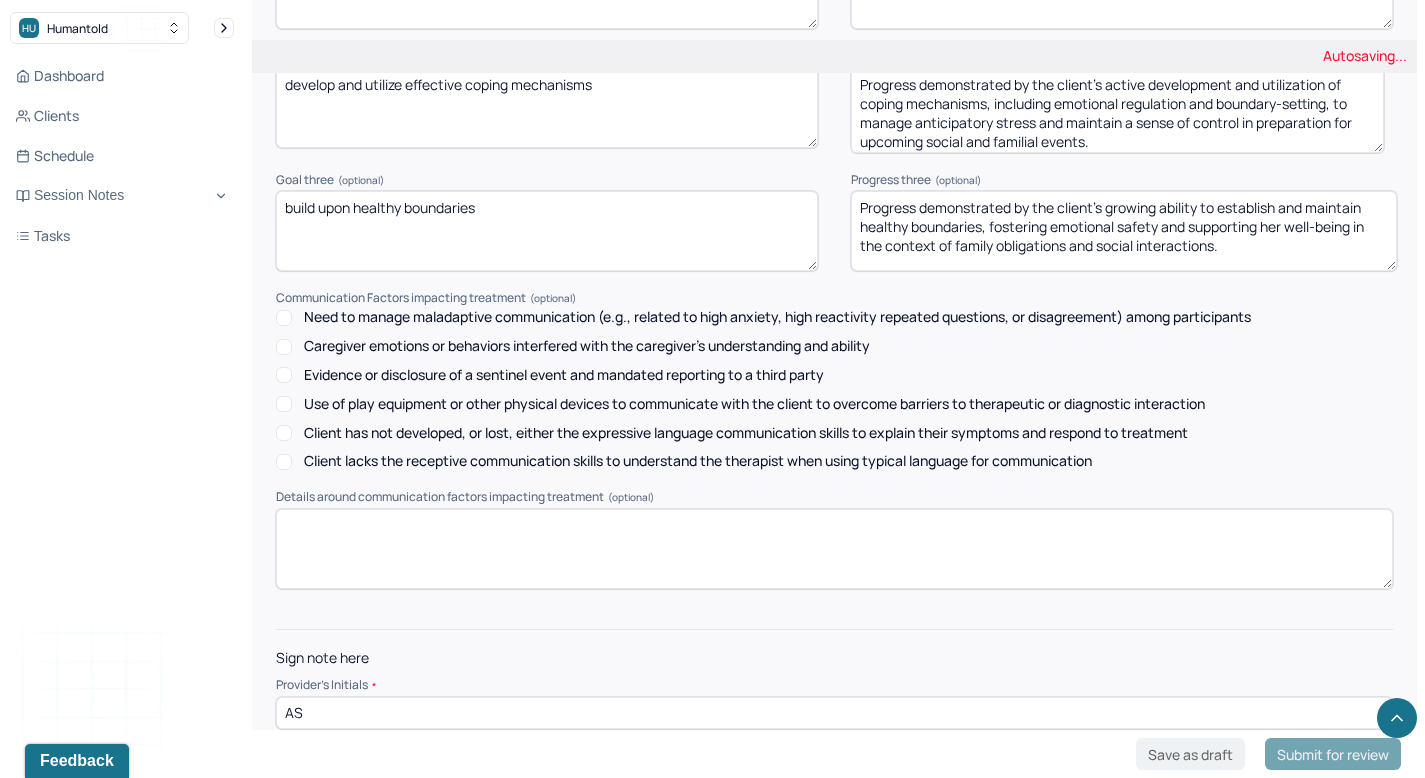 type on "AS" 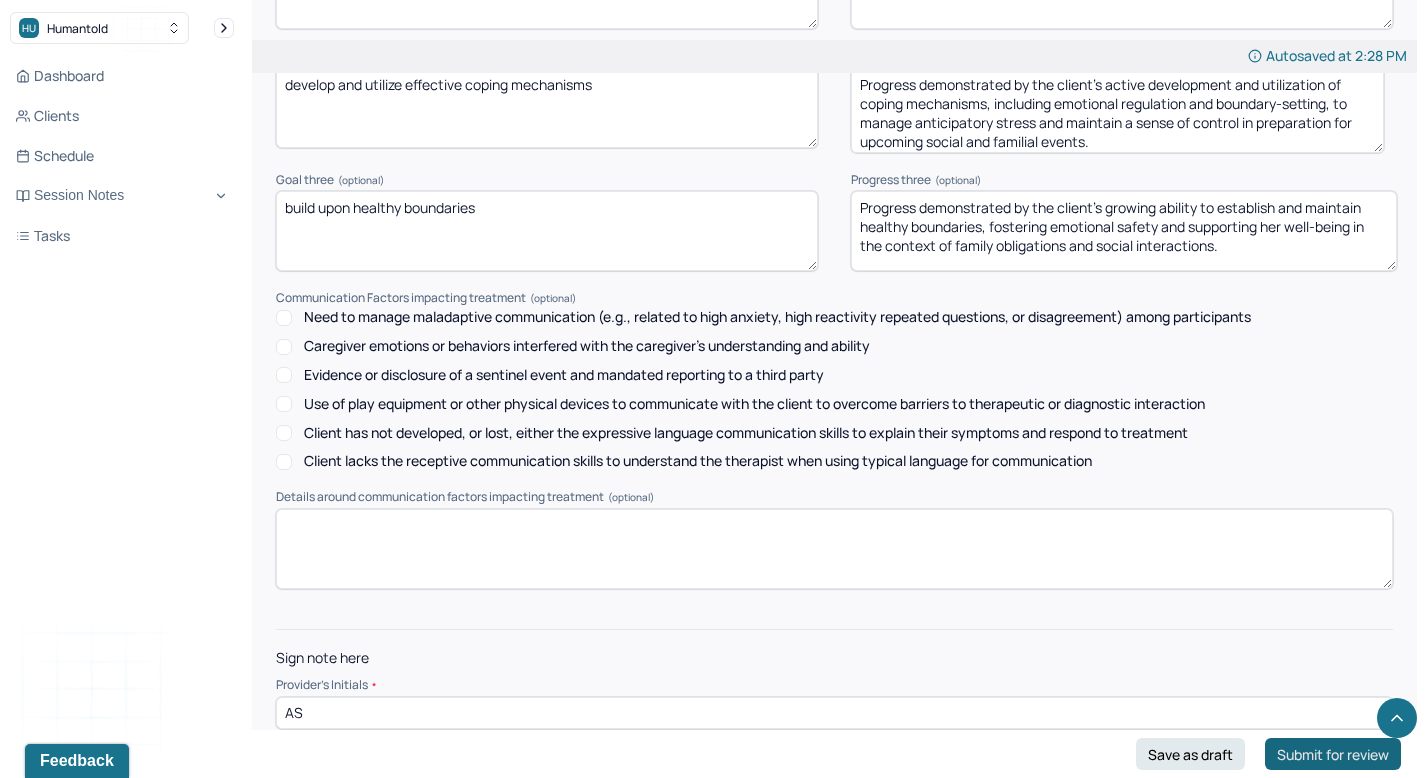 click on "Submit for review" at bounding box center (1333, 754) 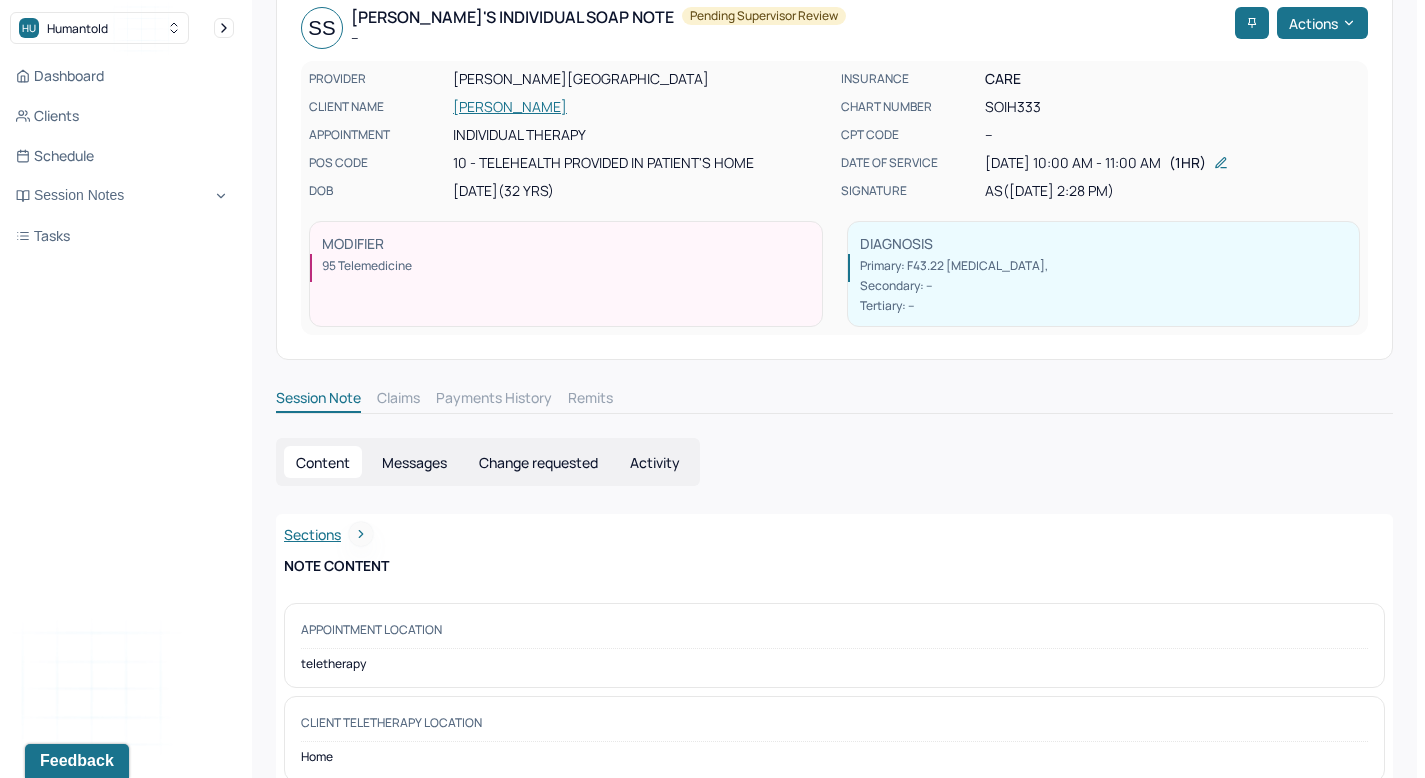 scroll, scrollTop: 0, scrollLeft: 0, axis: both 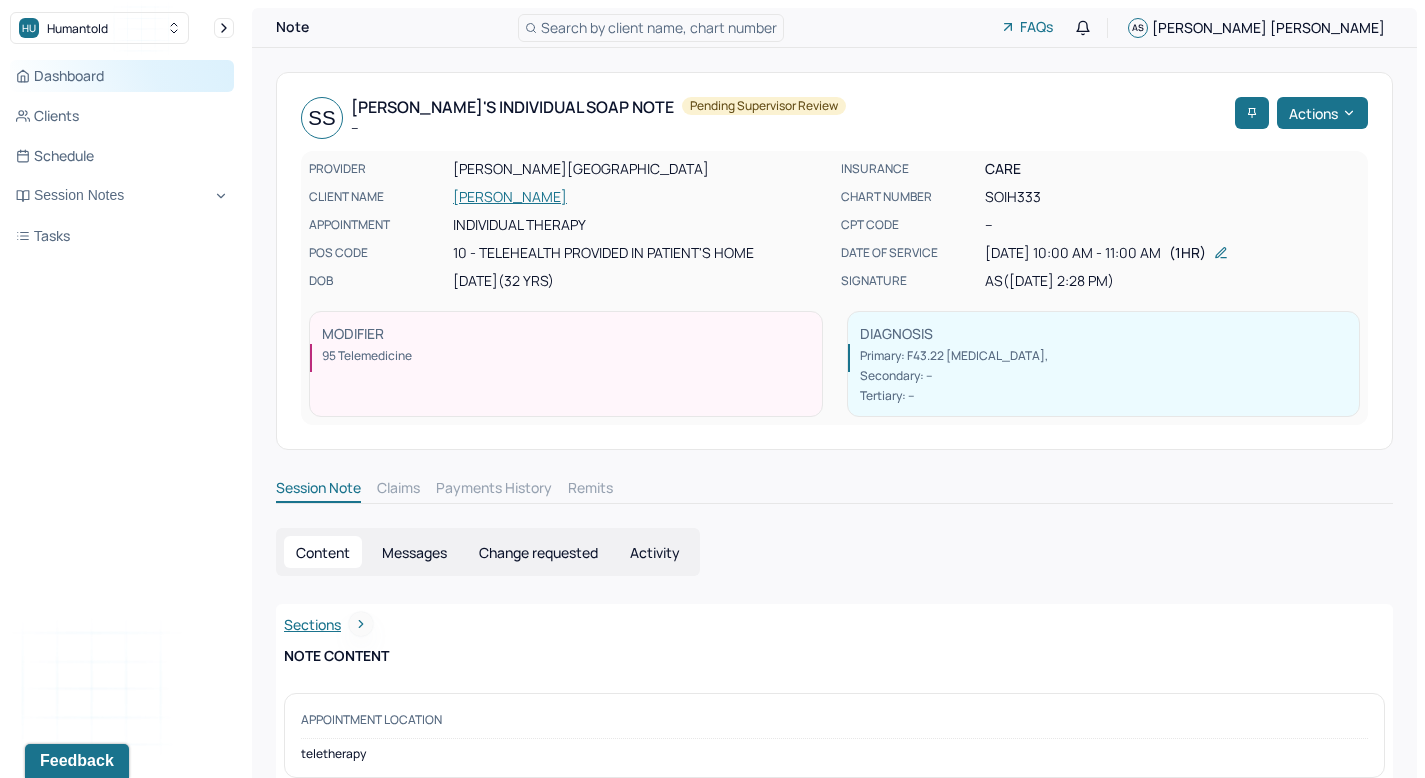 click on "Dashboard" at bounding box center [122, 76] 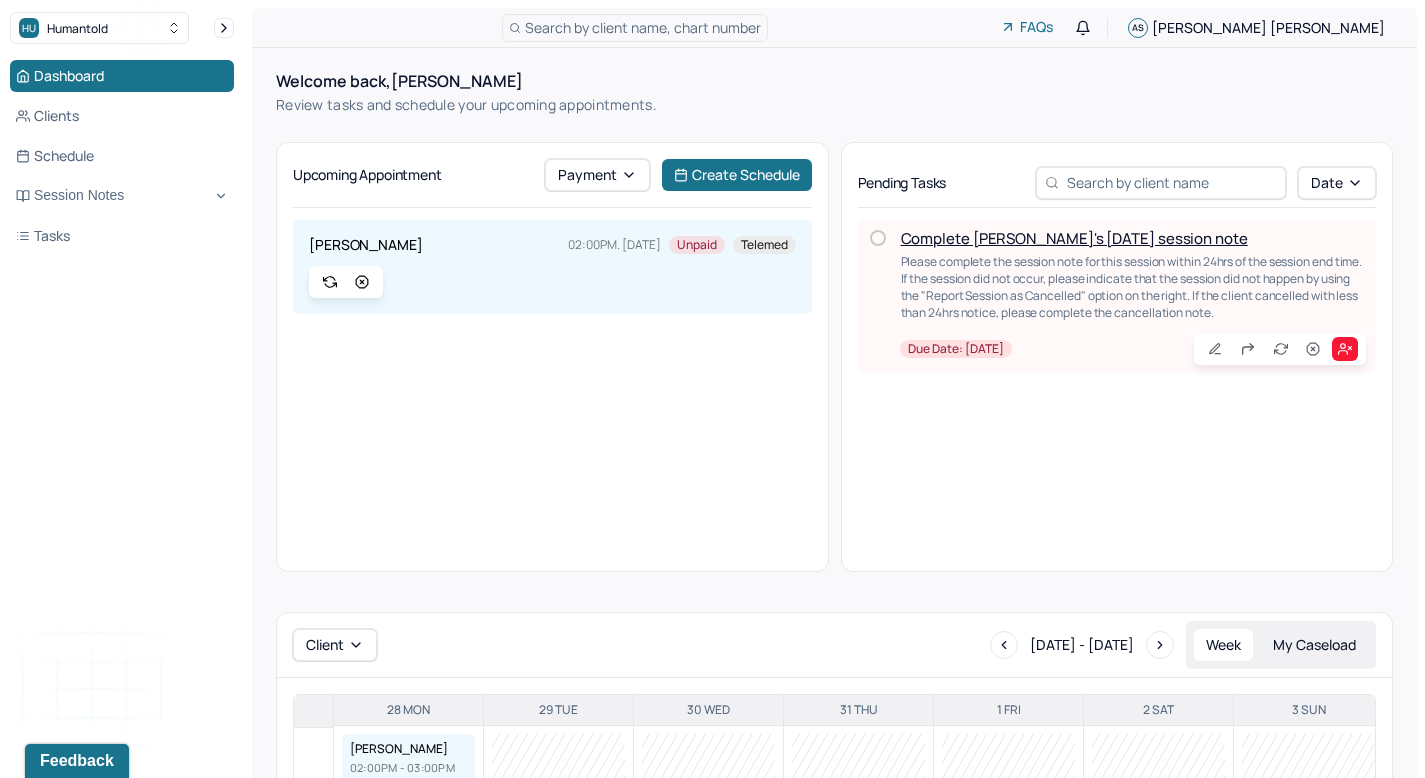 click on "Complete [PERSON_NAME]'s [DATE] session note" at bounding box center [1074, 238] 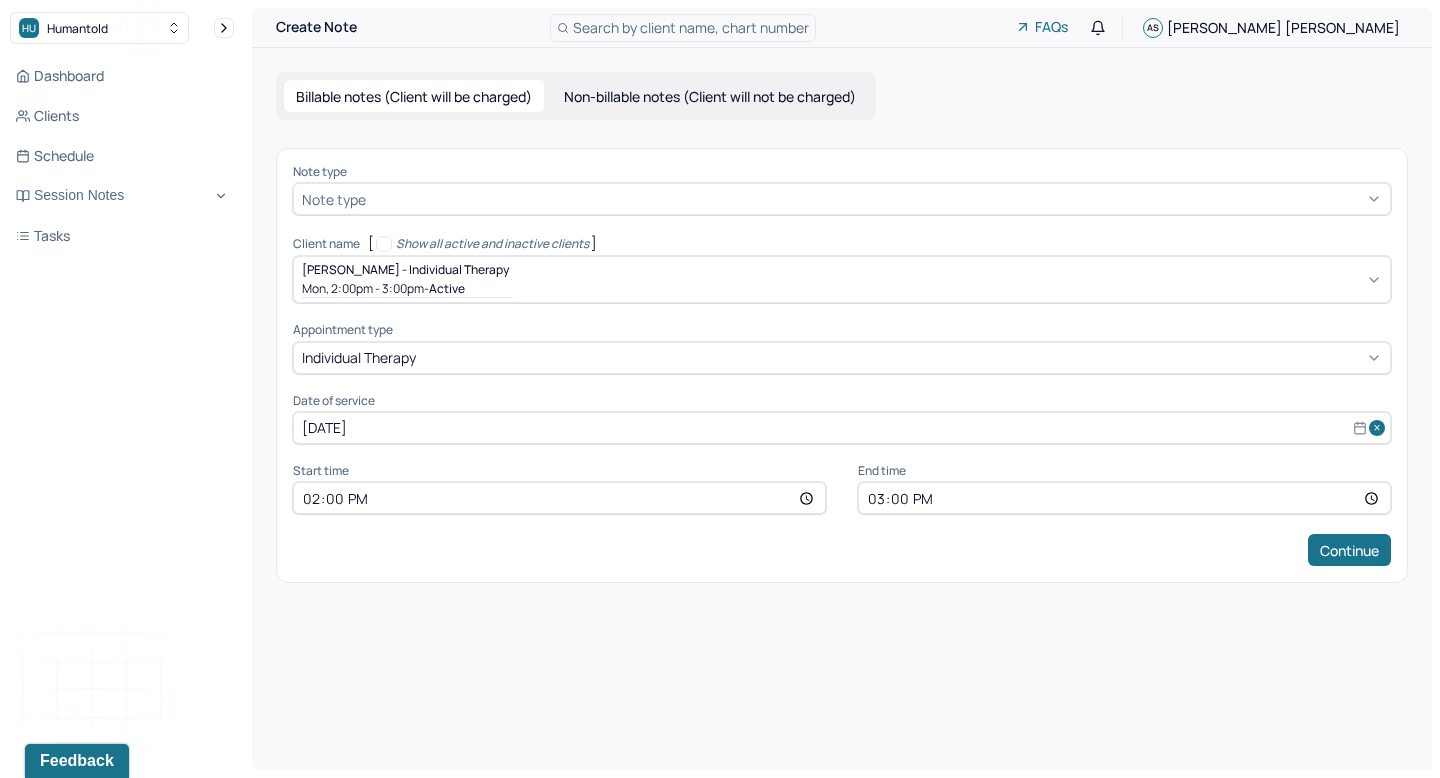 click at bounding box center (876, 199) 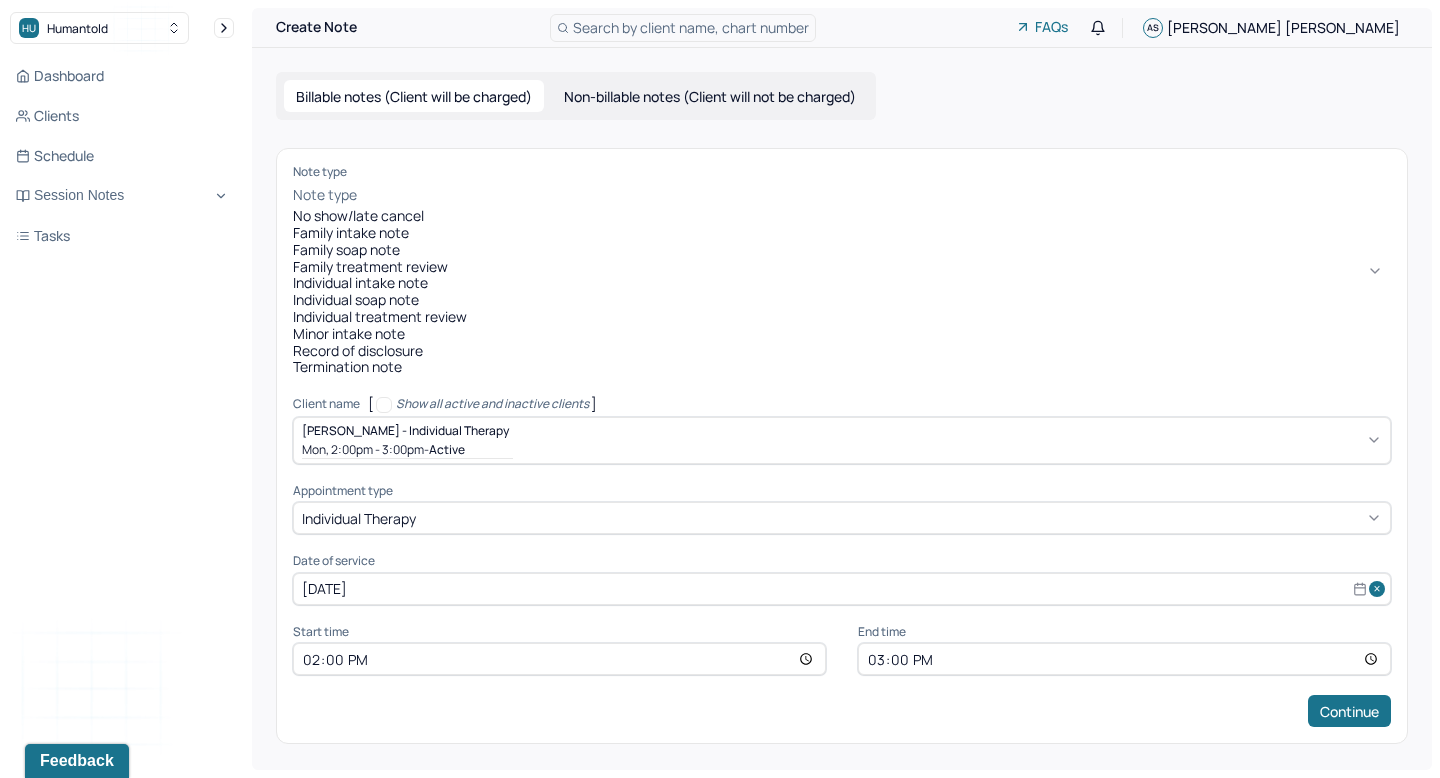 click on "Individual soap note" at bounding box center (842, 300) 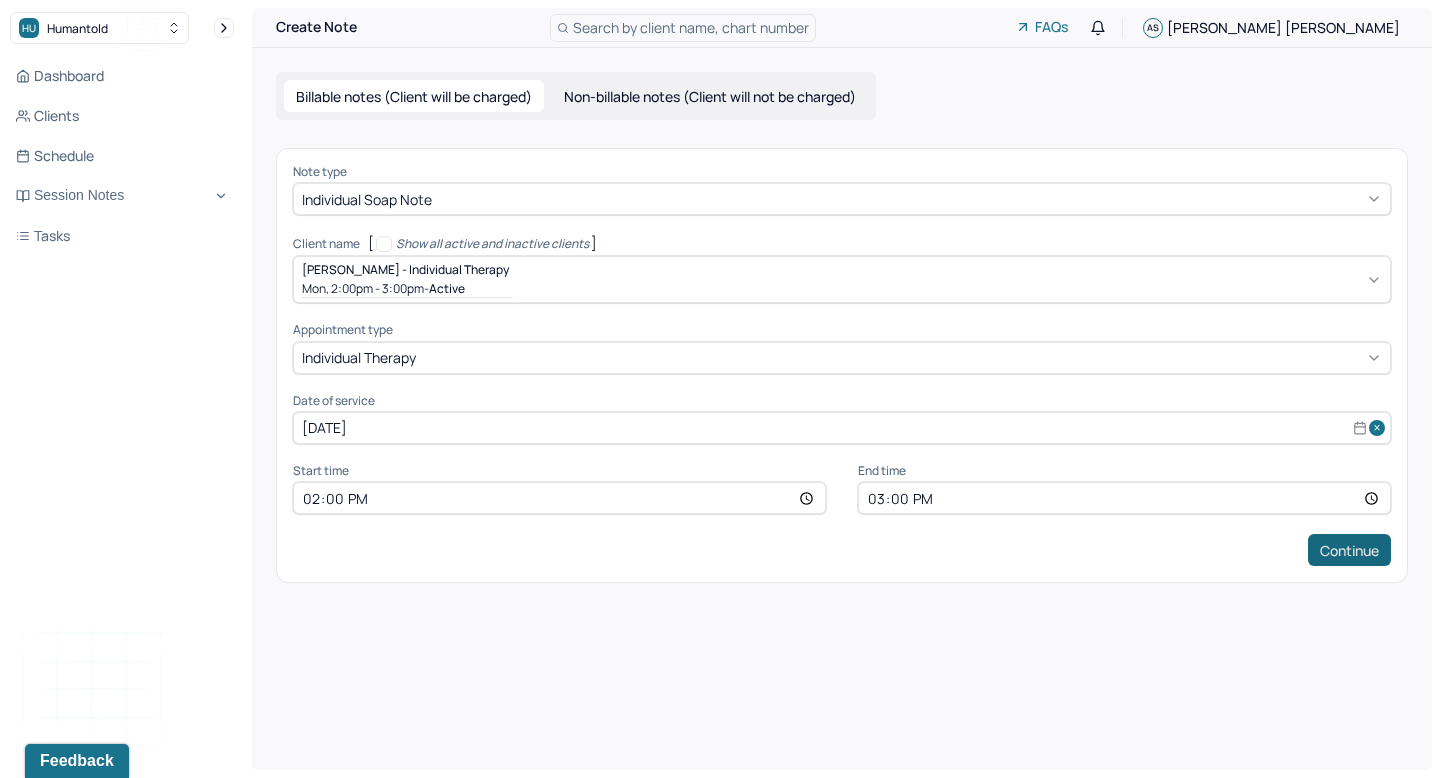 click on "Continue" at bounding box center (1349, 550) 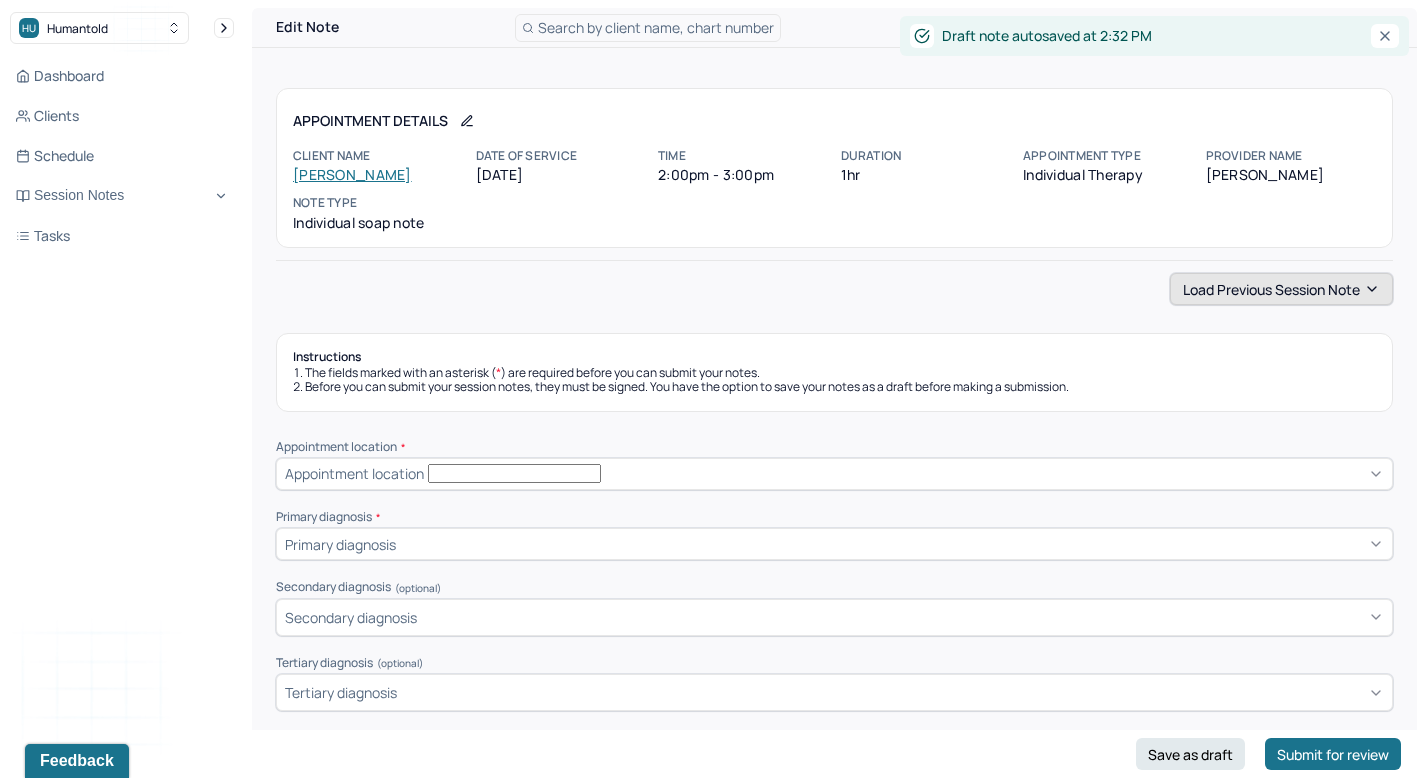 click on "Load previous session note" at bounding box center [1281, 289] 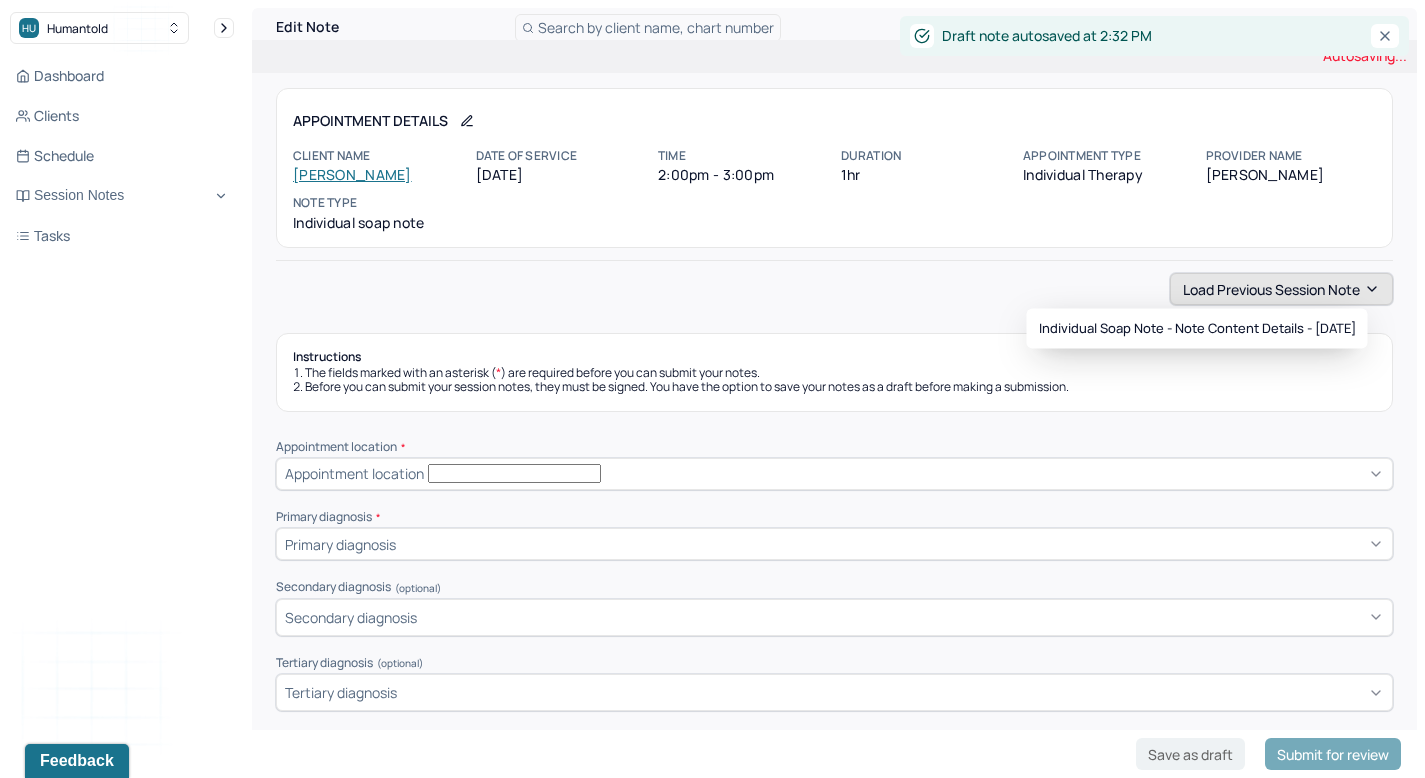 click on "Load previous session note" at bounding box center (1281, 289) 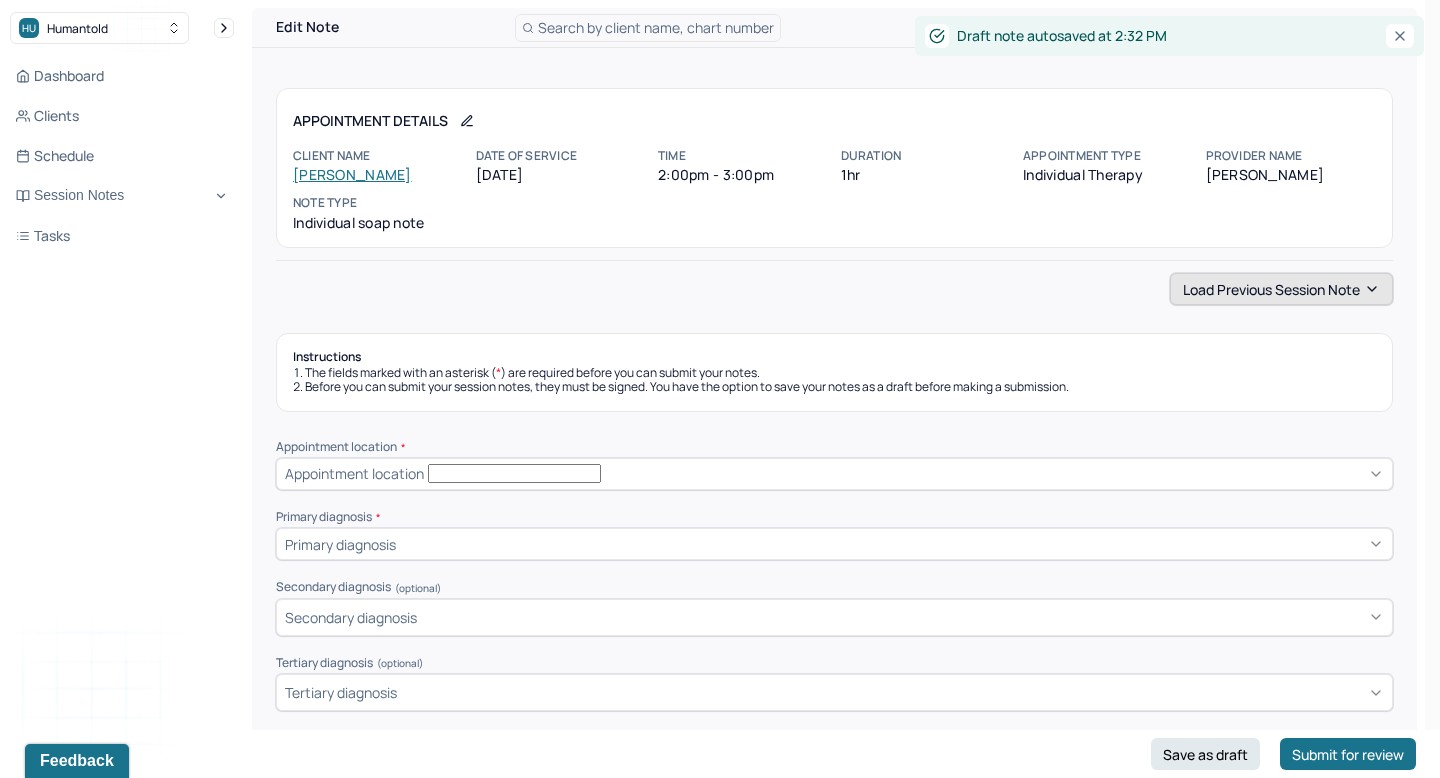 click on "Load previous session note" at bounding box center (1281, 289) 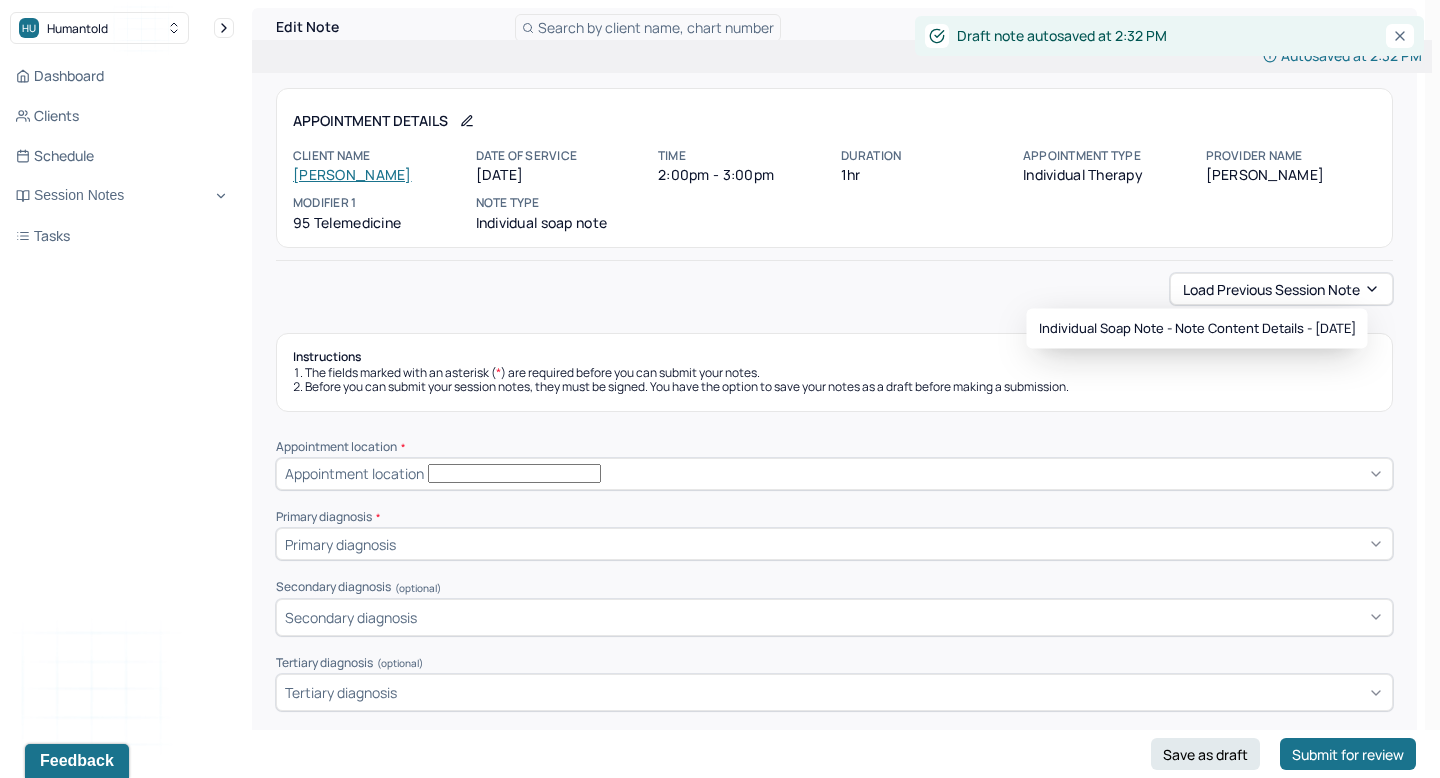 click on "Individual soap note   - Note content Details -   [DATE]" at bounding box center (1197, 329) 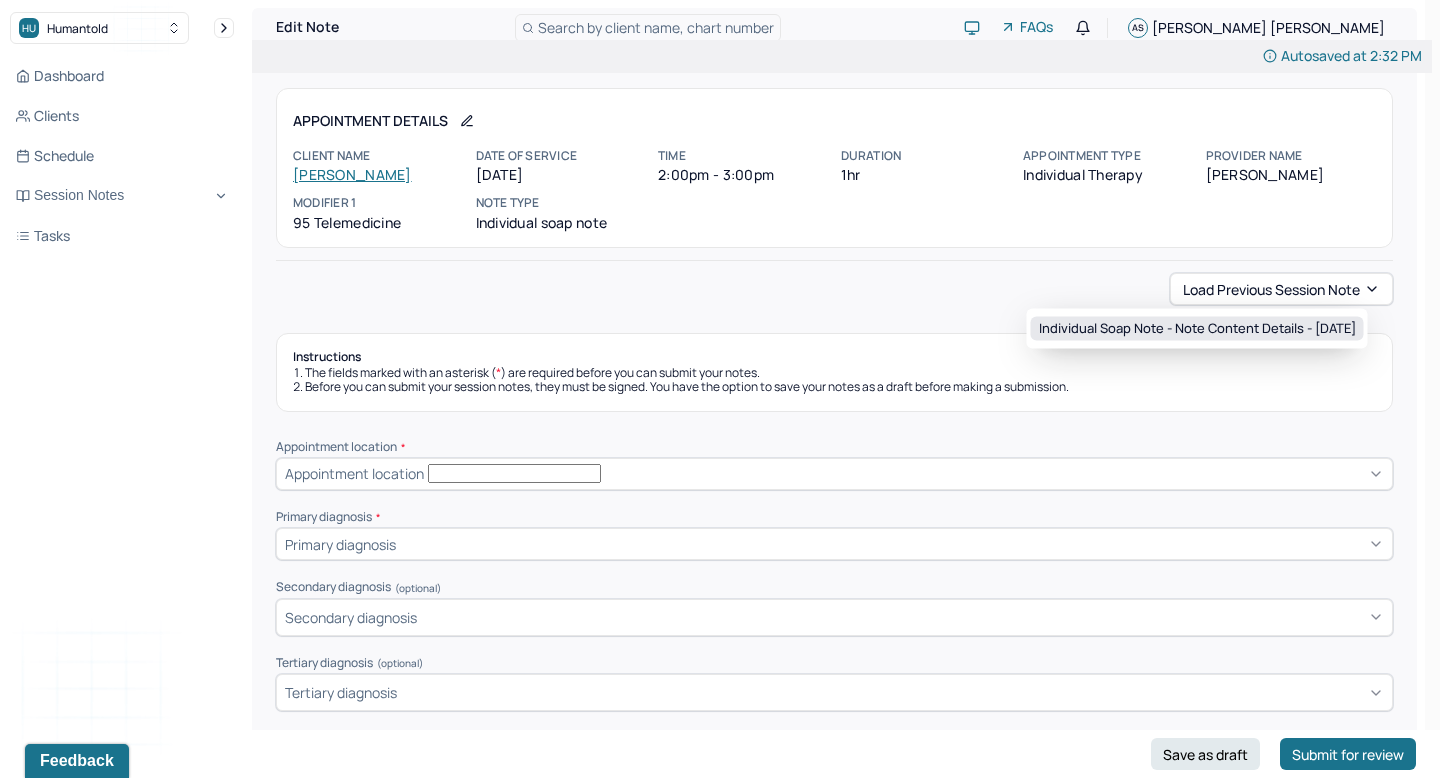 click on "Individual soap note   - Note content Details -   [DATE]" at bounding box center (1197, 329) 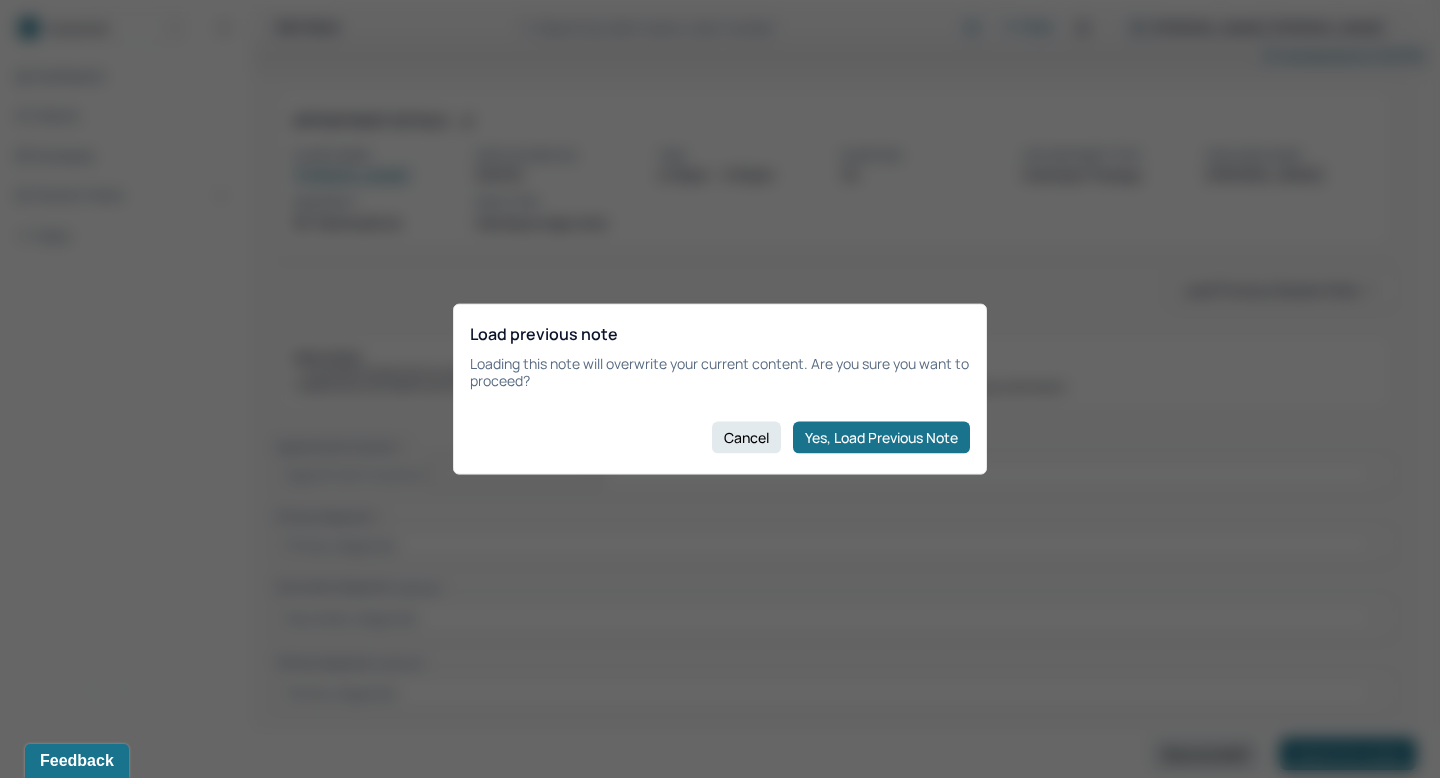 click on "Yes, Load Previous Note" at bounding box center [881, 437] 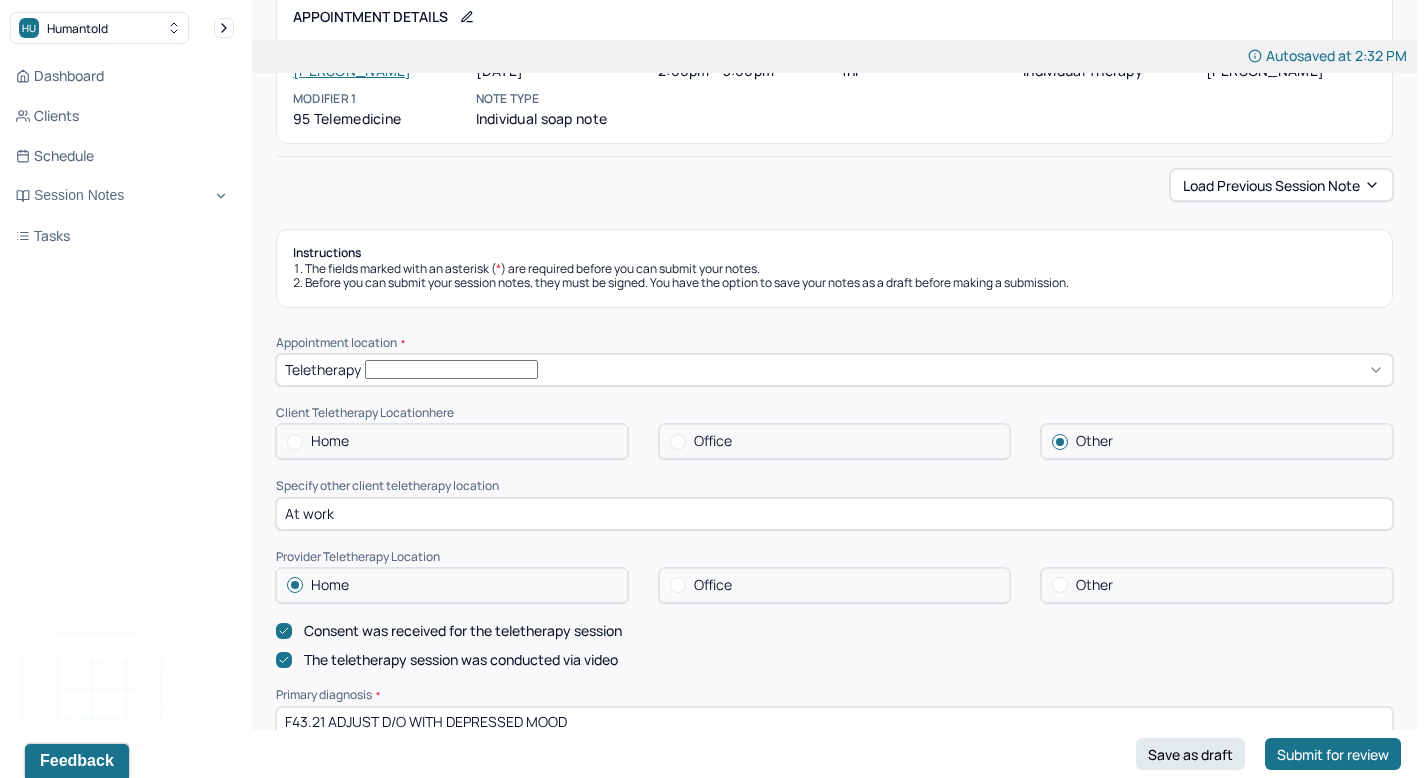 scroll, scrollTop: 107, scrollLeft: 0, axis: vertical 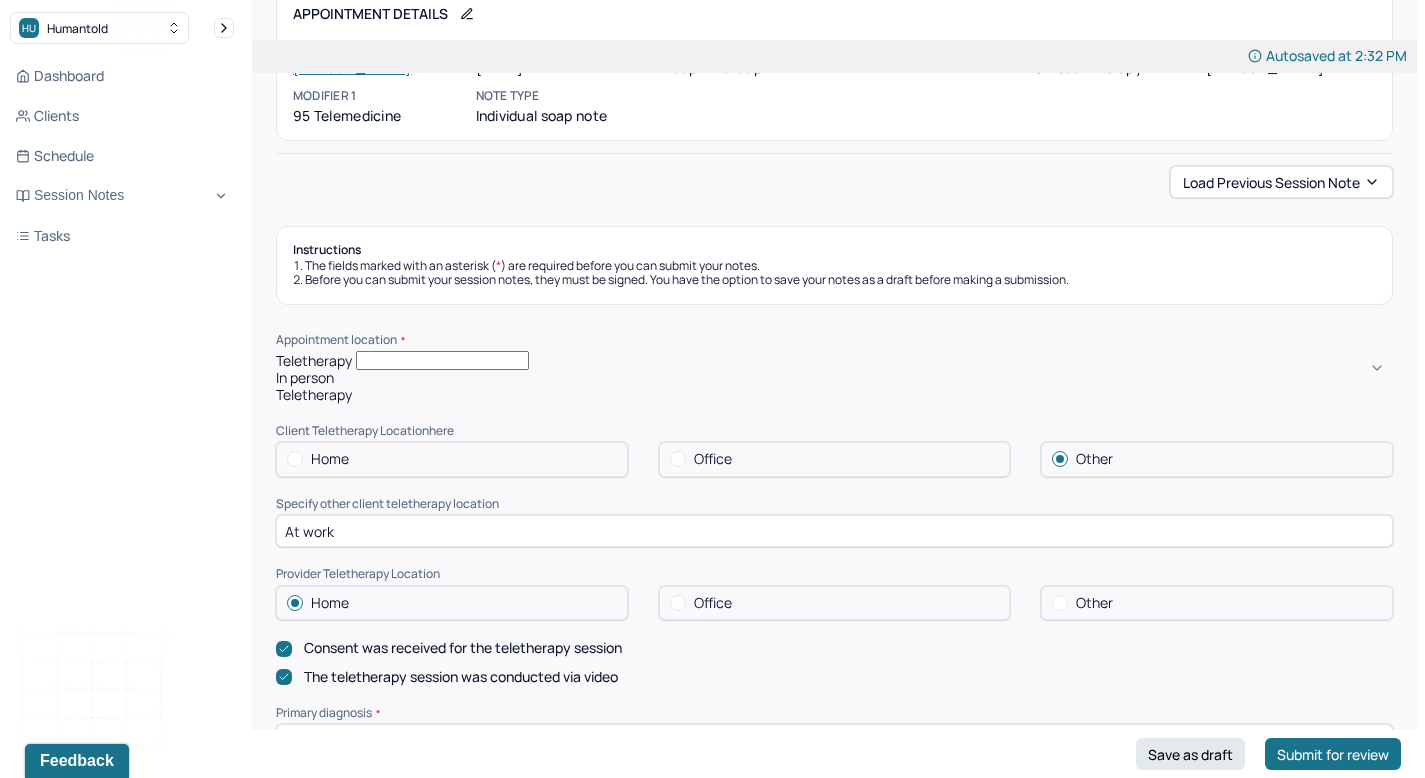 click on "Teletherapy" at bounding box center [834, 360] 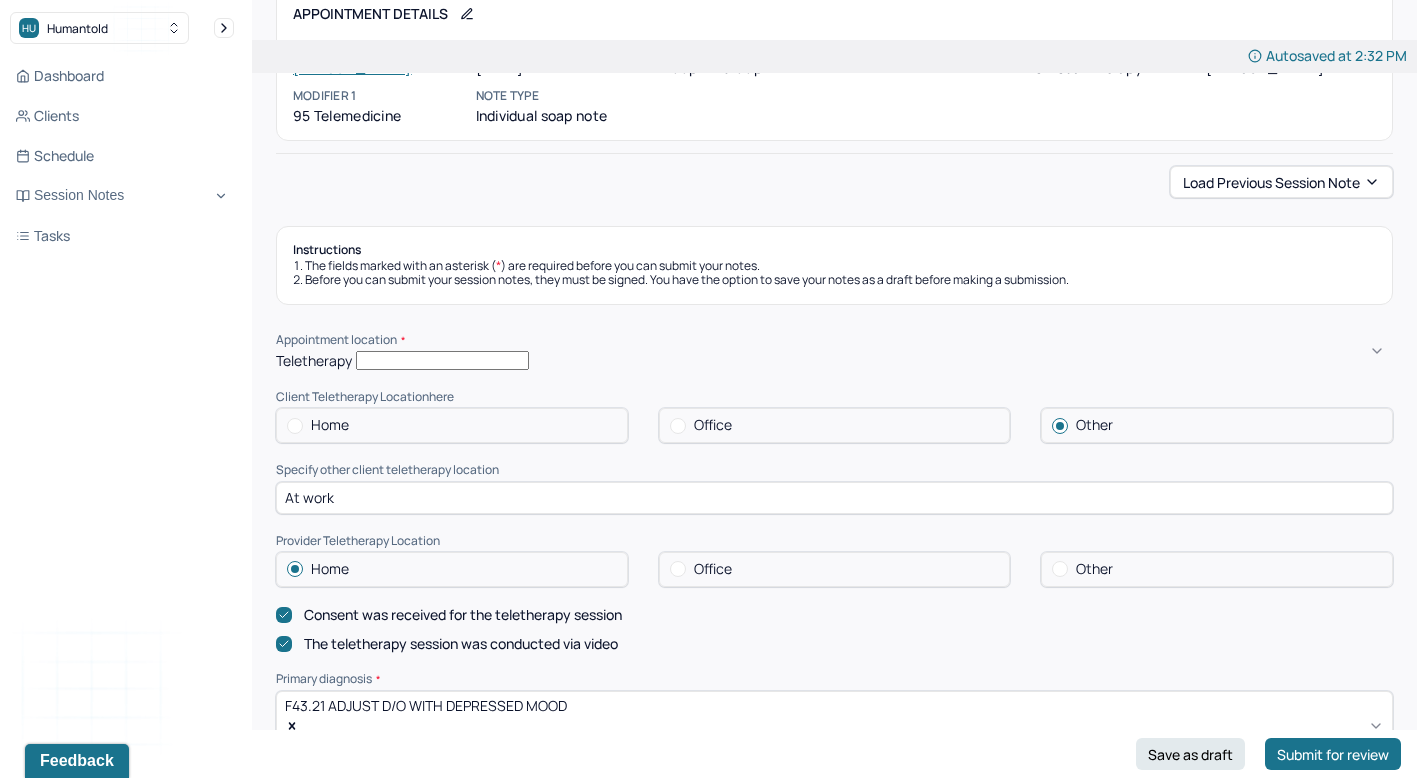 click on "Home" at bounding box center [452, 425] 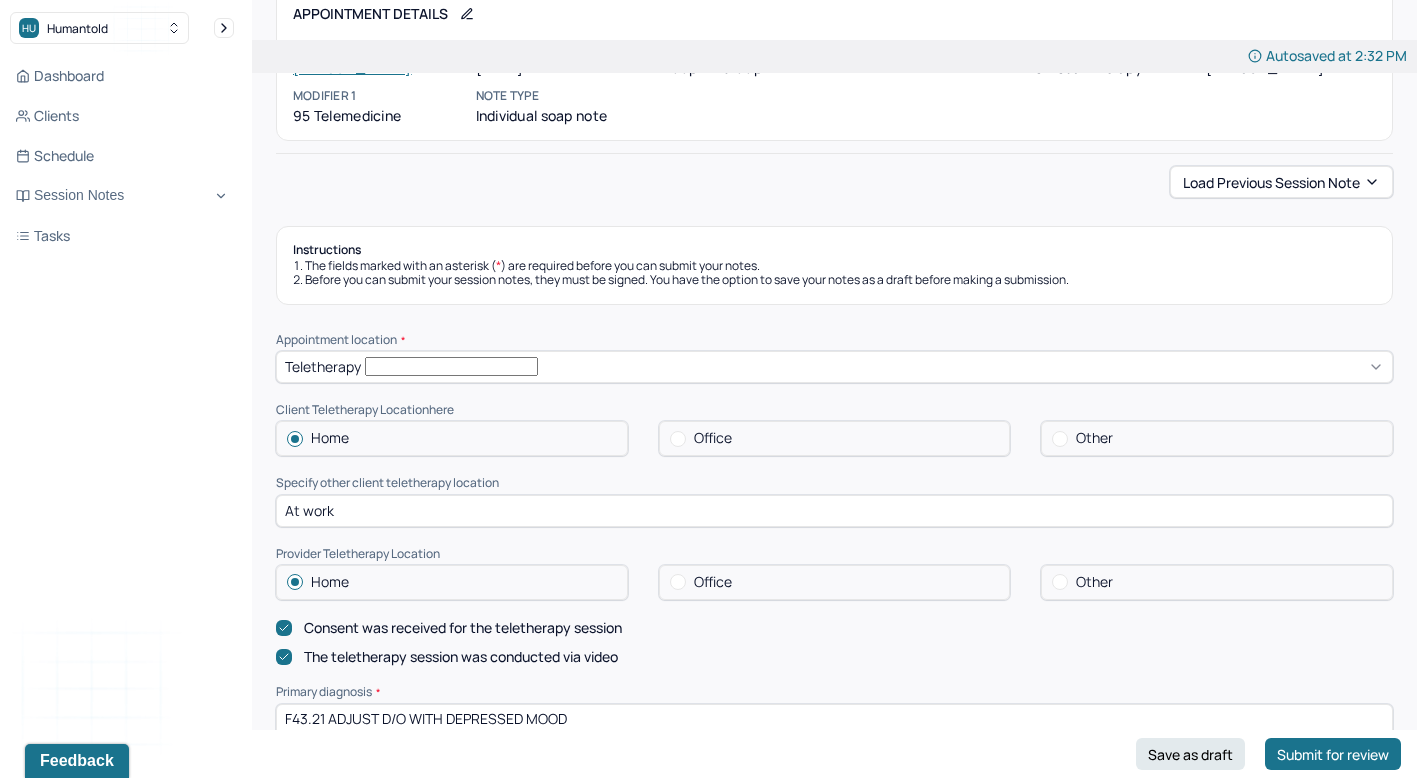 click on "Other" at bounding box center (1094, 438) 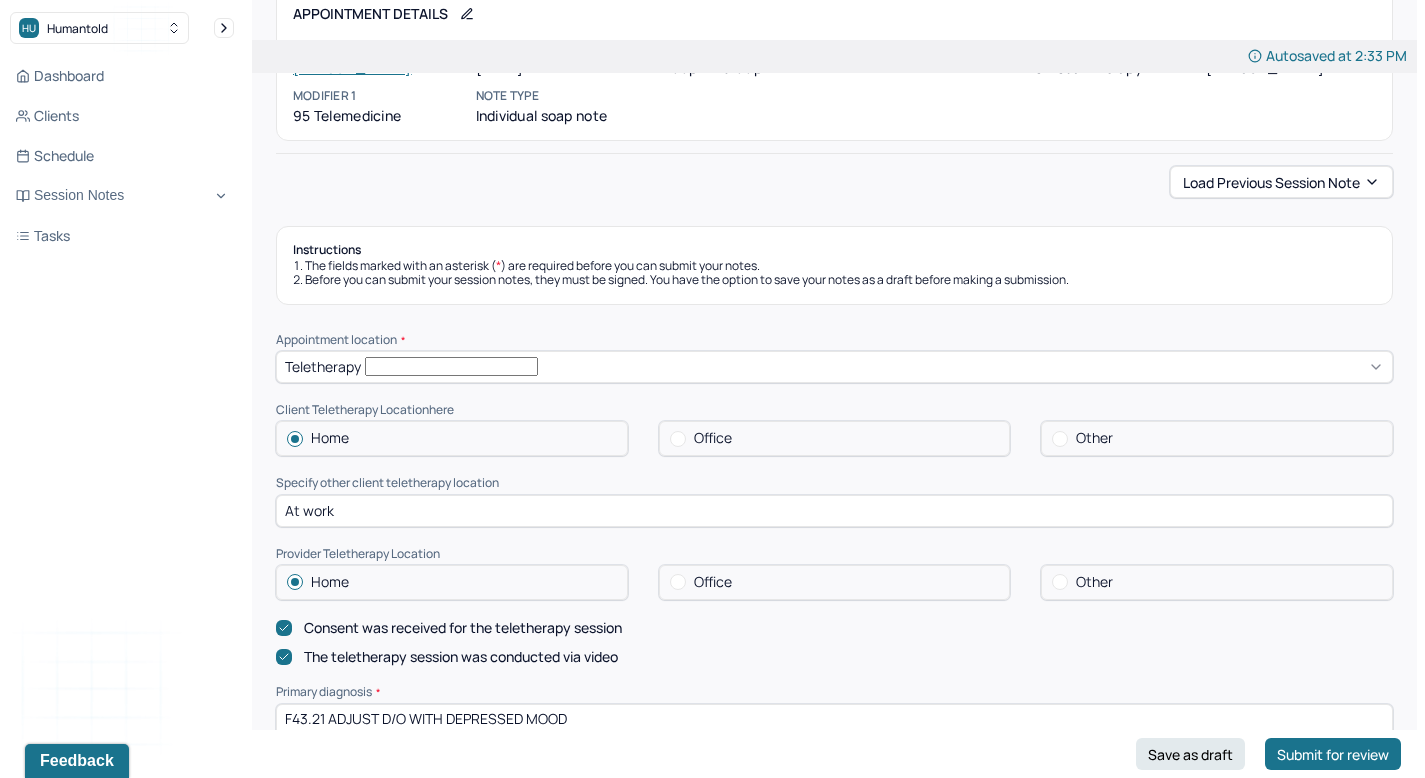 click on "At work" at bounding box center [834, 511] 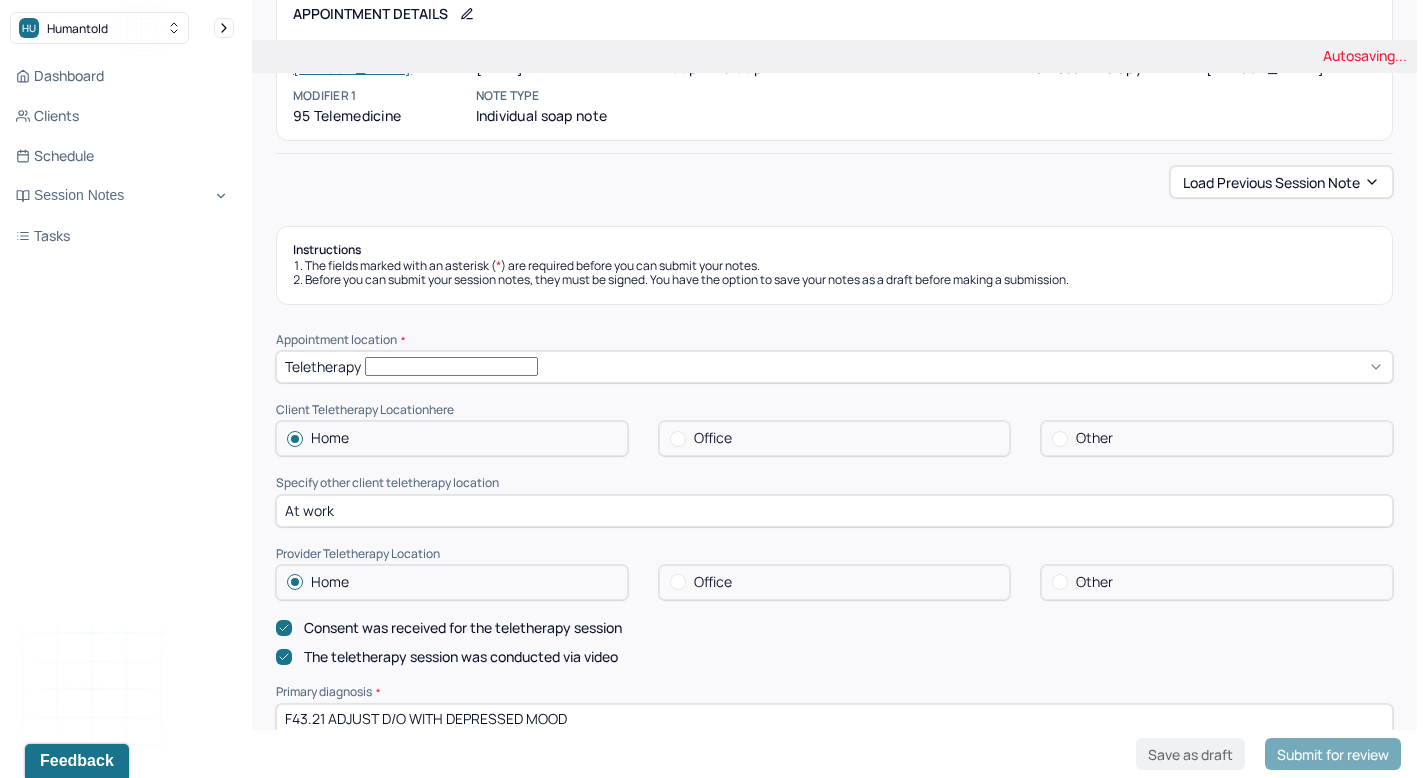 click on "At work" at bounding box center (834, 511) 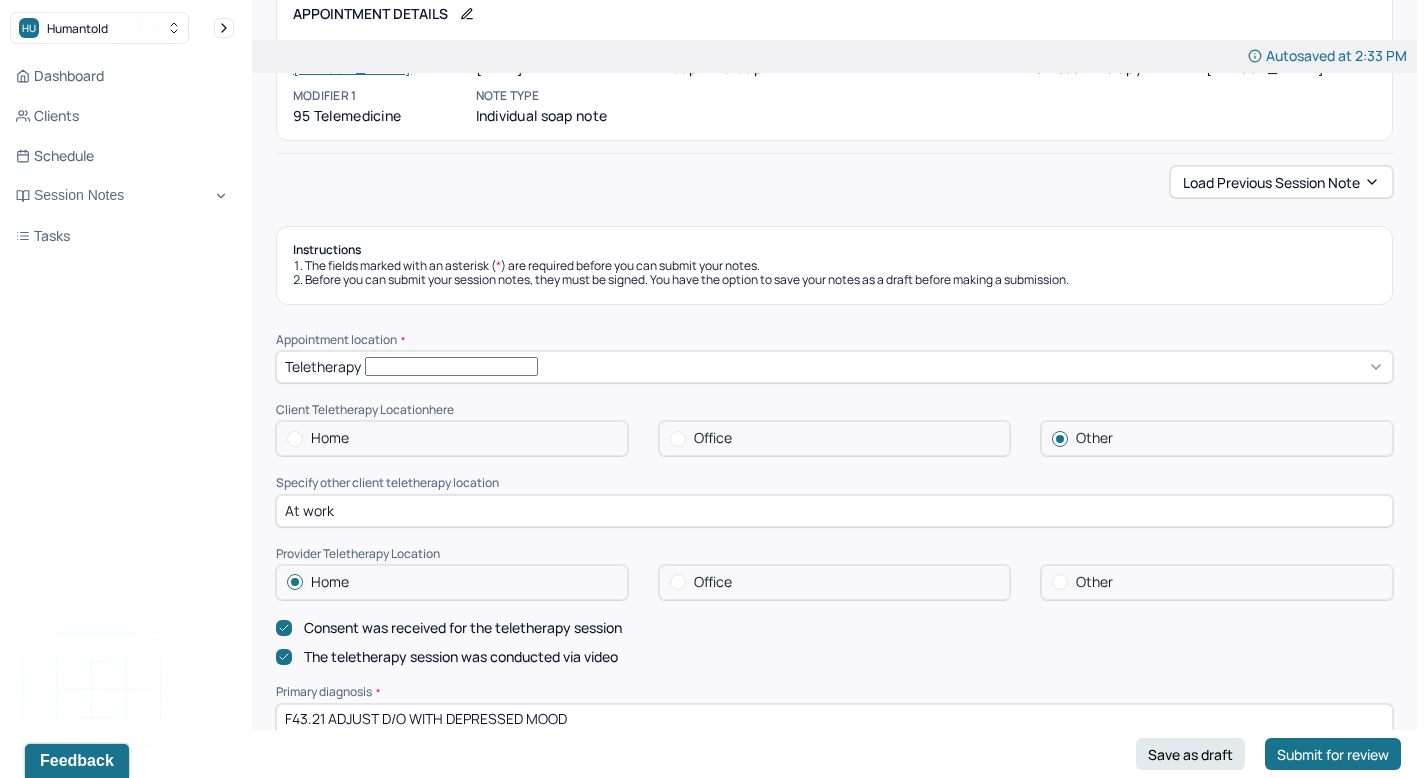 click on "At work" at bounding box center (834, 511) 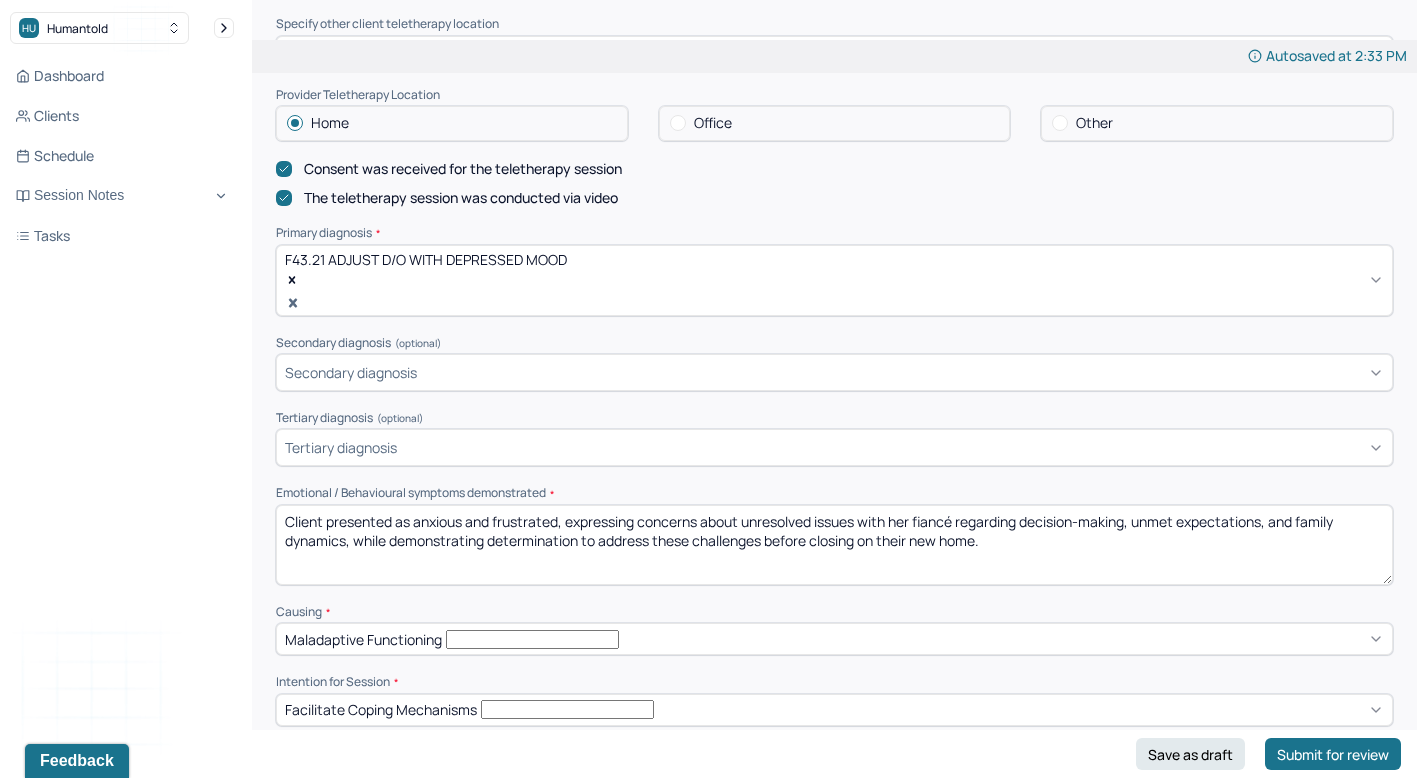 scroll, scrollTop: 567, scrollLeft: 0, axis: vertical 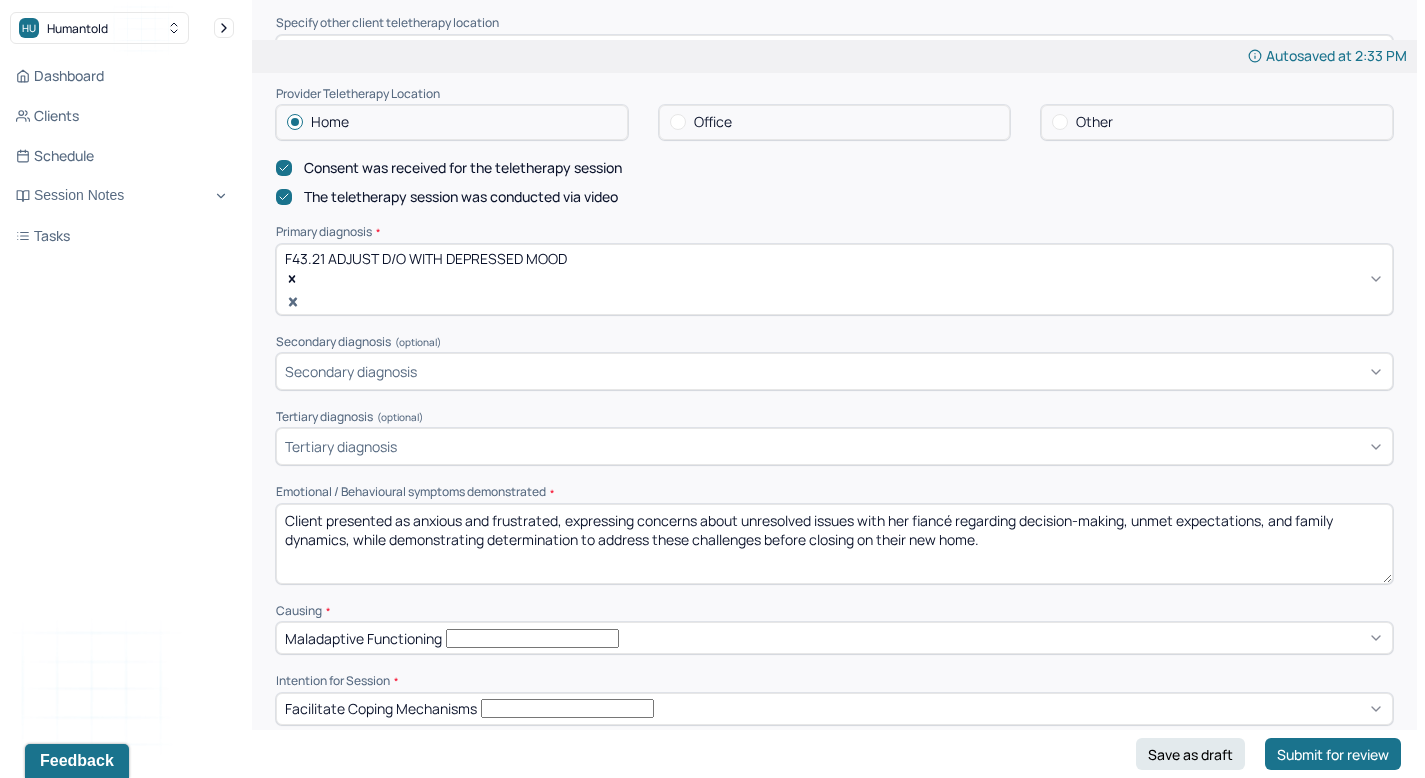 type on "Vehicle" 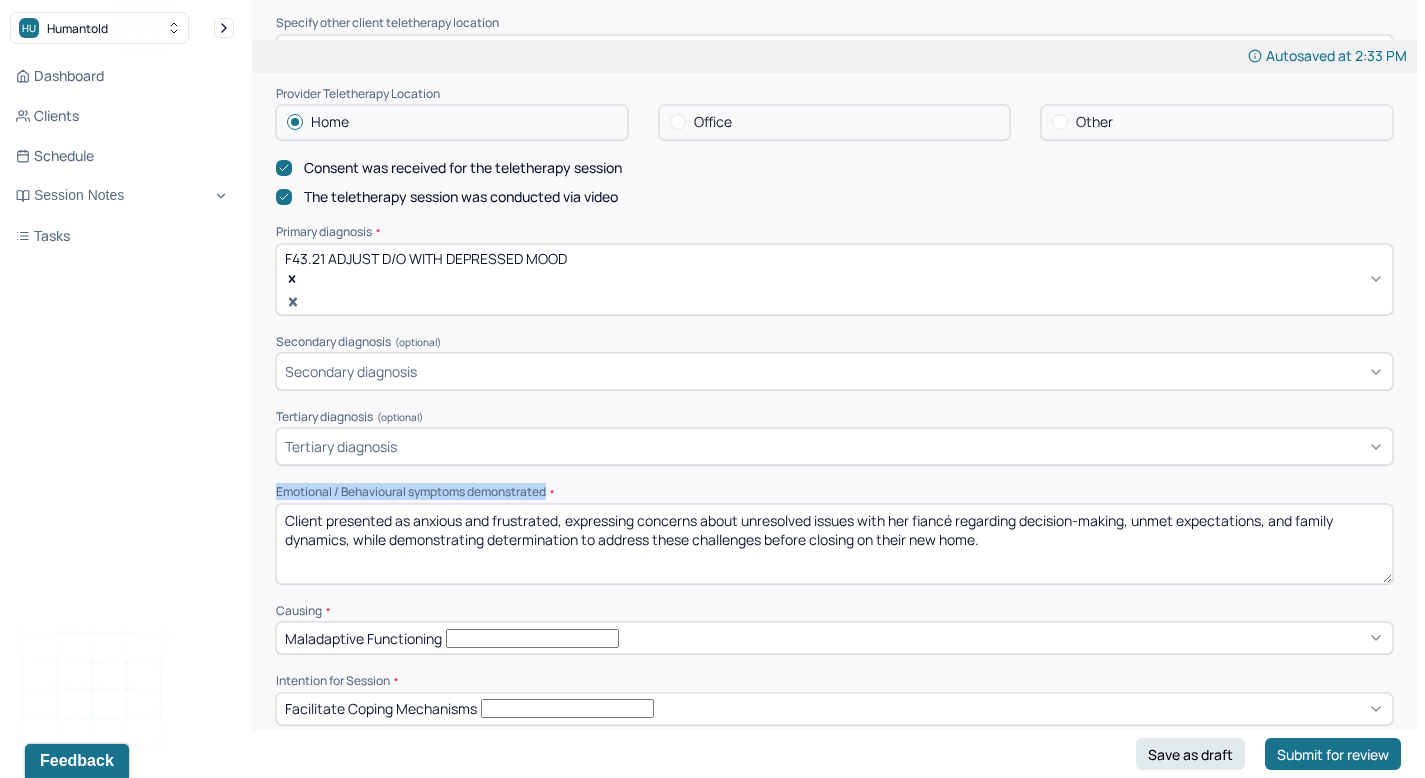 drag, startPoint x: 552, startPoint y: 450, endPoint x: 260, endPoint y: 447, distance: 292.0154 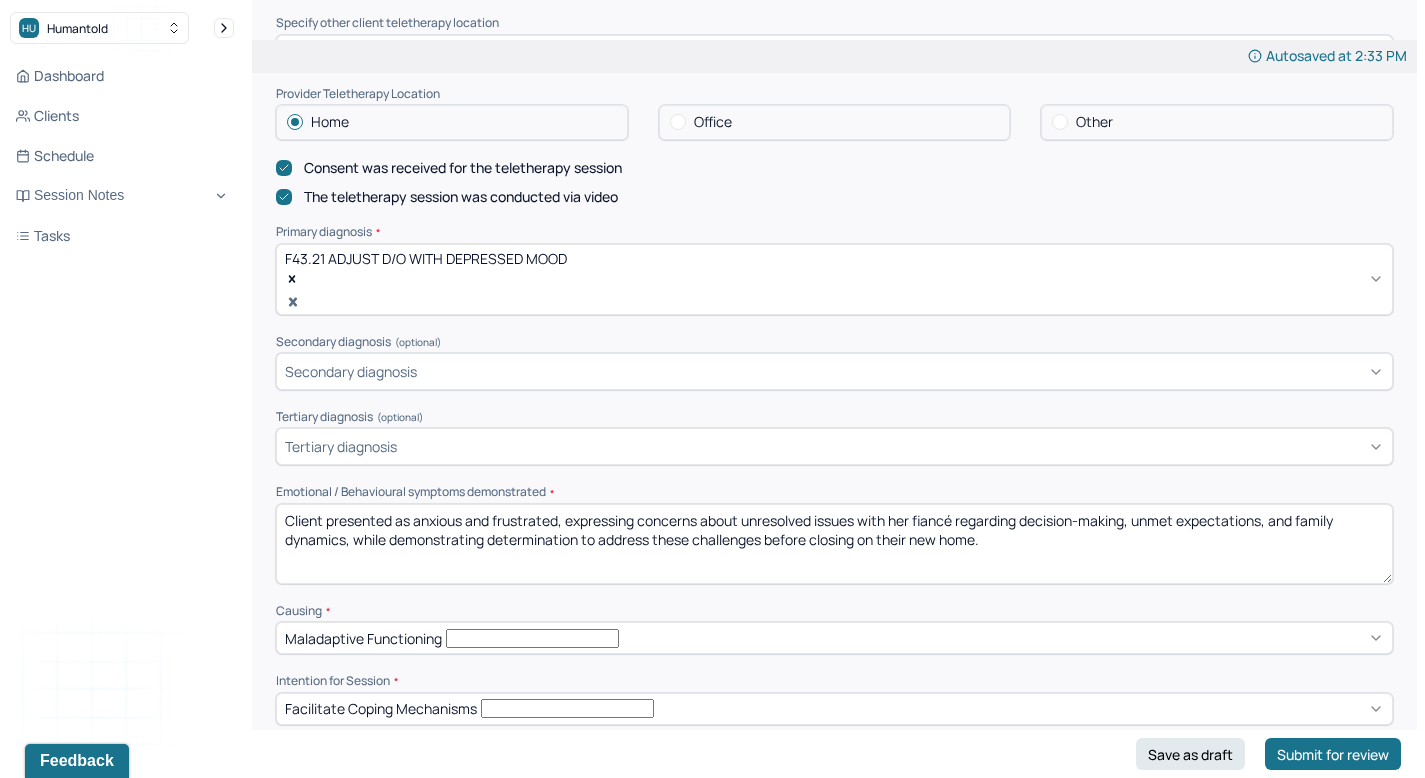 click on "Client presented as anxious and frustrated, expressing concerns about unresolved issues with her fiancé regarding decision-making, unmet expectations, and family dynamics, while demonstrating determination to address these challenges before closing on their new home." at bounding box center [834, 544] 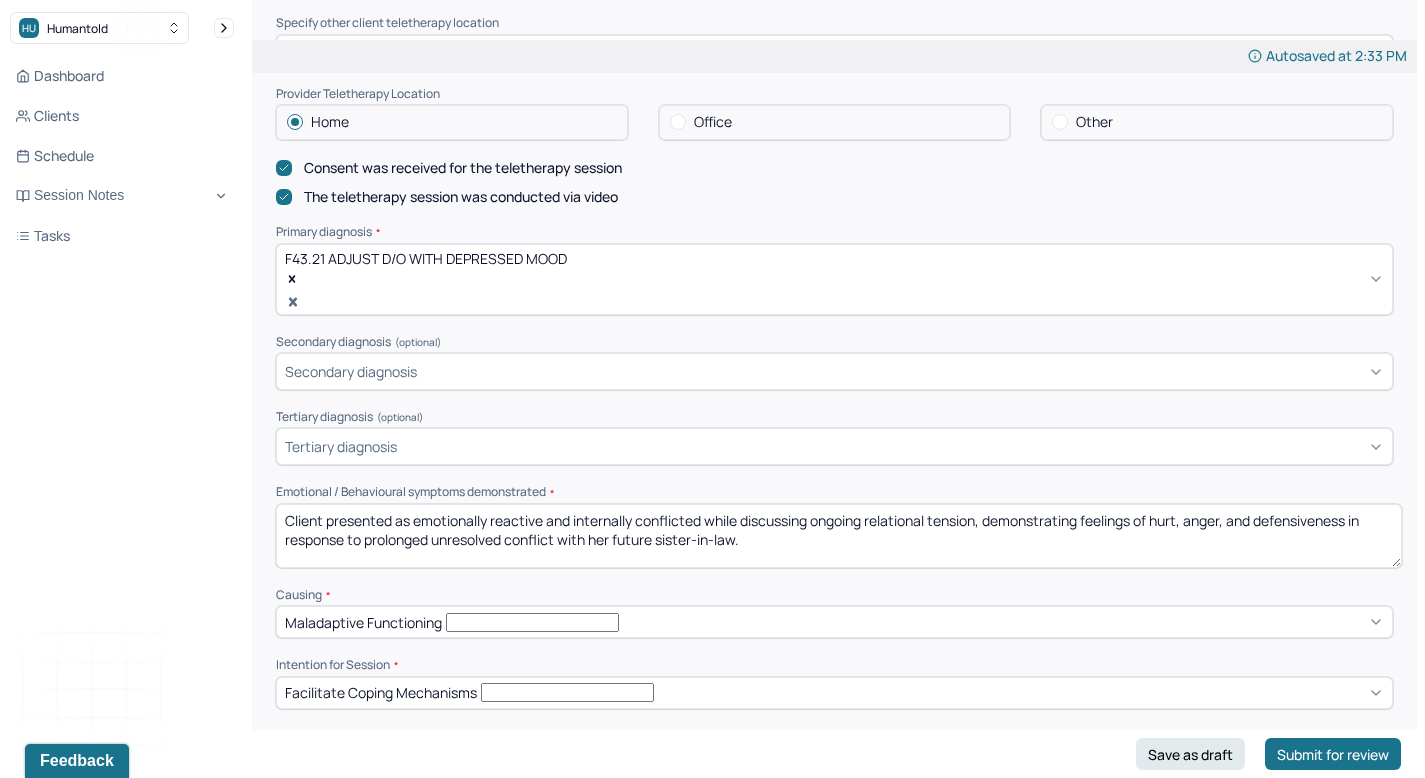 drag, startPoint x: 1388, startPoint y: 540, endPoint x: 1397, endPoint y: 524, distance: 18.35756 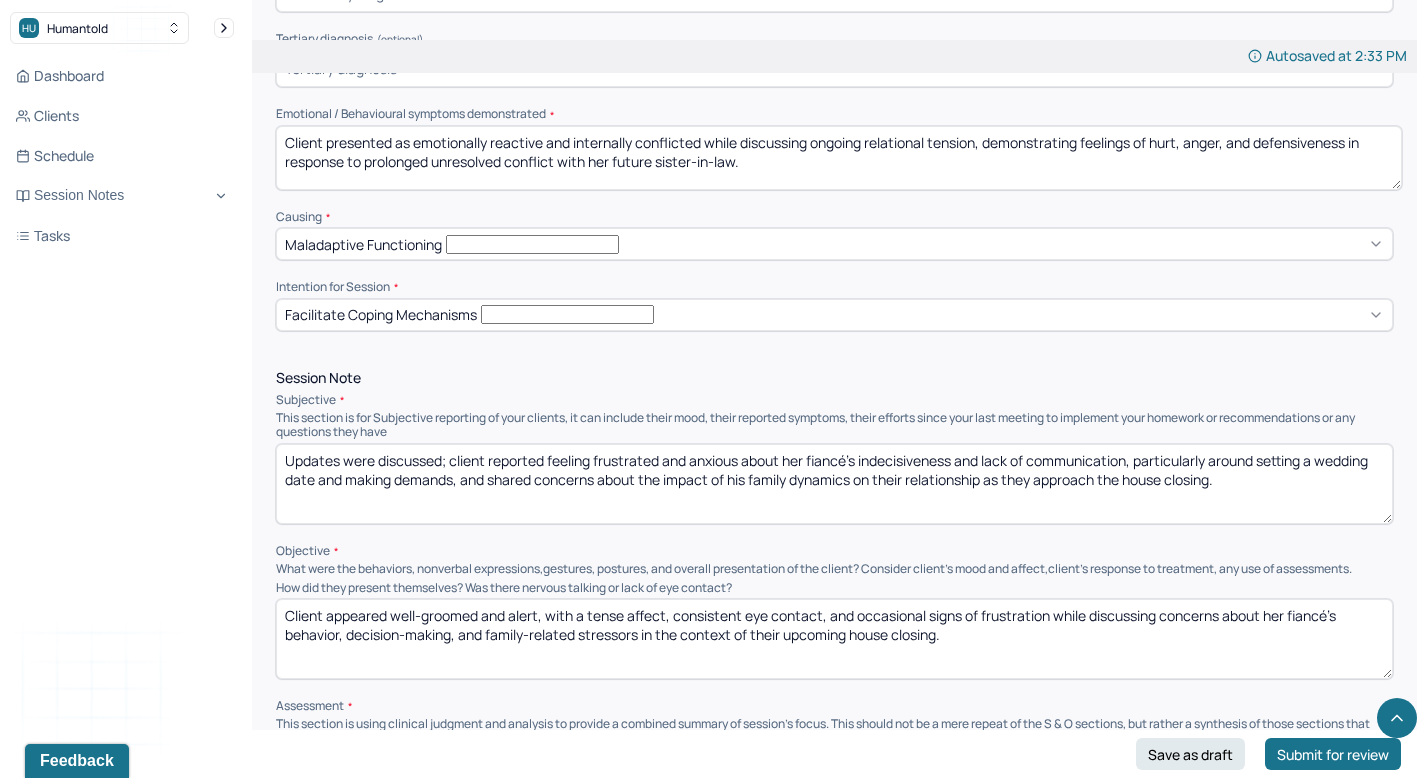 scroll, scrollTop: 946, scrollLeft: 0, axis: vertical 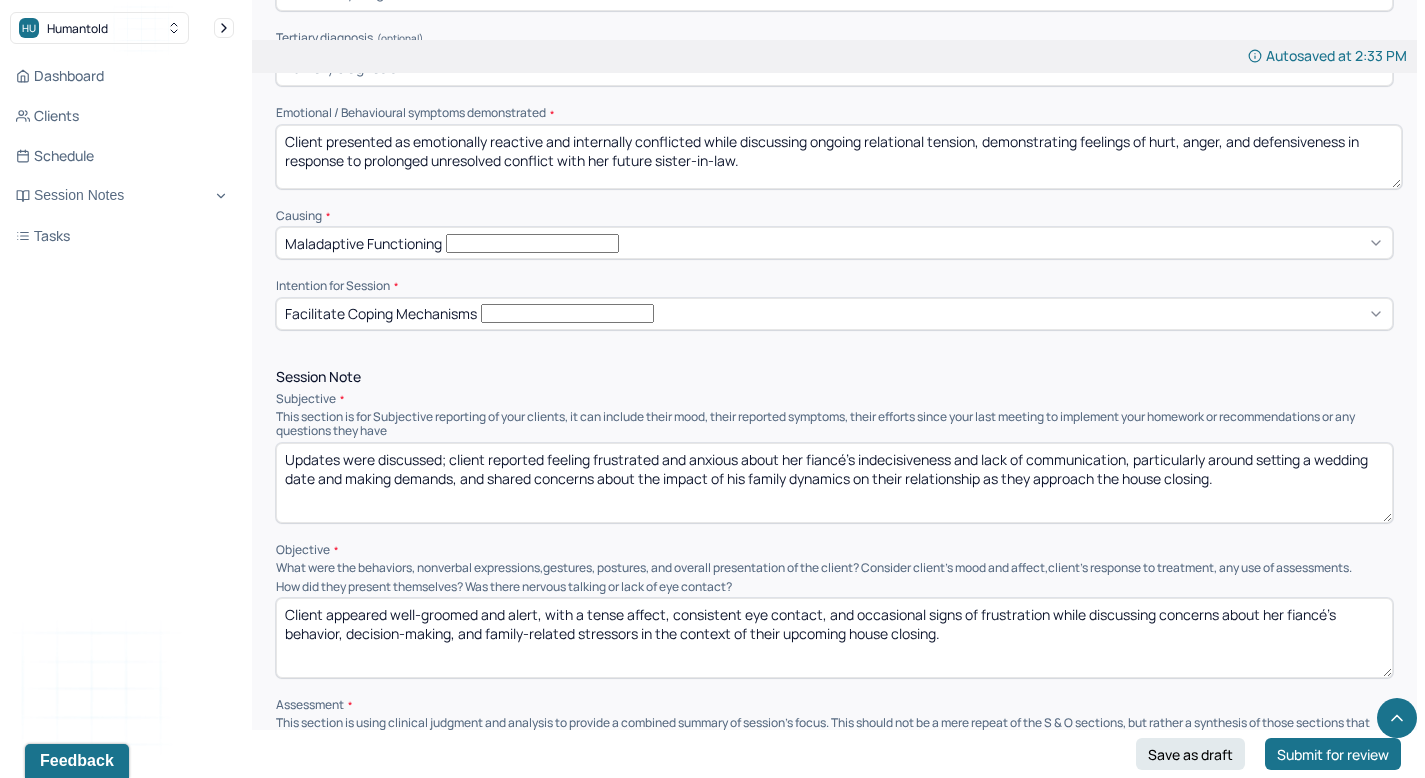 type on "Client presented as emotionally reactive and internally conflicted while discussing ongoing relational tension, demonstrating feelings of hurt, anger, and defensiveness in response to prolonged unresolved conflict with her future sister-in-law." 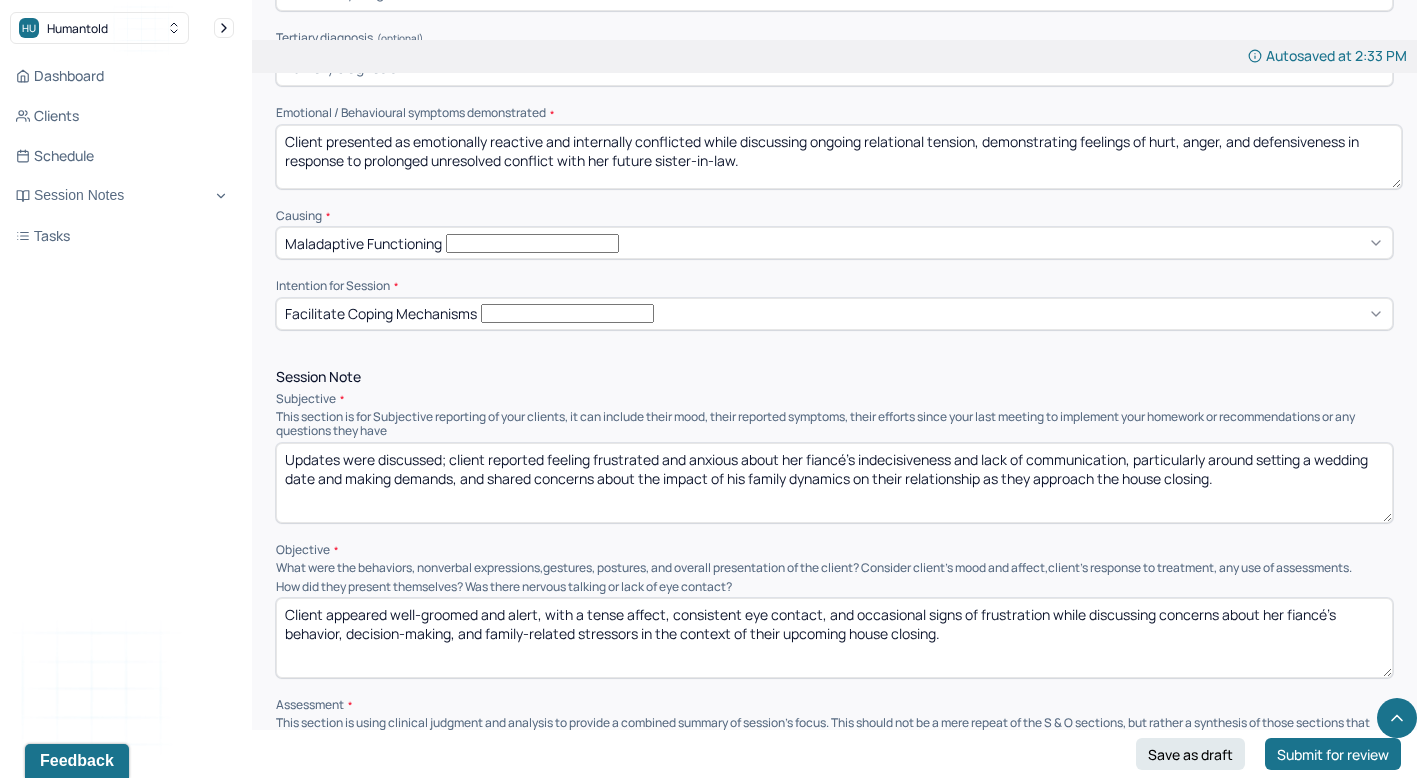click on "Updates were discussed; client reported feeling frustrated and anxious about her fiancé’s indecisiveness and lack of communication, particularly around setting a wedding date and making demands, and shared concerns about the impact of his family dynamics on their relationship as they approach the house closing." at bounding box center (834, 483) 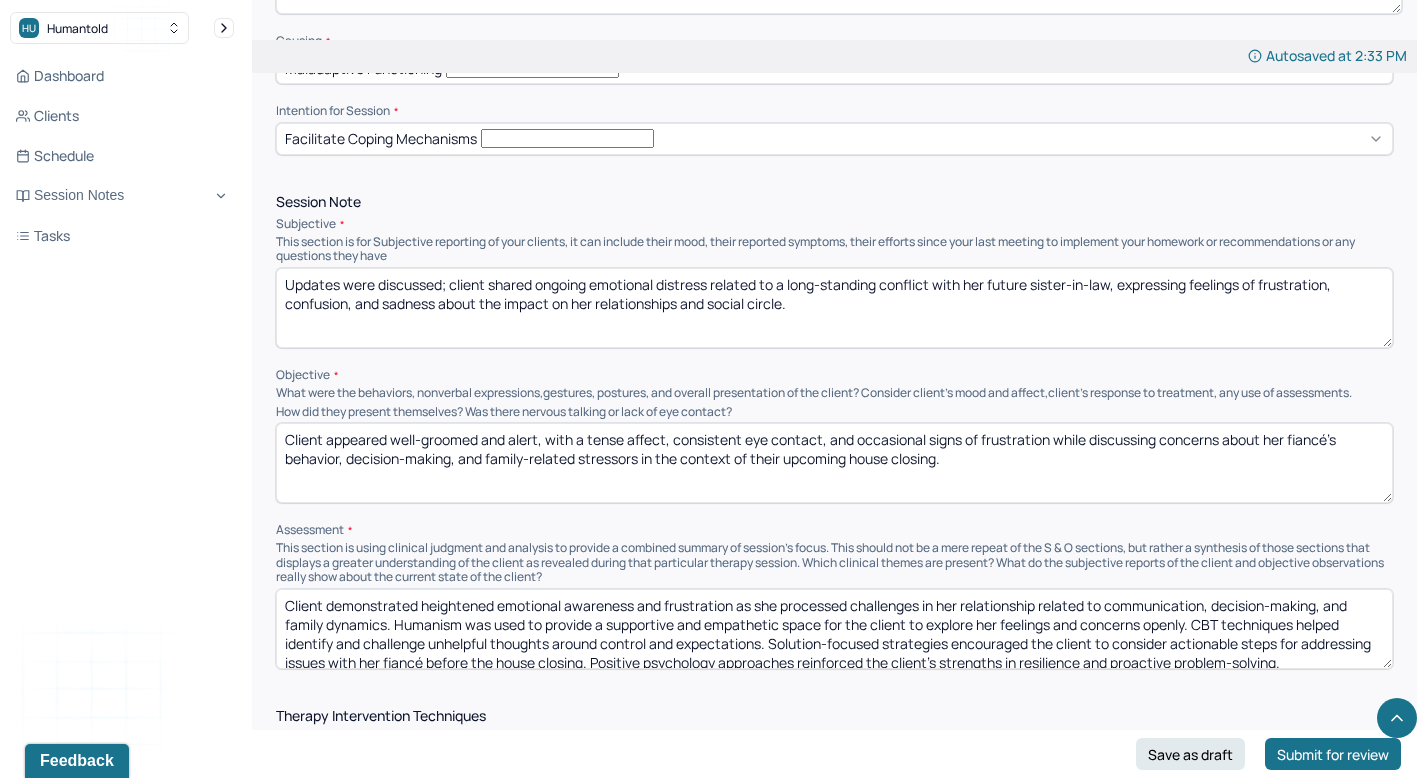 scroll, scrollTop: 1134, scrollLeft: 0, axis: vertical 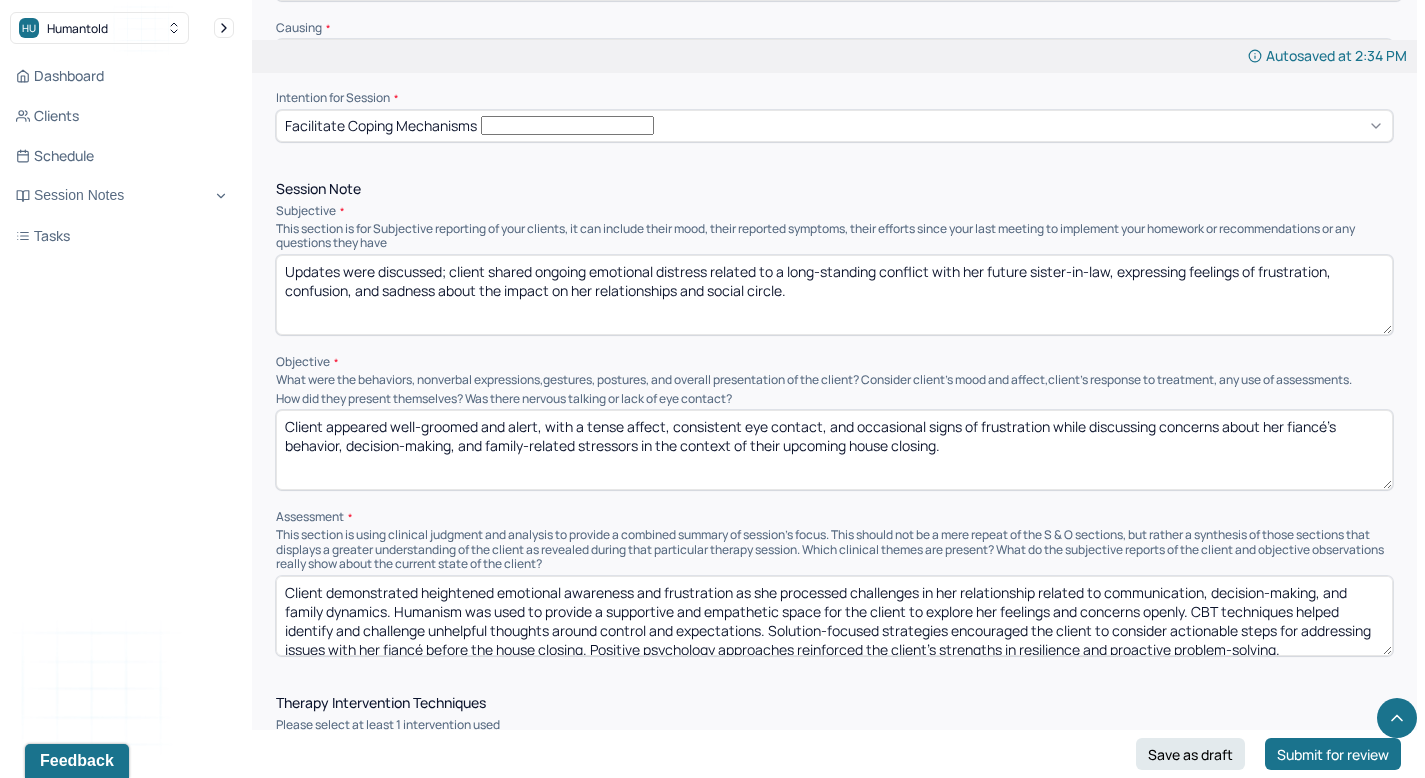type on "Updates were discussed; client shared ongoing emotional distress related to a long-standing conflict with her future sister-in-law, expressing feelings of frustration, confusion, and sadness about the impact on her relationships and social circle." 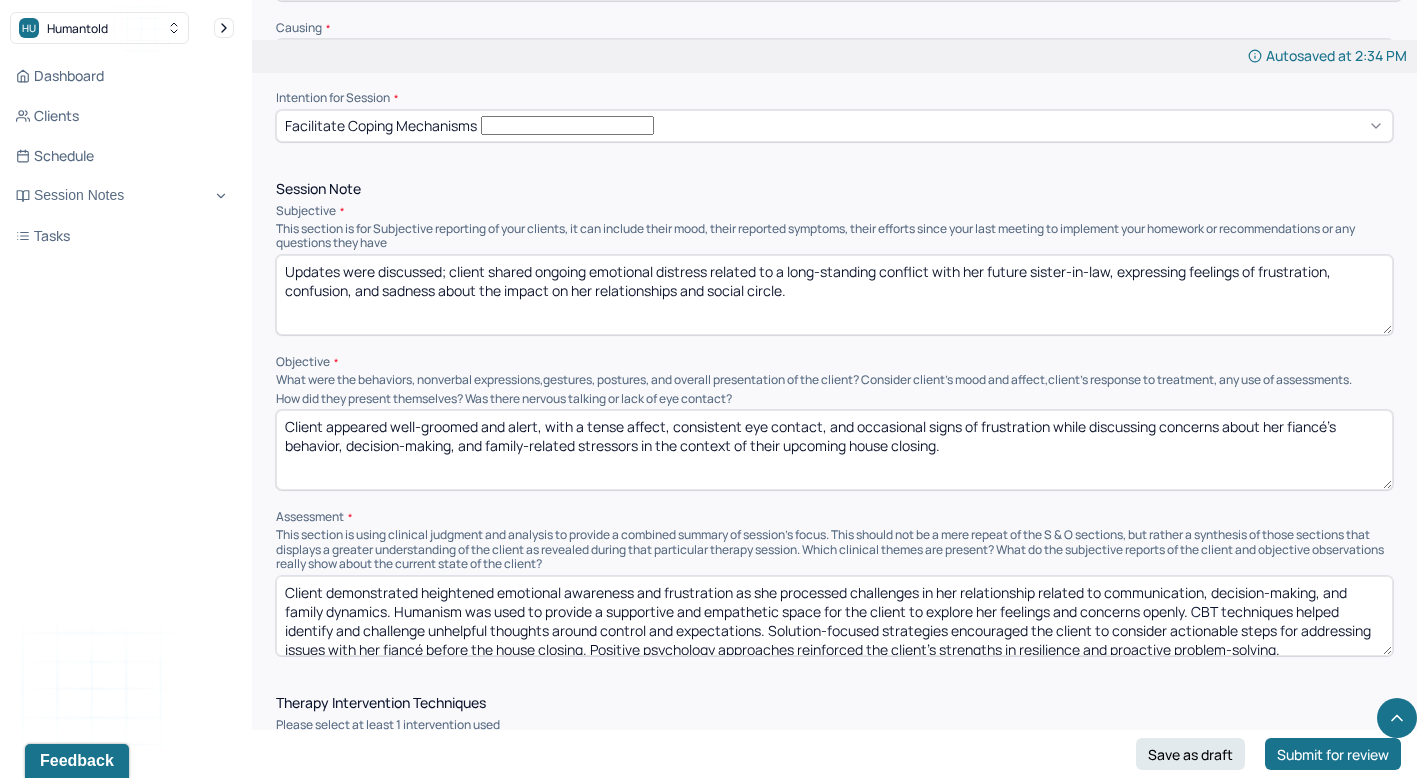 click on "Client appeared well-groomed and alert, with a tense affect, consistent eye contact, and occasional signs of frustration while discussing concerns about her fiancé’s behavior, decision-making, and family-related stressors in the context of their upcoming house closing." at bounding box center (834, 450) 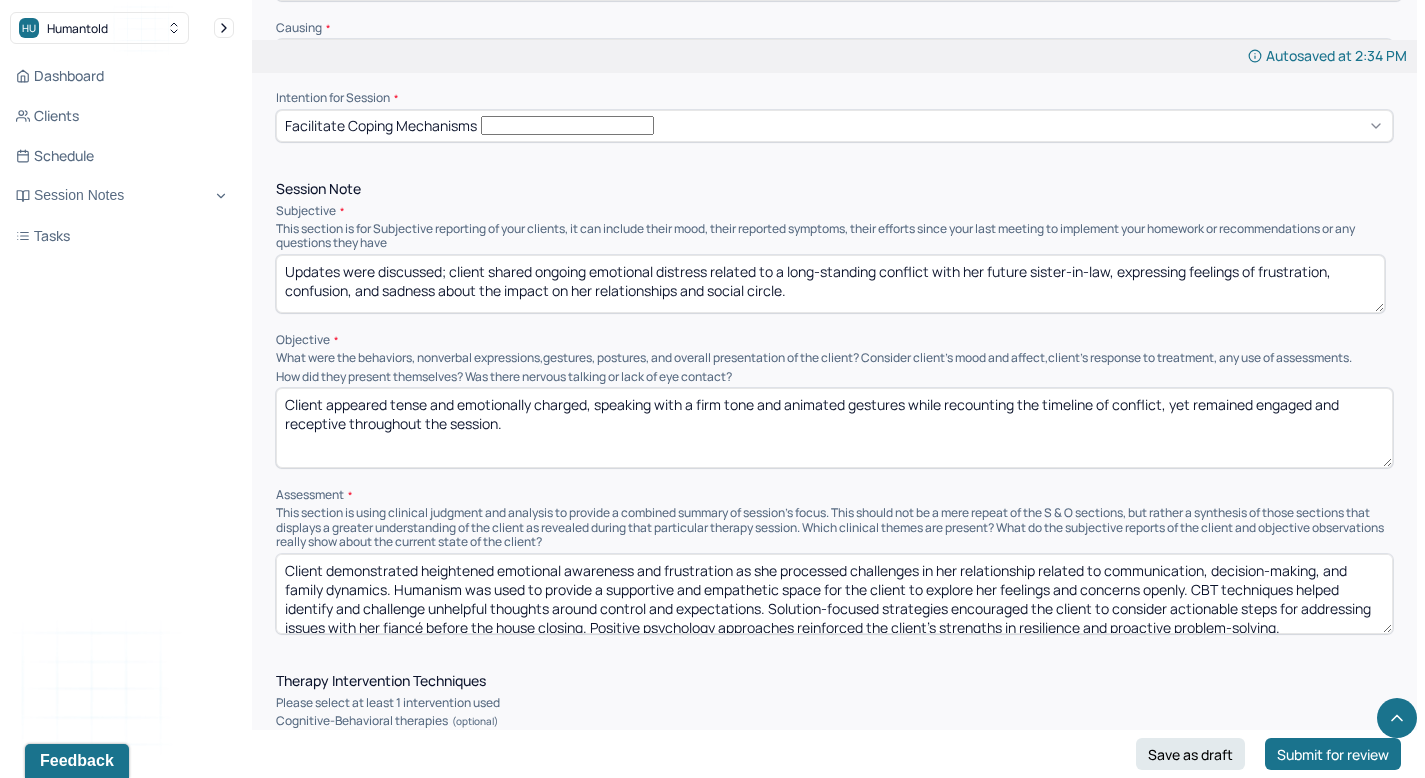 drag, startPoint x: 1387, startPoint y: 288, endPoint x: 1379, endPoint y: 267, distance: 22.472204 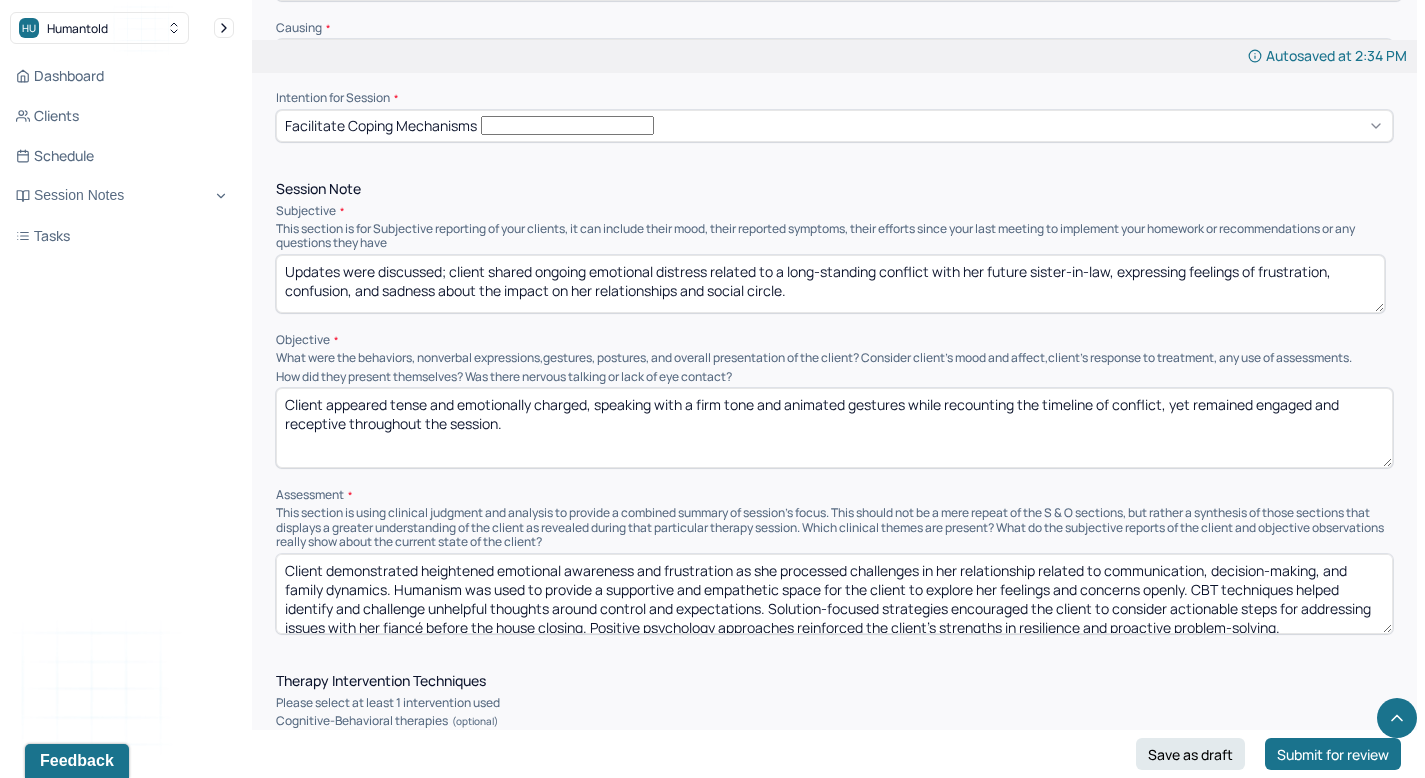 click on "Updates were discussed; client shared ongoing emotional distress related to a long-standing conflict with her future sister-in-law, expressing feelings of frustration, confusion, and sadness about the impact on her relationships and social circle." at bounding box center (830, 284) 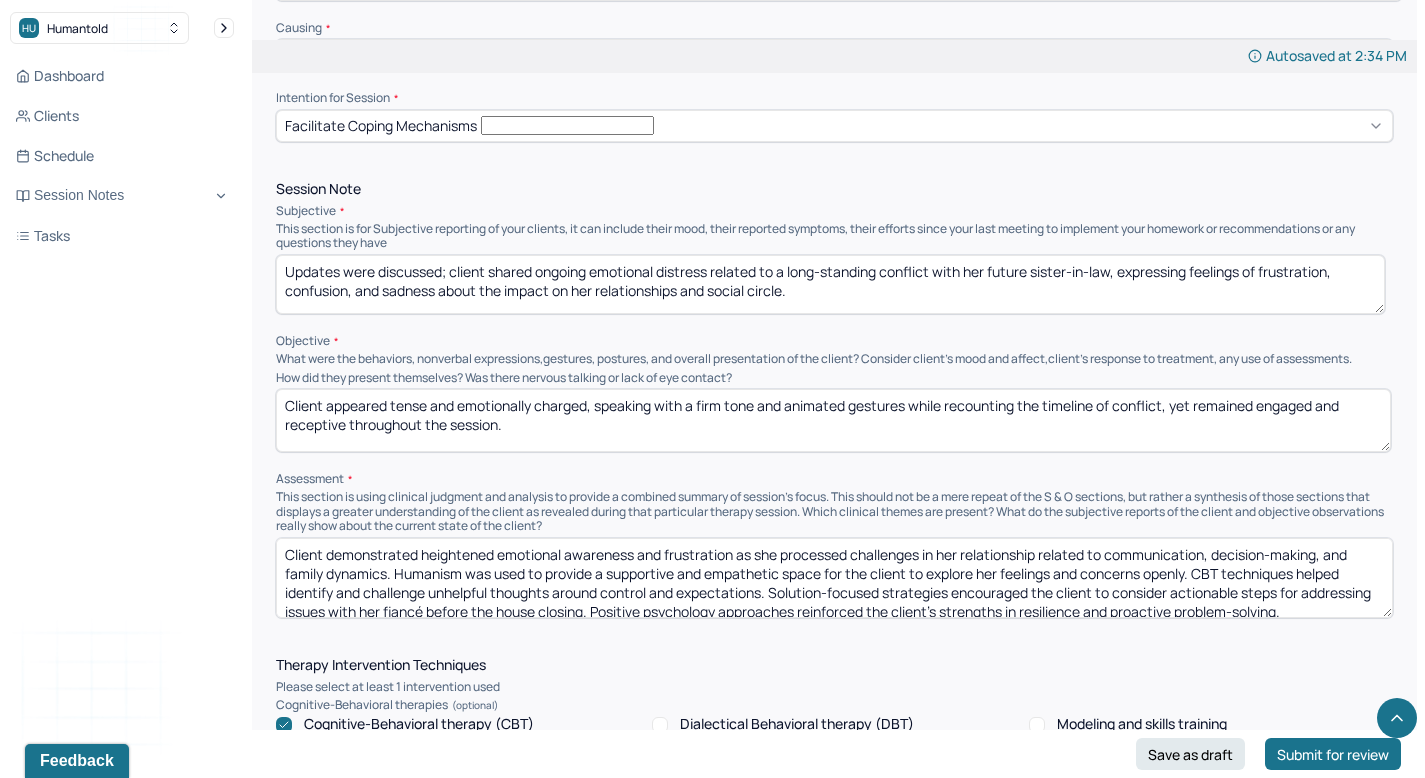 drag, startPoint x: 1389, startPoint y: 422, endPoint x: 1387, endPoint y: 406, distance: 16.124516 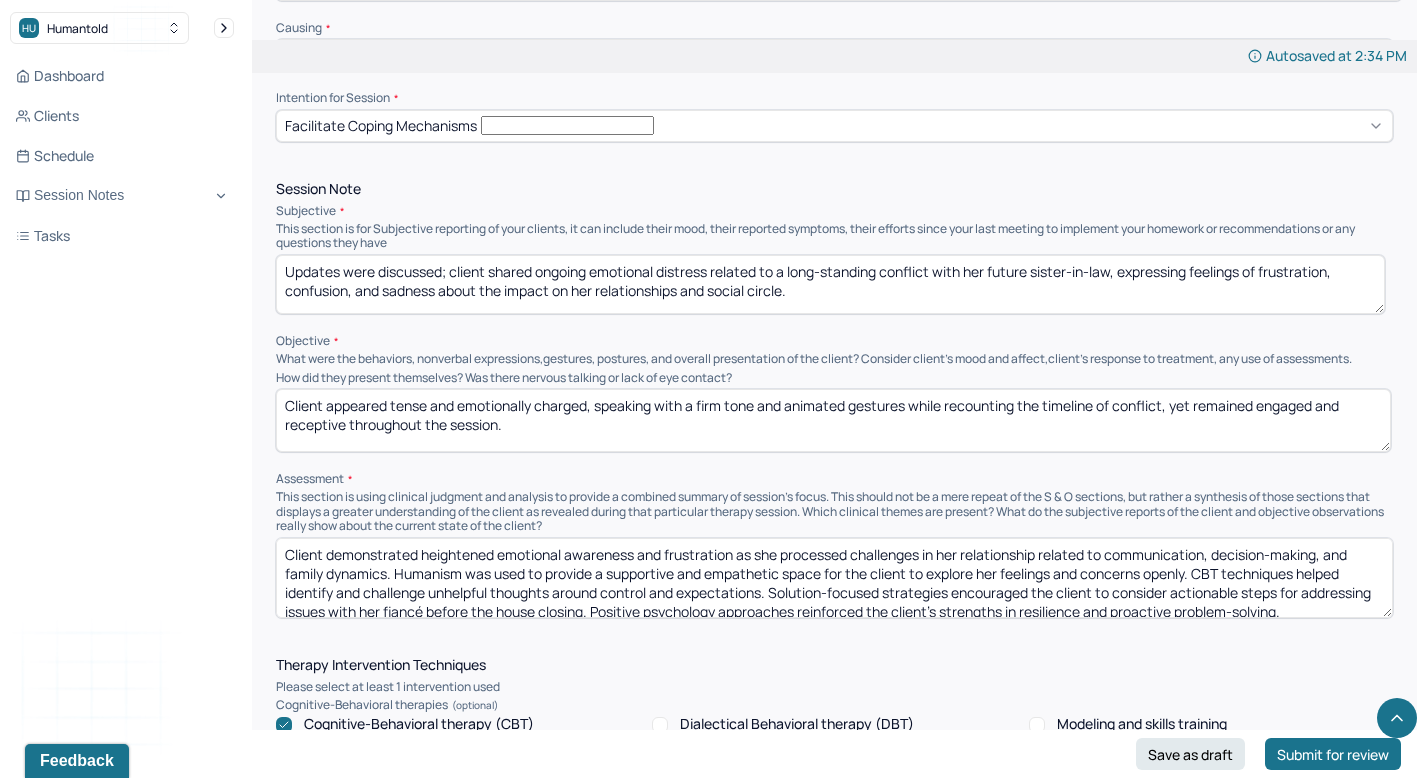 click on "Client appeared tense and emotionally charged, speaking with a firm tone and animated gestures while recounting the timeline of conflict, yet remained engaged and receptive throughout the session." at bounding box center (833, 420) 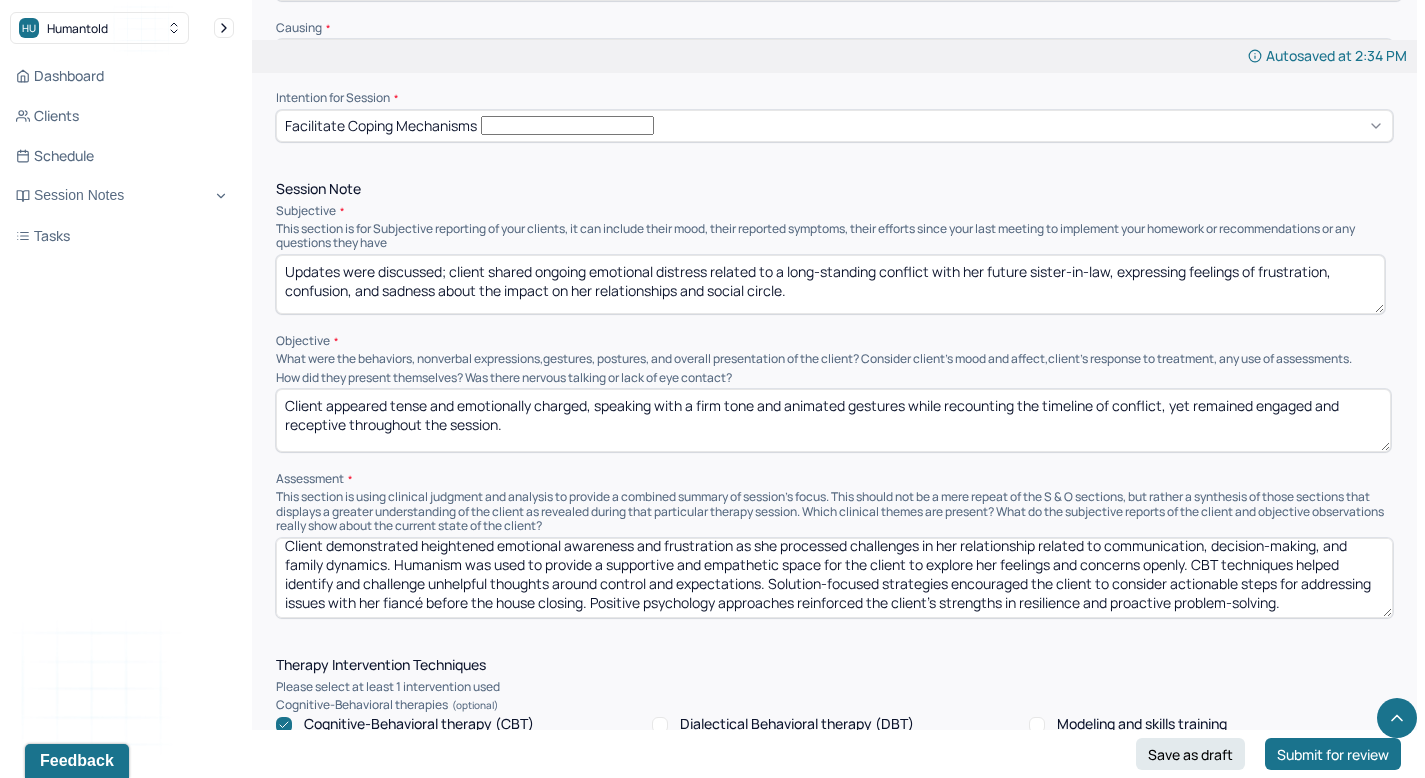 type on "Client appeared tense and emotionally charged, speaking with a firm tone and animated gestures while recounting the timeline of conflict, yet remained engaged and receptive throughout the session." 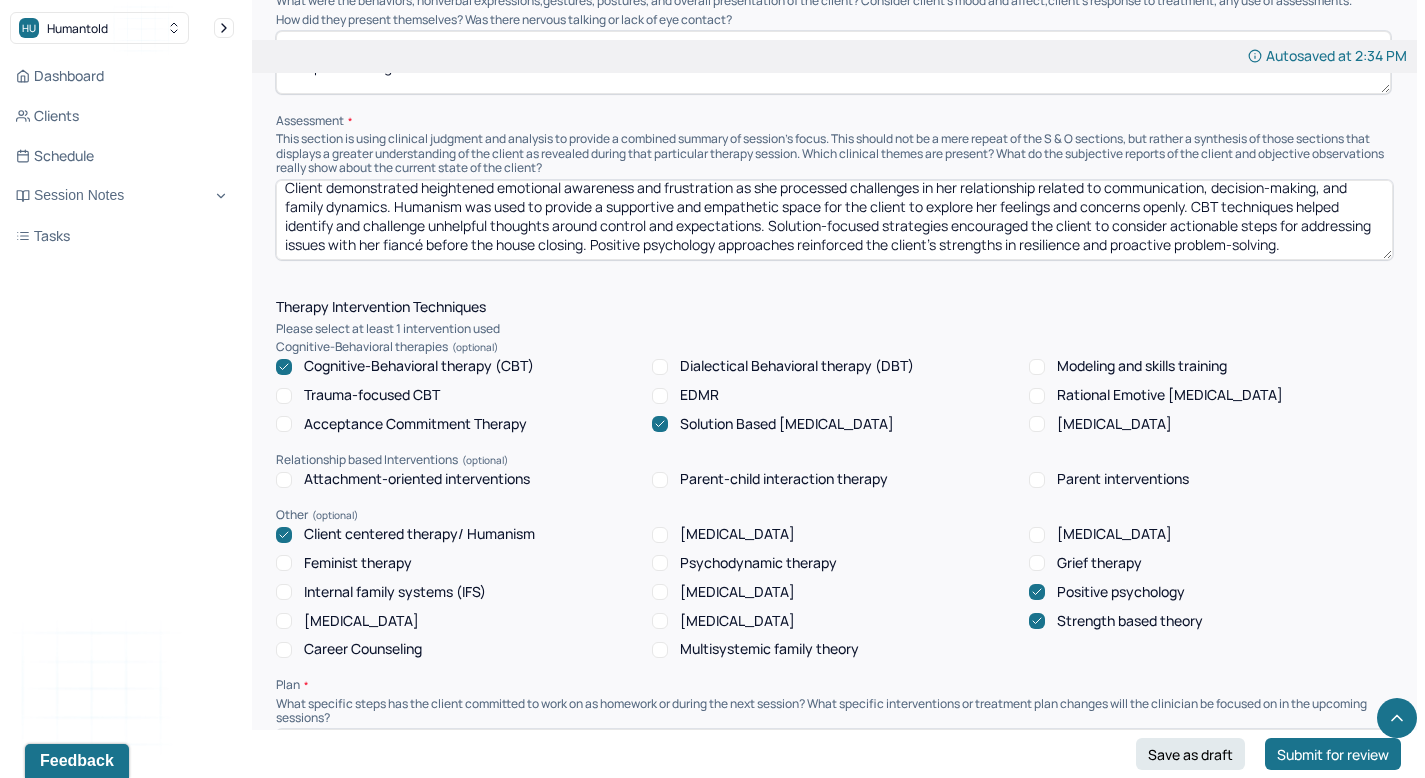 scroll, scrollTop: 1494, scrollLeft: 0, axis: vertical 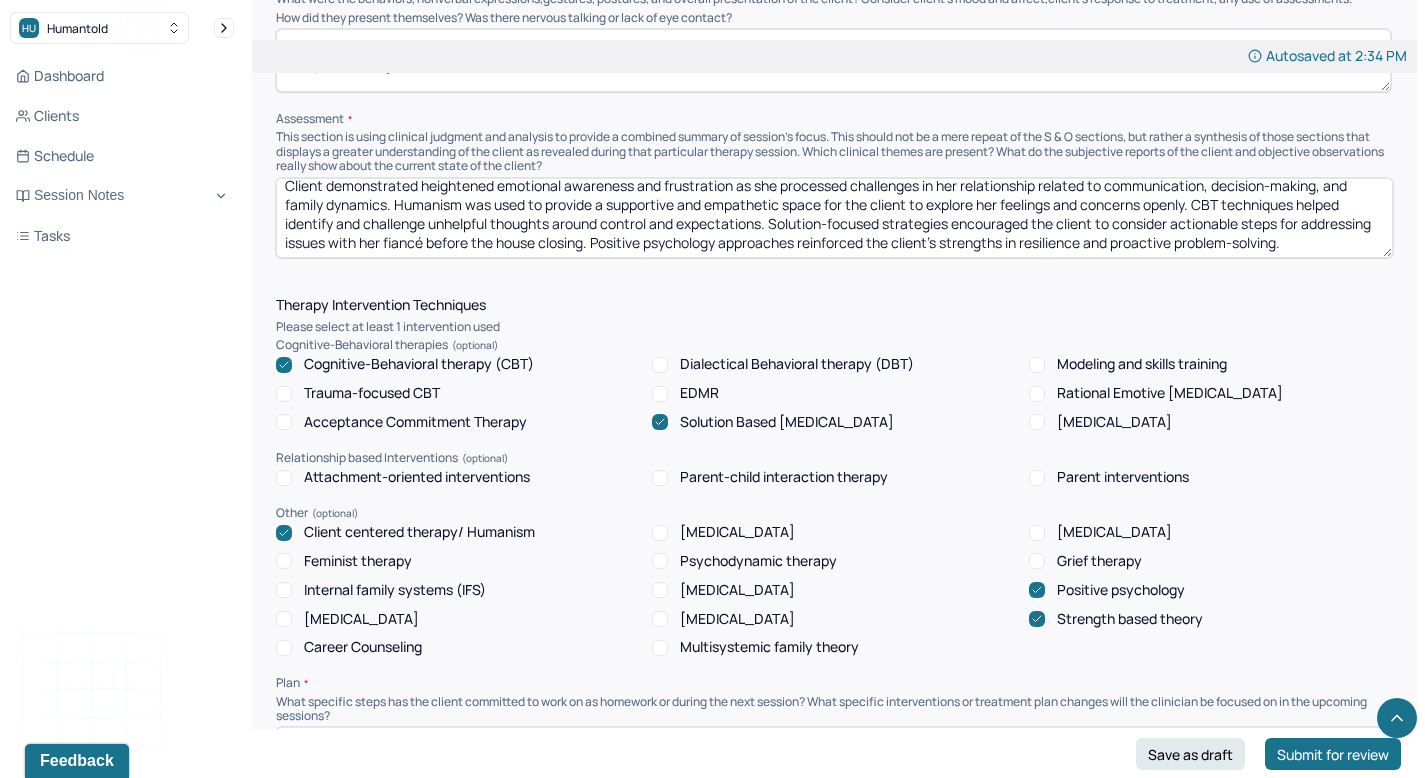 click on "Client demonstrated heightened emotional awareness and frustration as she processed challenges in her relationship related to communication, decision-making, and family dynamics. Humanism was used to provide a supportive and empathetic space for the client to explore her feelings and concerns openly. CBT techniques helped identify and challenge unhelpful thoughts around control and expectations. Solution-focused strategies encouraged the client to consider actionable steps for addressing issues with her fiancé before the house closing. Positive psychology approaches reinforced the client’s strengths in resilience and proactive problem-solving." at bounding box center (834, 218) 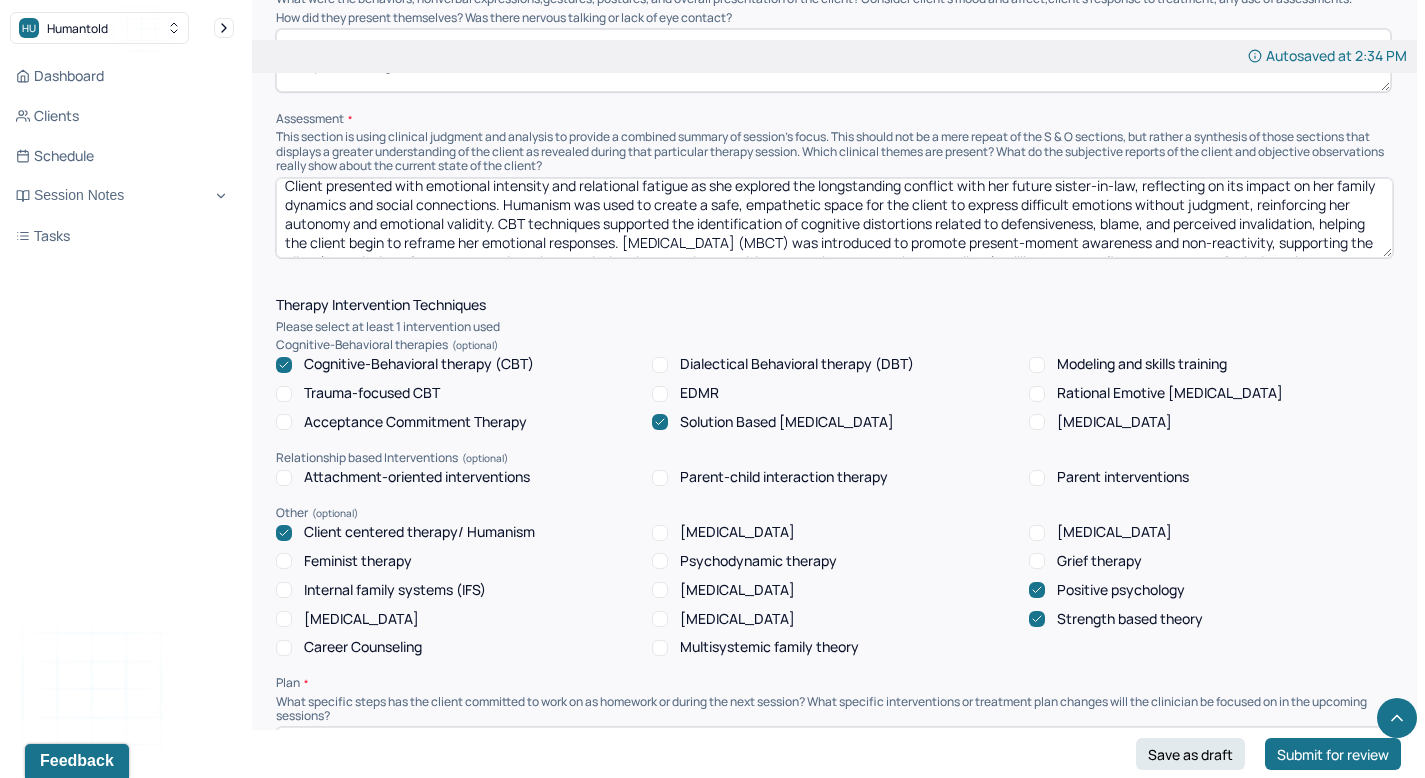 scroll, scrollTop: 41, scrollLeft: 0, axis: vertical 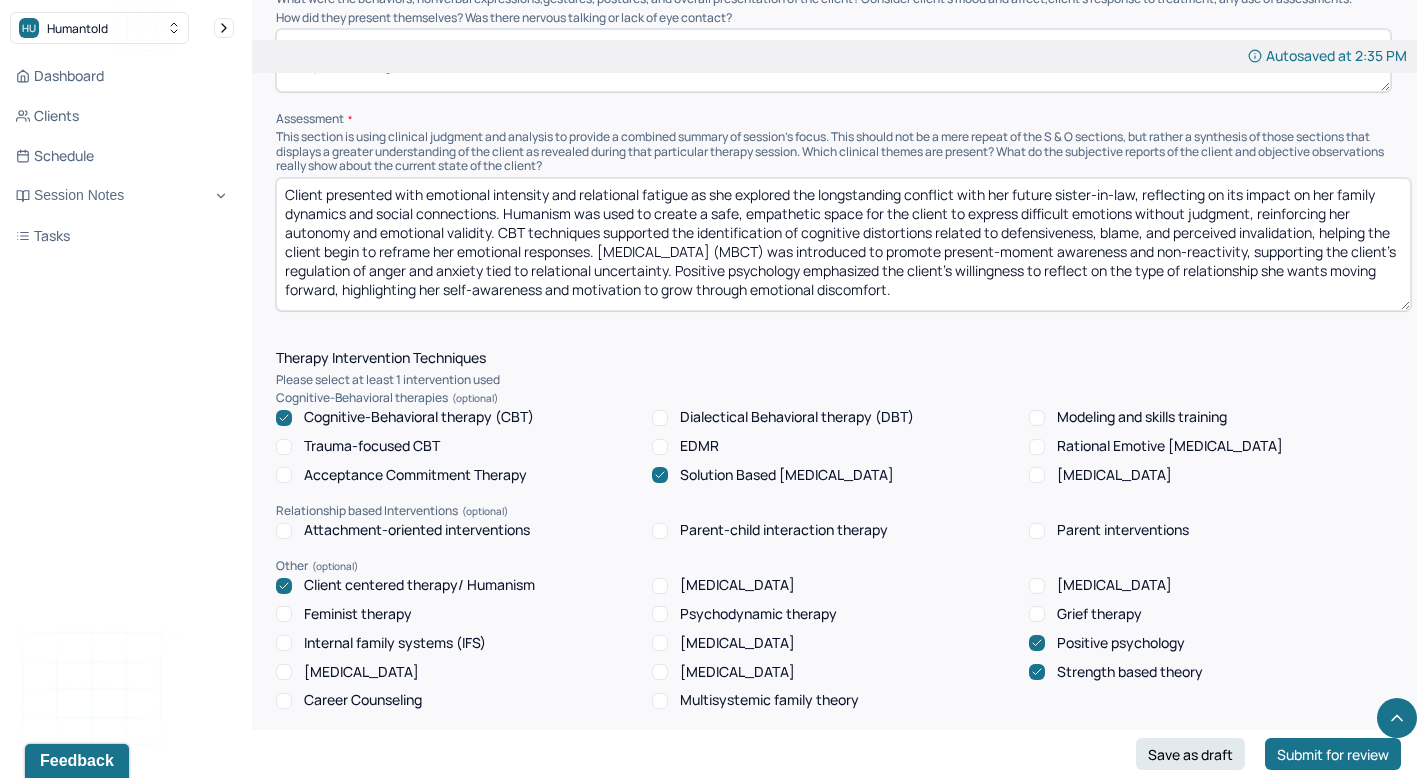 drag, startPoint x: 1390, startPoint y: 212, endPoint x: 1408, endPoint y: 265, distance: 55.97321 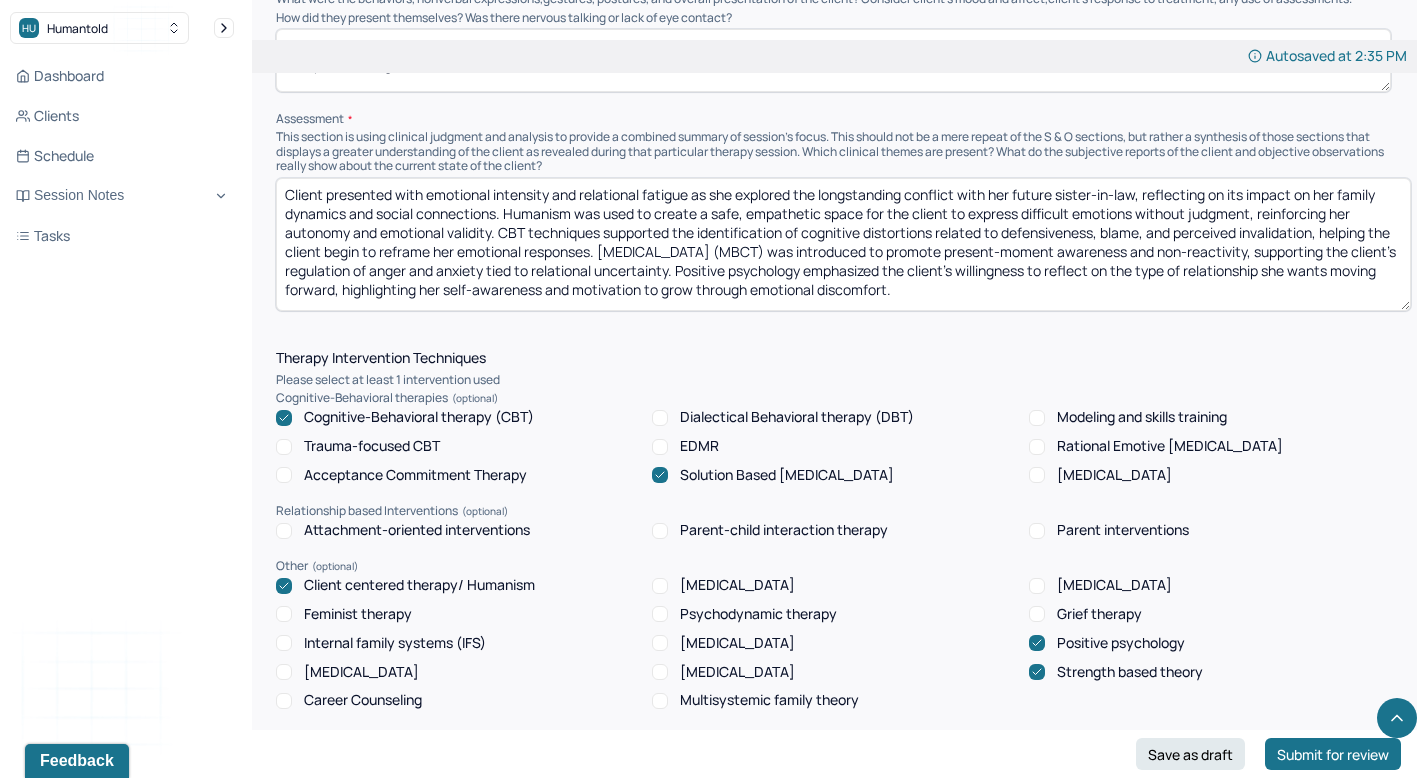 click on "Client presented with emotional intensity and relational fatigue as she explored the longstanding conflict with her future sister-in-law, reflecting on its impact on her family dynamics and social connections. Humanism was used to create a safe, empathetic space for the client to express difficult emotions without judgment, reinforcing her autonomy and emotional validity. CBT techniques supported the identification of cognitive distortions related to defensiveness, blame, and perceived invalidation, helping the client begin to reframe her emotional responses. [MEDICAL_DATA] (MBCT) was introduced to promote present-moment awareness and non-reactivity, supporting the client’s regulation of anger and anxiety tied to relational uncertainty. Positive psychology emphasized the client’s willingness to reflect on the type of relationship she wants moving forward, highlighting her self-awareness and motivation to grow through emotional discomfort." at bounding box center (843, 244) 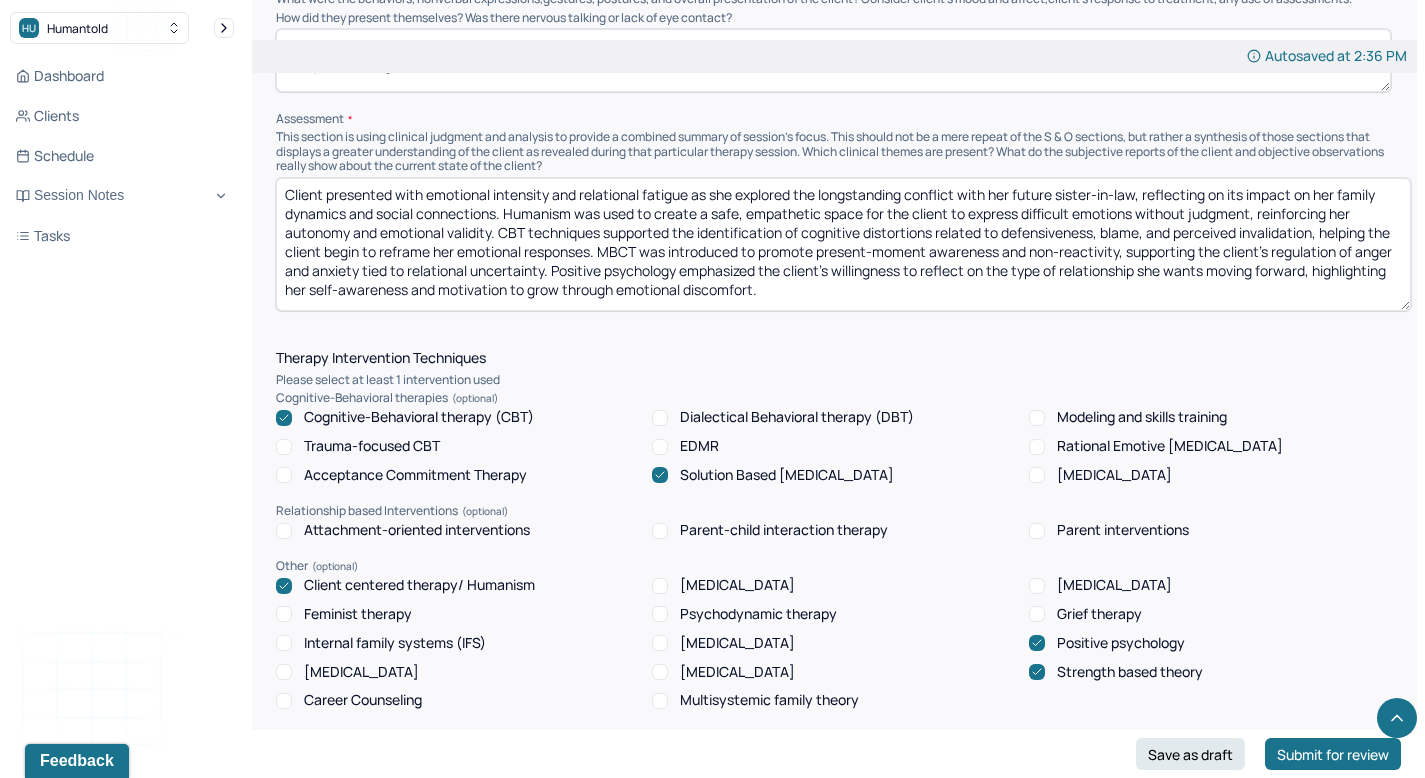 type on "Client presented with emotional intensity and relational fatigue as she explored the longstanding conflict with her future sister-in-law, reflecting on its impact on her family dynamics and social connections. Humanism was used to create a safe, empathetic space for the client to express difficult emotions without judgment, reinforcing her autonomy and emotional validity. CBT techniques supported the identification of cognitive distortions related to defensiveness, blame, and perceived invalidation, helping the client begin to reframe her emotional responses. MBCT was introduced to promote present-moment awareness and non-reactivity, supporting the client’s regulation of anger and anxiety tied to relational uncertainty. Positive psychology emphasized the client’s willingness to reflect on the type of relationship she wants moving forward, highlighting her self-awareness and motivation to grow through emotional discomfort." 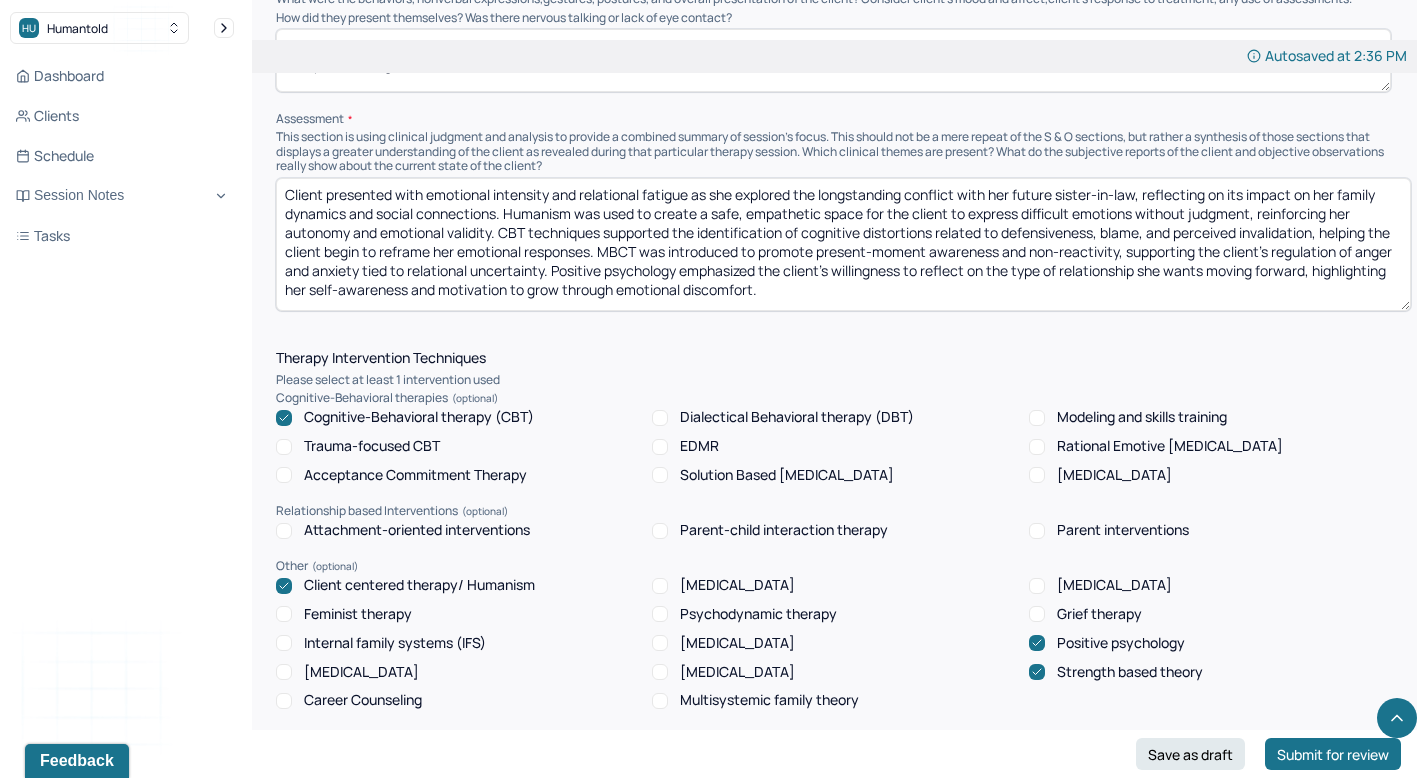 click on "[MEDICAL_DATA]" at bounding box center [1037, 475] 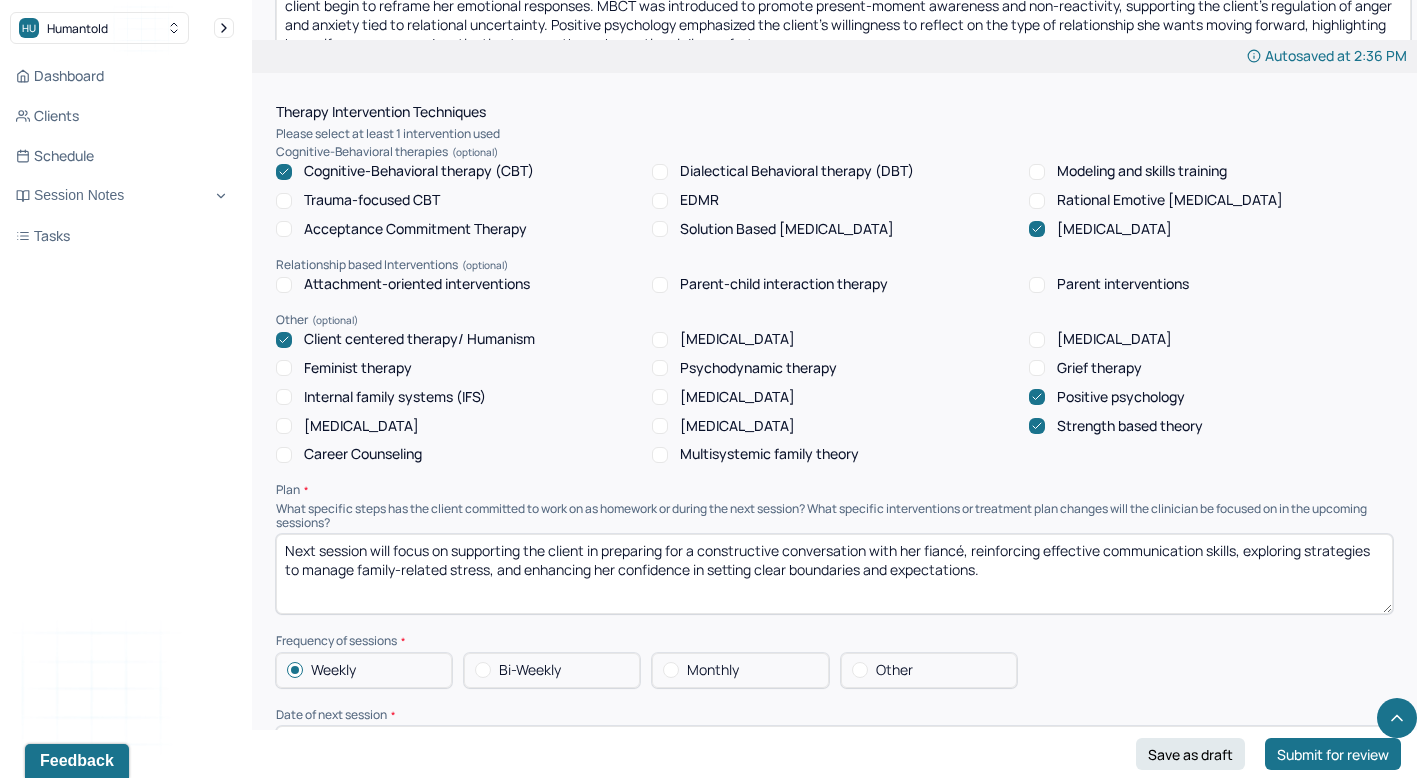 scroll, scrollTop: 1746, scrollLeft: 0, axis: vertical 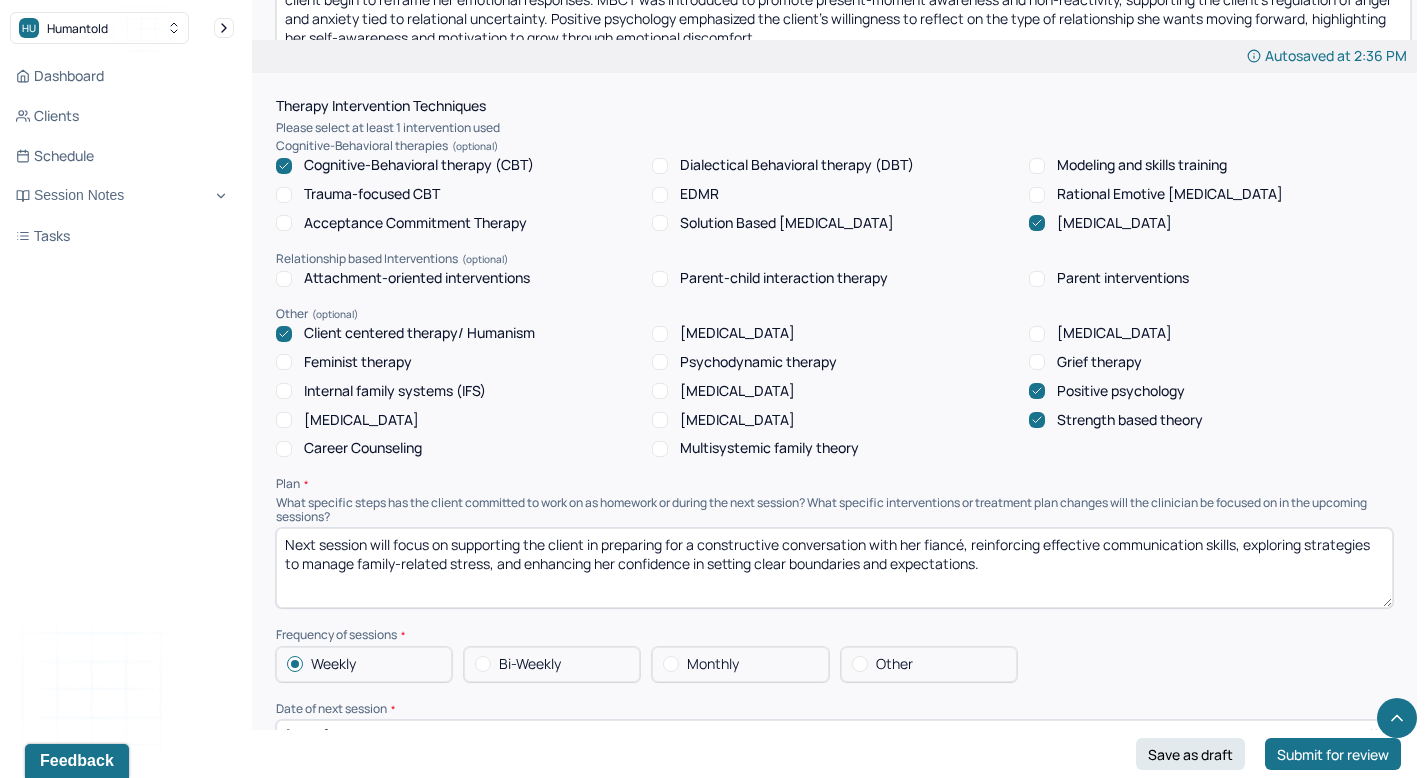 click on "[DATE]" at bounding box center (834, 736) 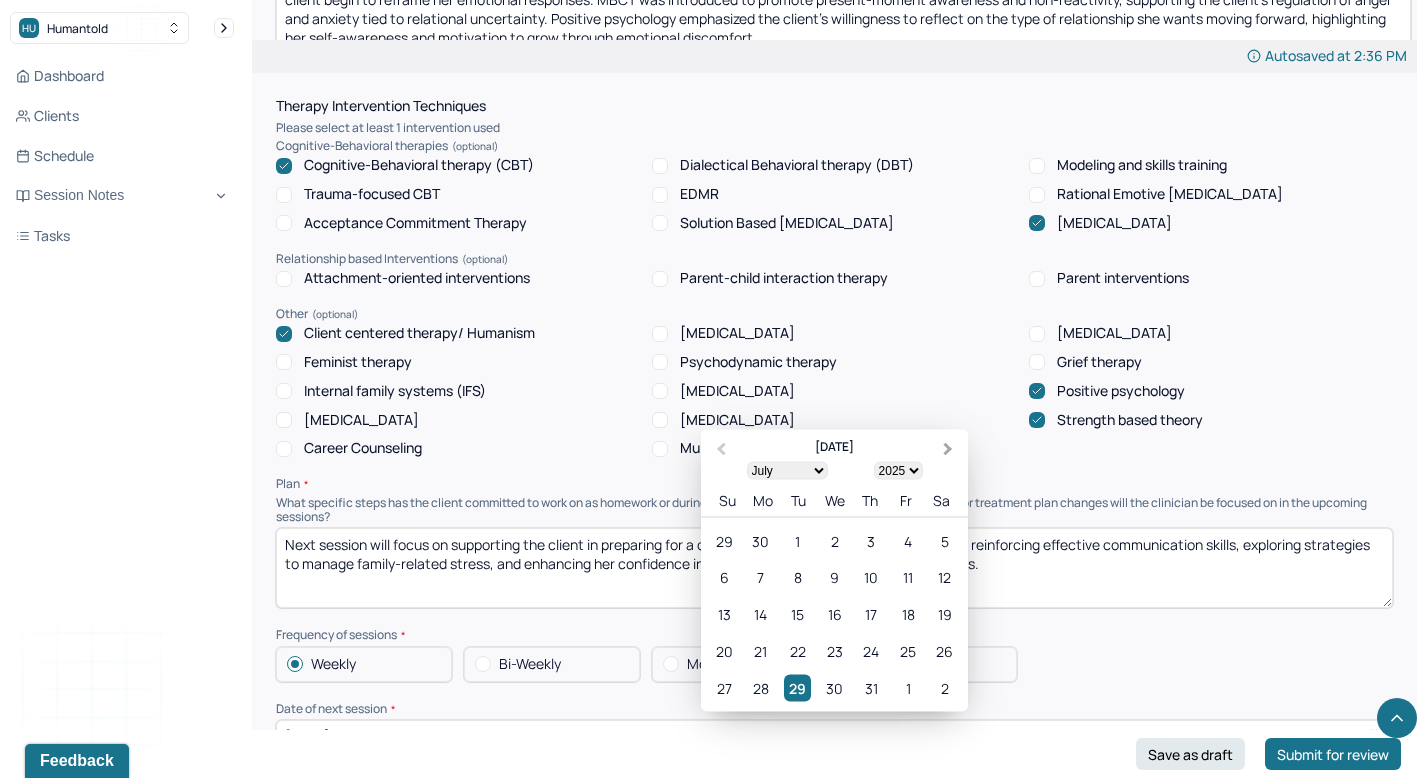 click on "Next Month" at bounding box center [948, 449] 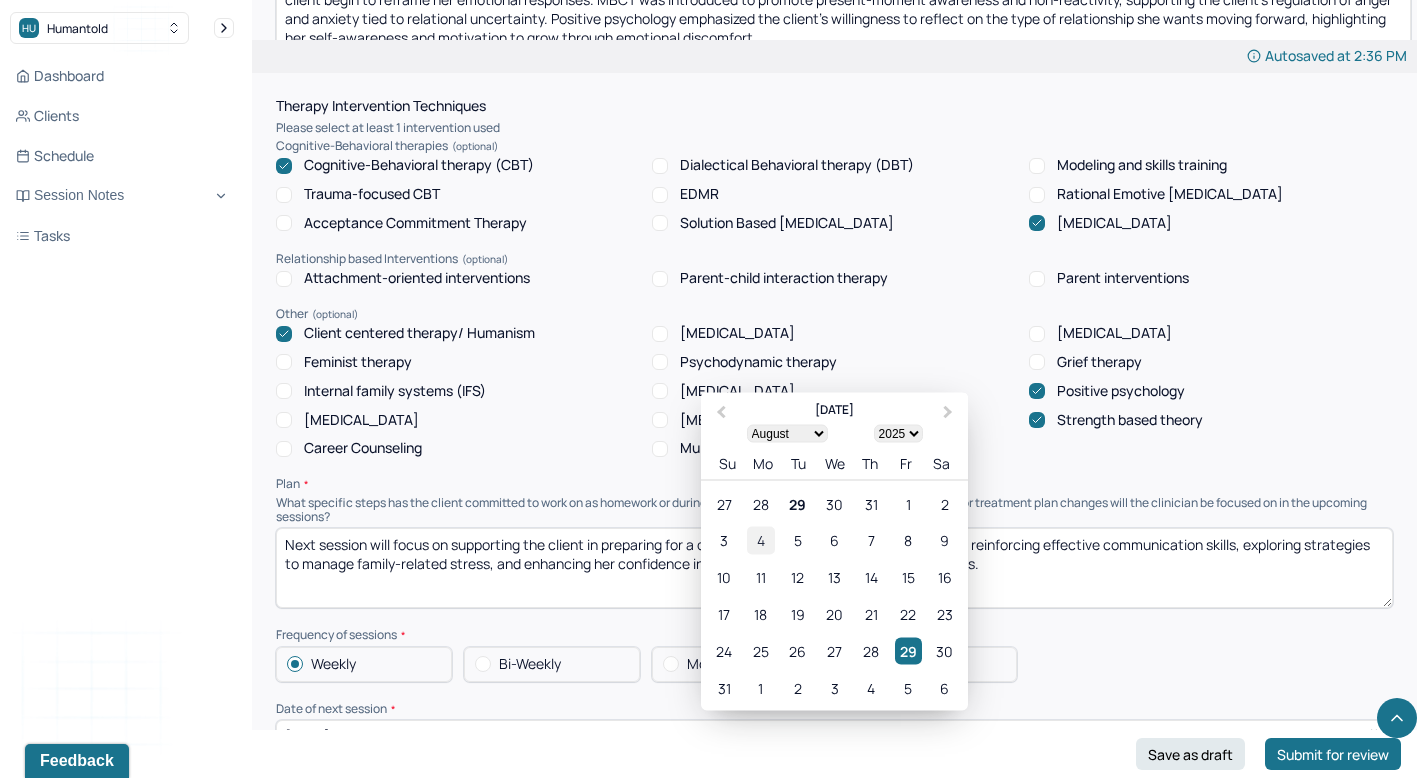 click on "4" at bounding box center [760, 540] 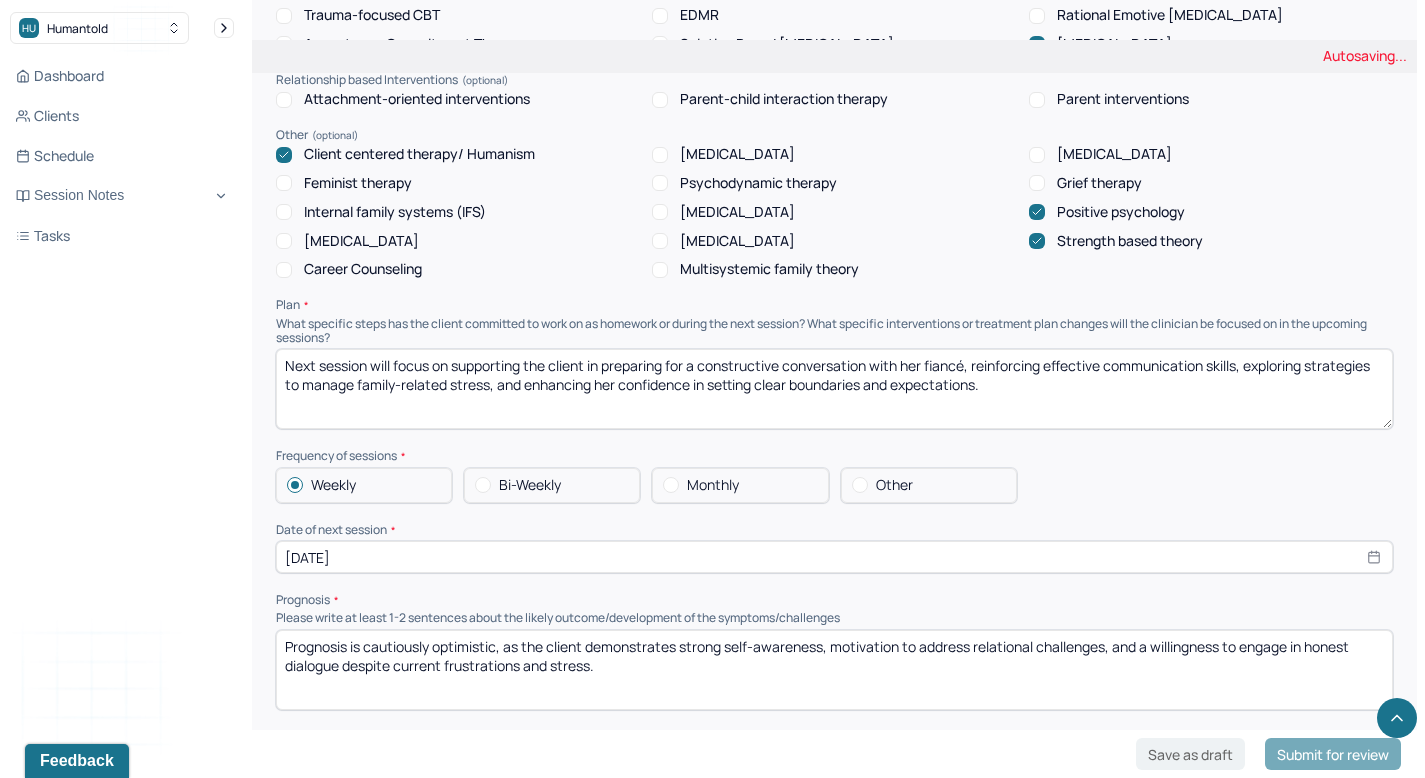 scroll, scrollTop: 1934, scrollLeft: 0, axis: vertical 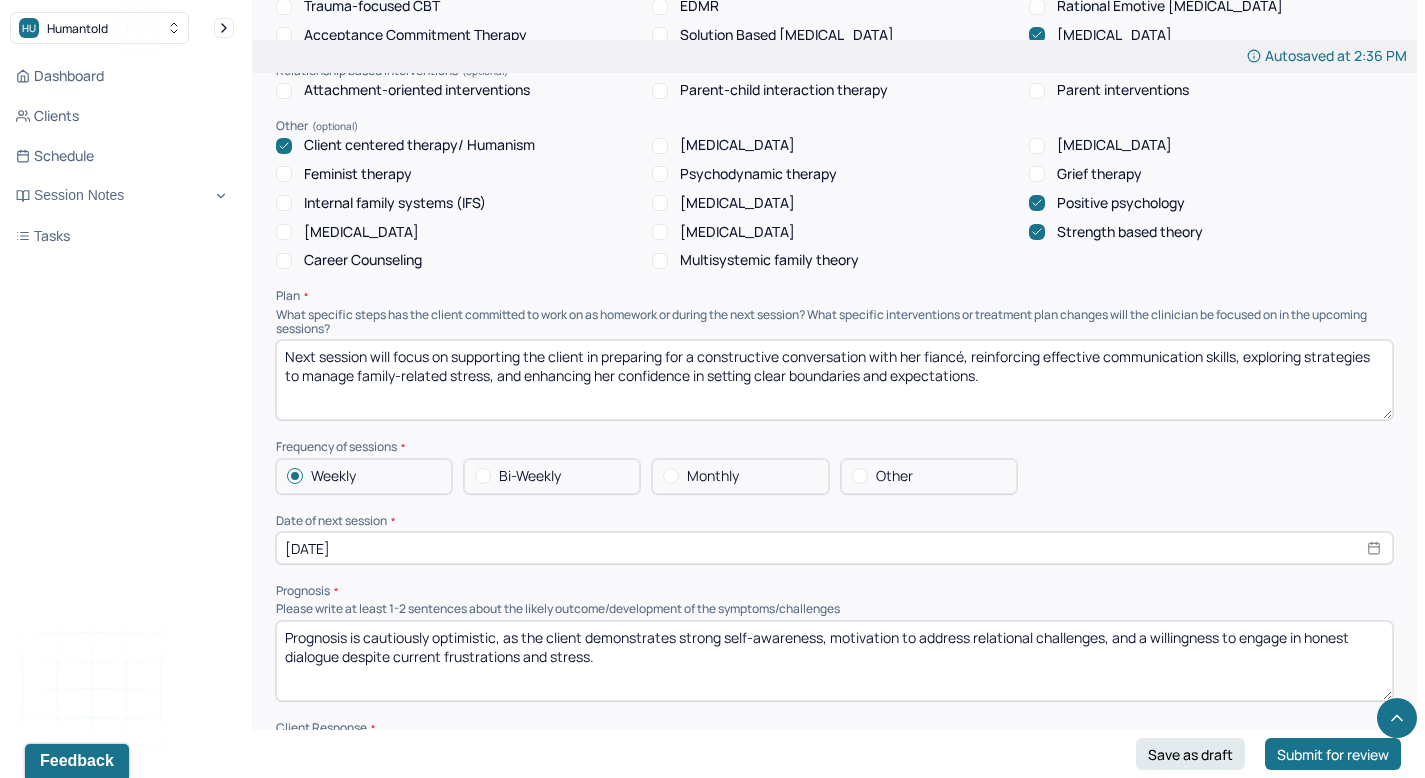 select on "7" 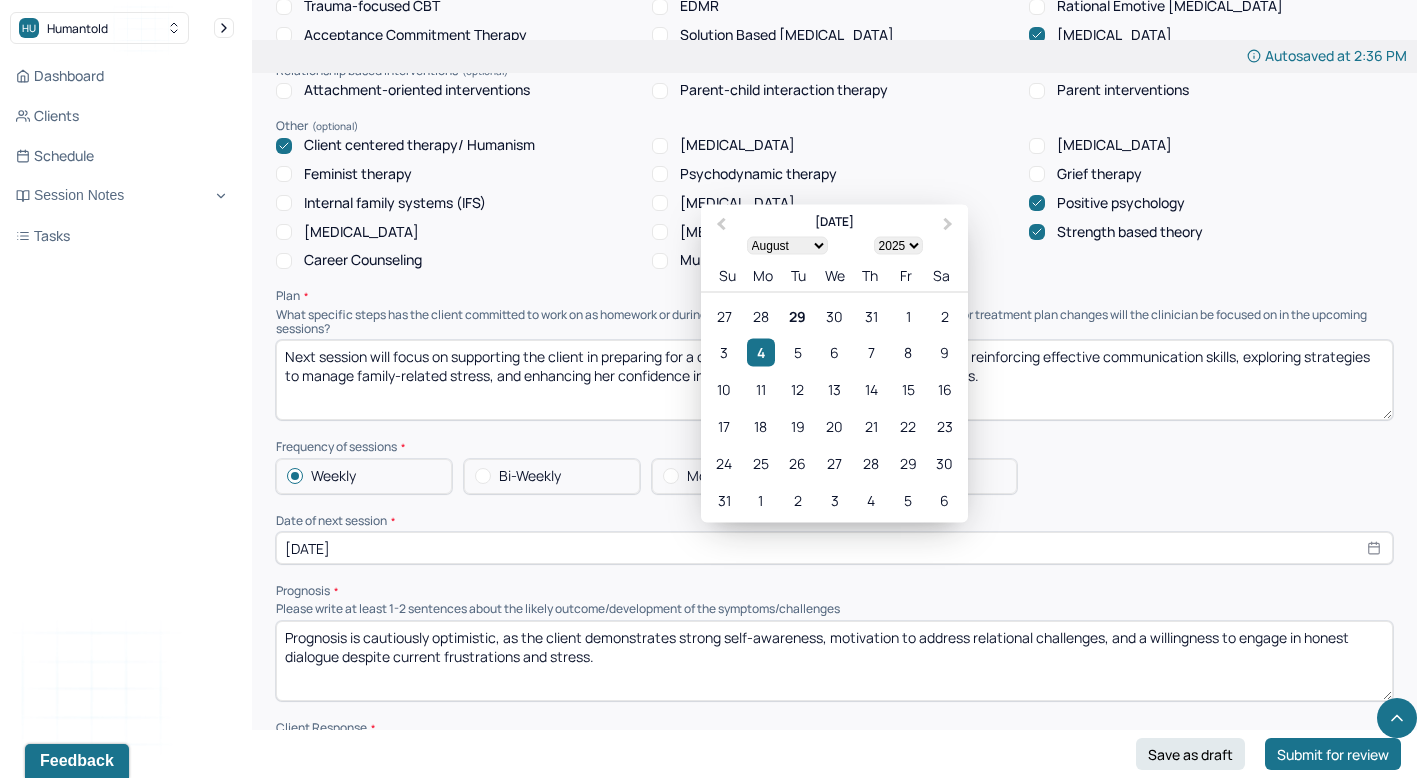 click on "Next session will focus on supporting the client in preparing for a constructive conversation with her fiancé, reinforcing effective communication skills, exploring strategies to manage family-related stress, and enhancing her confidence in setting clear boundaries and expectations." at bounding box center (834, 380) 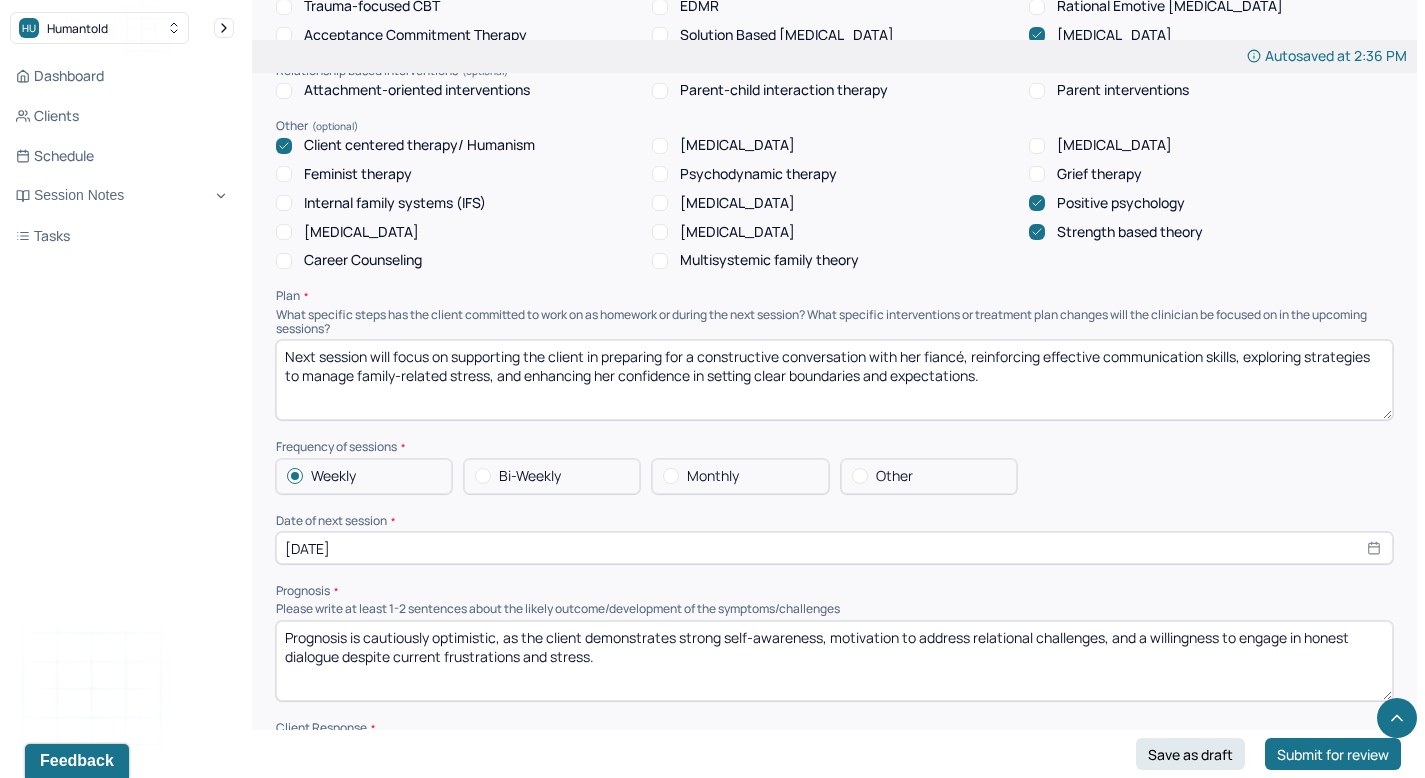 click on "Next session will focus on supporting the client in preparing for a constructive conversation with her fiancé, reinforcing effective communication skills, exploring strategies to manage family-related stress, and enhancing her confidence in setting clear boundaries and expectations." at bounding box center [834, 380] 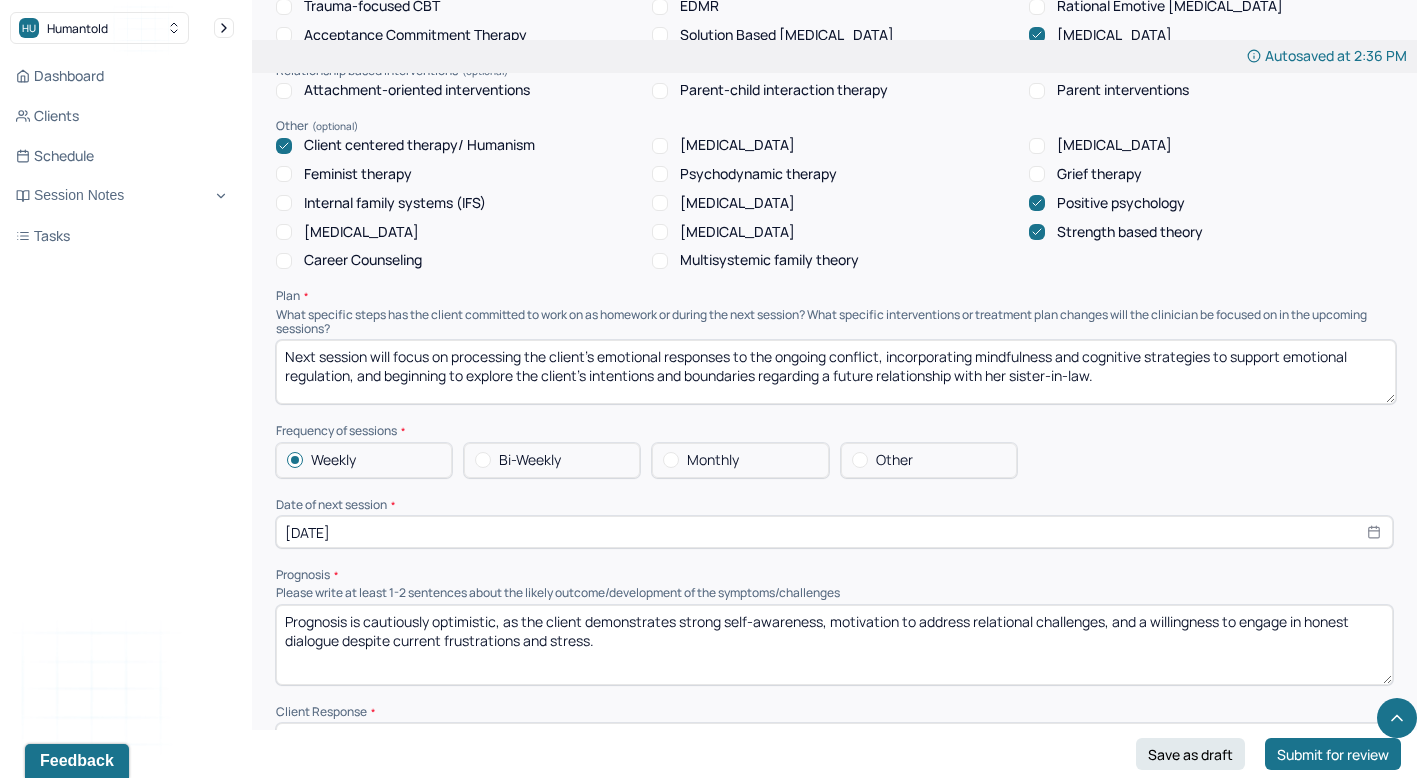 drag, startPoint x: 1390, startPoint y: 374, endPoint x: 1393, endPoint y: 358, distance: 16.27882 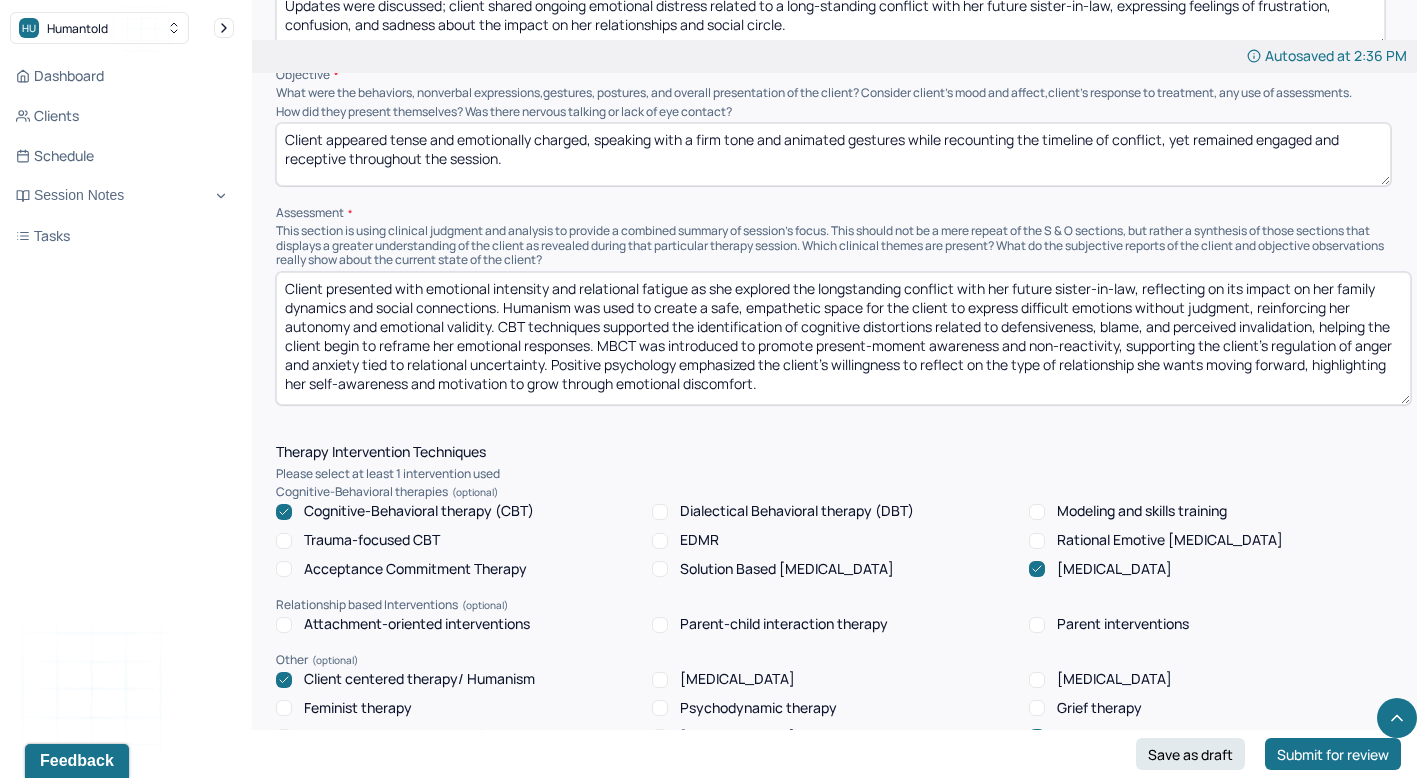 scroll, scrollTop: 1396, scrollLeft: 0, axis: vertical 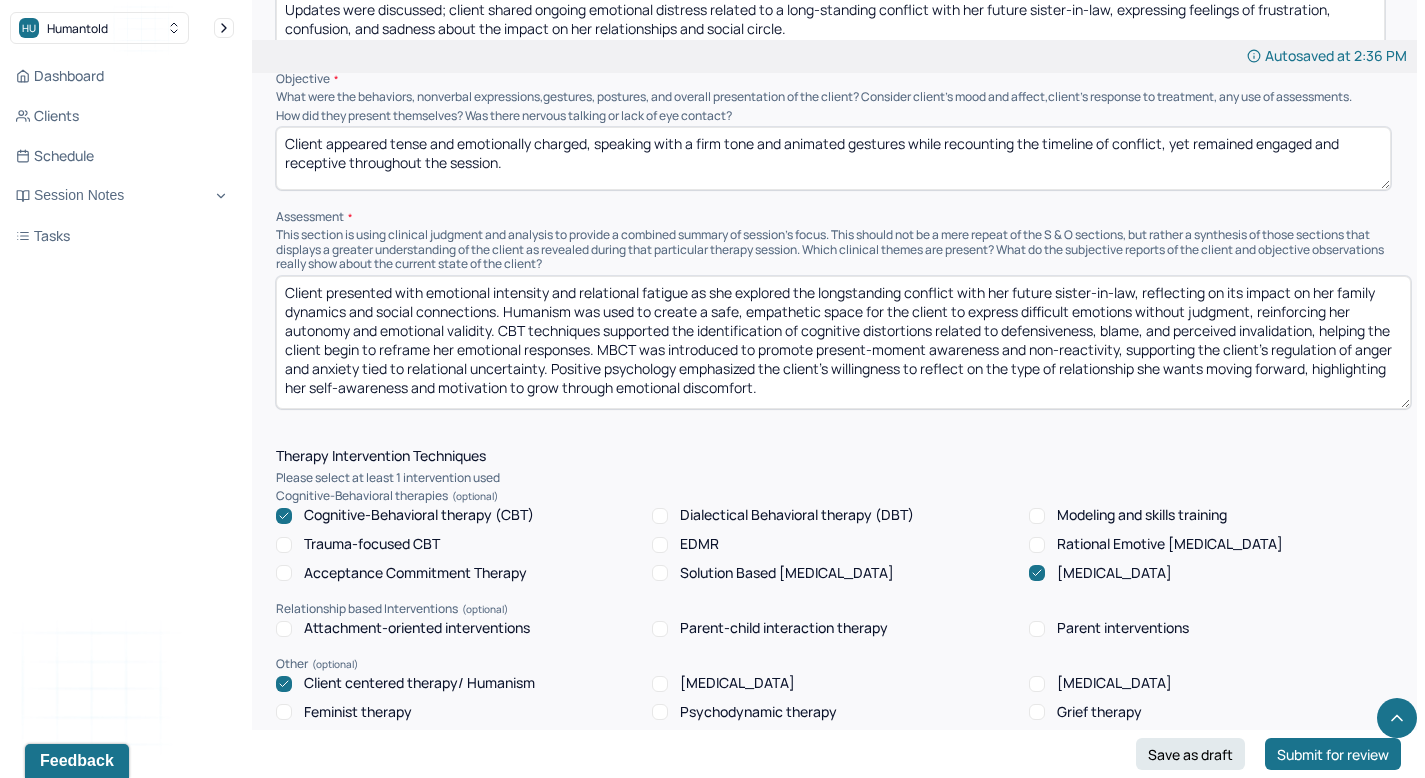 type on "Next session will focus on processing the client’s emotional responses to the ongoing conflict, incorporating mindfulness and cognitive strategies to support emotional regulation, and beginning to explore the client’s intentions and boundaries regarding a future relationship with her sister-in-law." 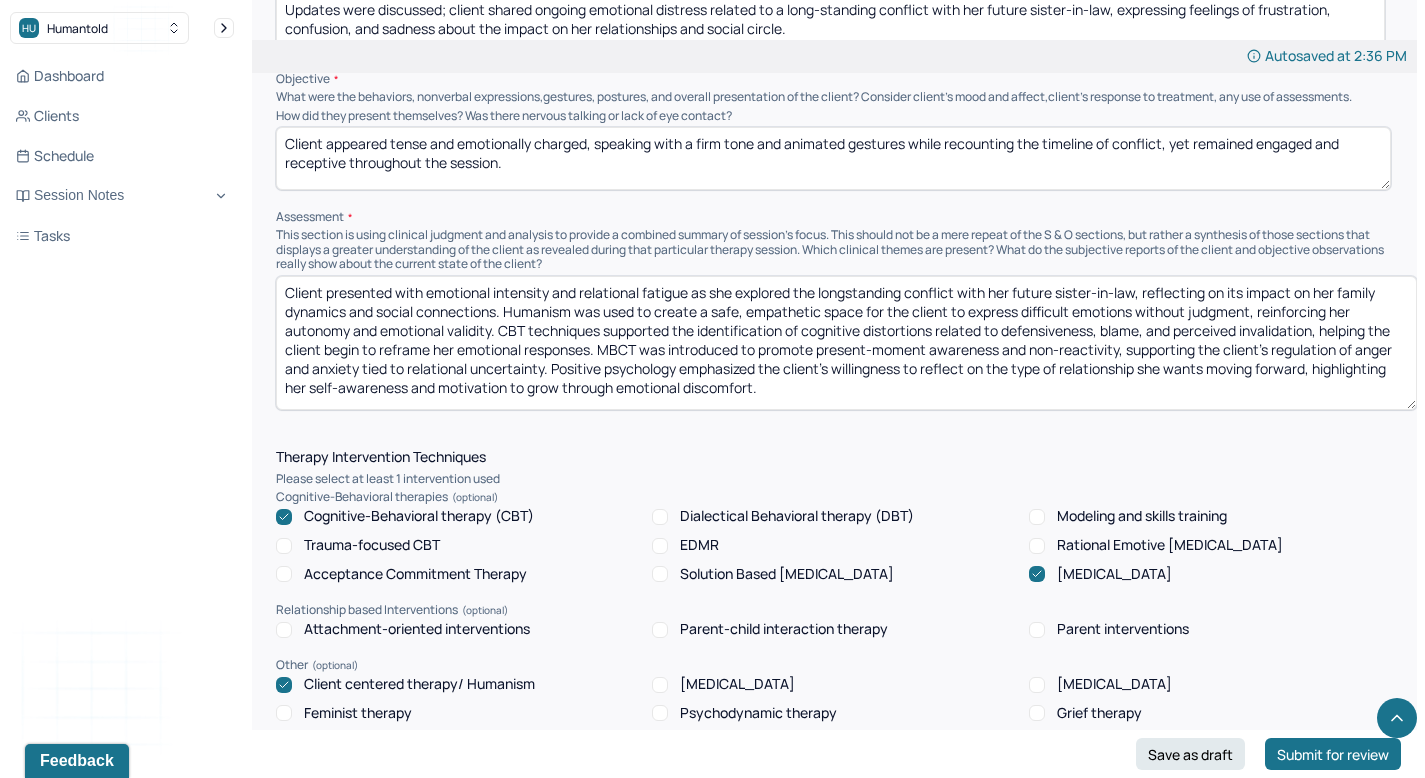 click on "Client presented with emotional intensity and relational fatigue as she explored the longstanding conflict with her future sister-in-law, reflecting on its impact on her family dynamics and social connections. Humanism was used to create a safe, empathetic space for the client to express difficult emotions without judgment, reinforcing her autonomy and emotional validity. CBT techniques supported the identification of cognitive distortions related to defensiveness, blame, and perceived invalidation, helping the client begin to reframe her emotional responses. MBCT was introduced to promote present-moment awareness and non-reactivity, supporting the client’s regulation of anger and anxiety tied to relational uncertainty. Positive psychology emphasized the client’s willingness to reflect on the type of relationship she wants moving forward, highlighting her self-awareness and motivation to grow through emotional discomfort." at bounding box center (846, 343) 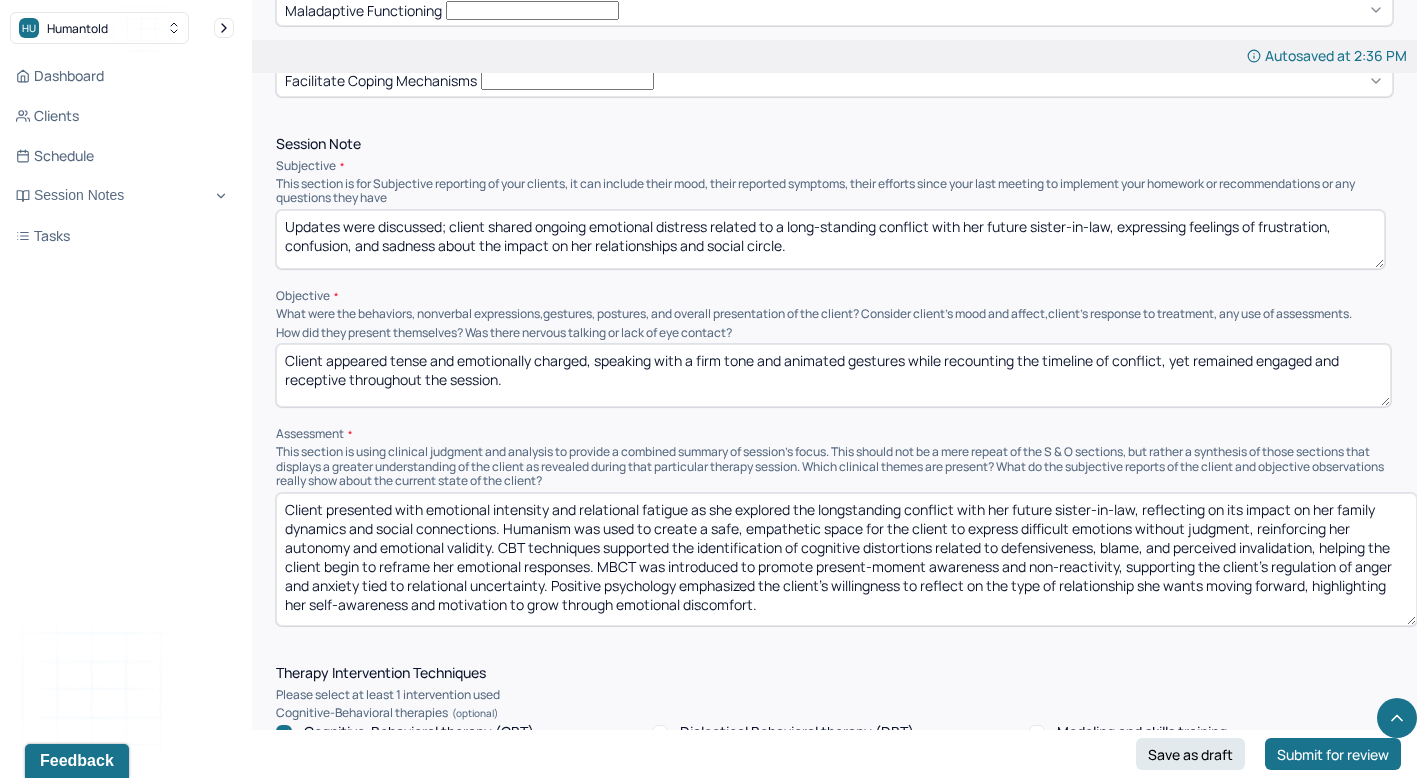 scroll, scrollTop: 1172, scrollLeft: 0, axis: vertical 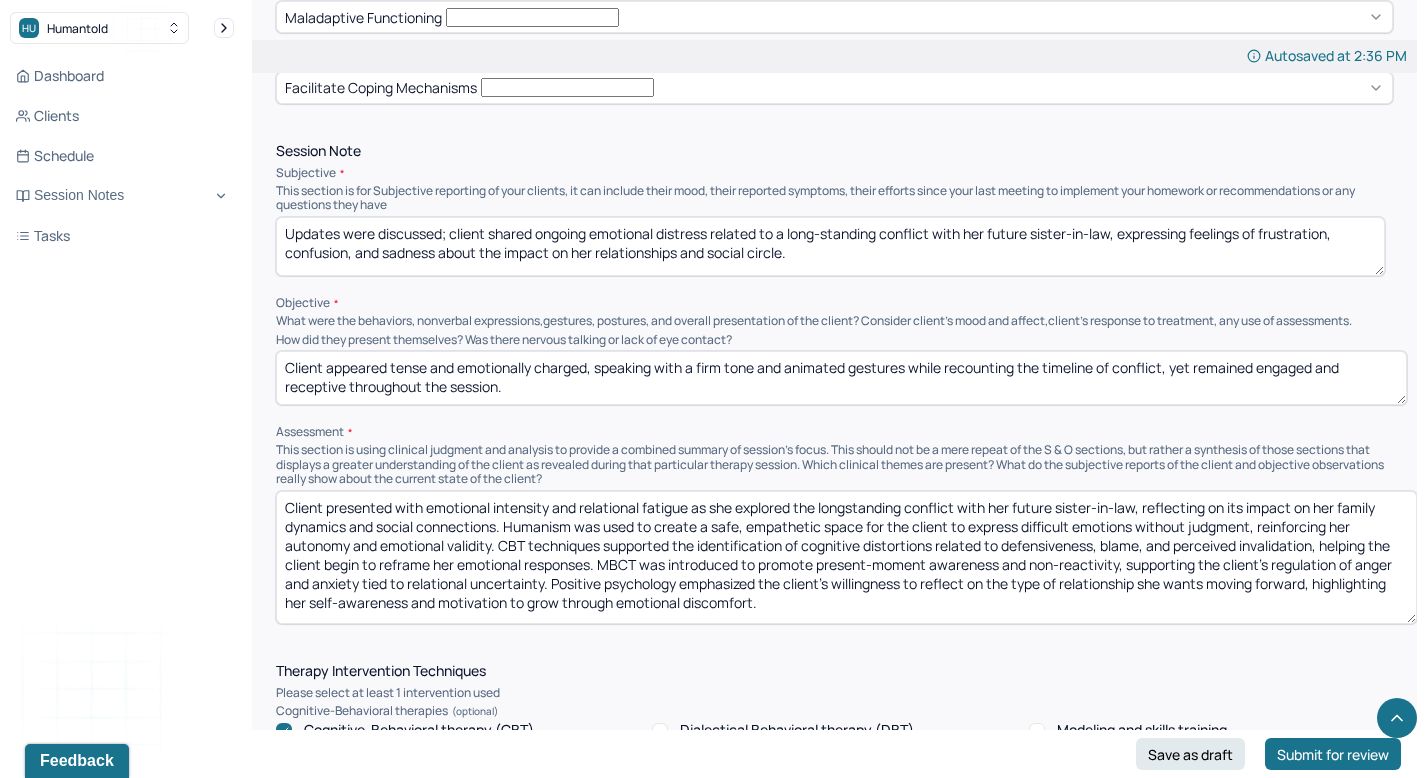 drag, startPoint x: 1385, startPoint y: 366, endPoint x: 1400, endPoint y: 357, distance: 17.492855 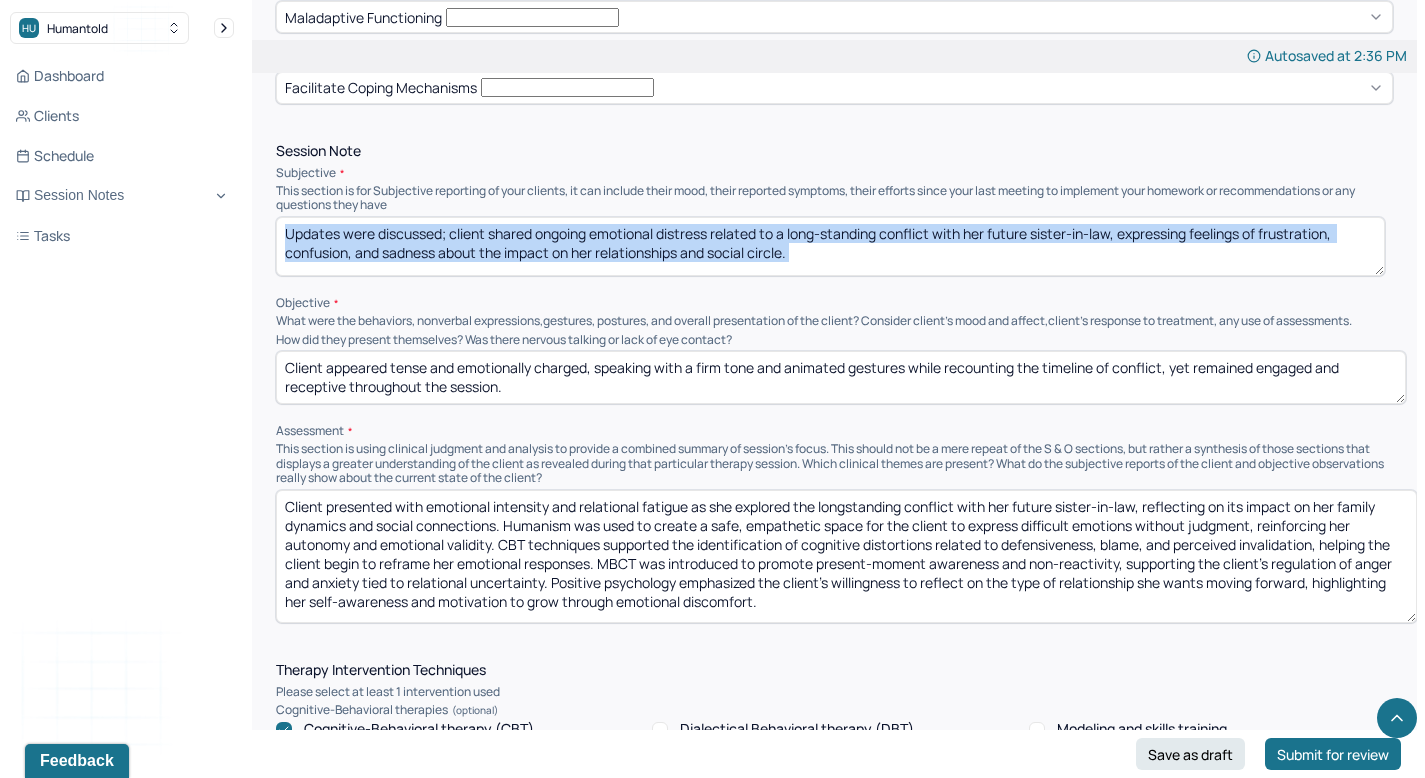 drag, startPoint x: 1382, startPoint y: 234, endPoint x: 1394, endPoint y: 252, distance: 21.633308 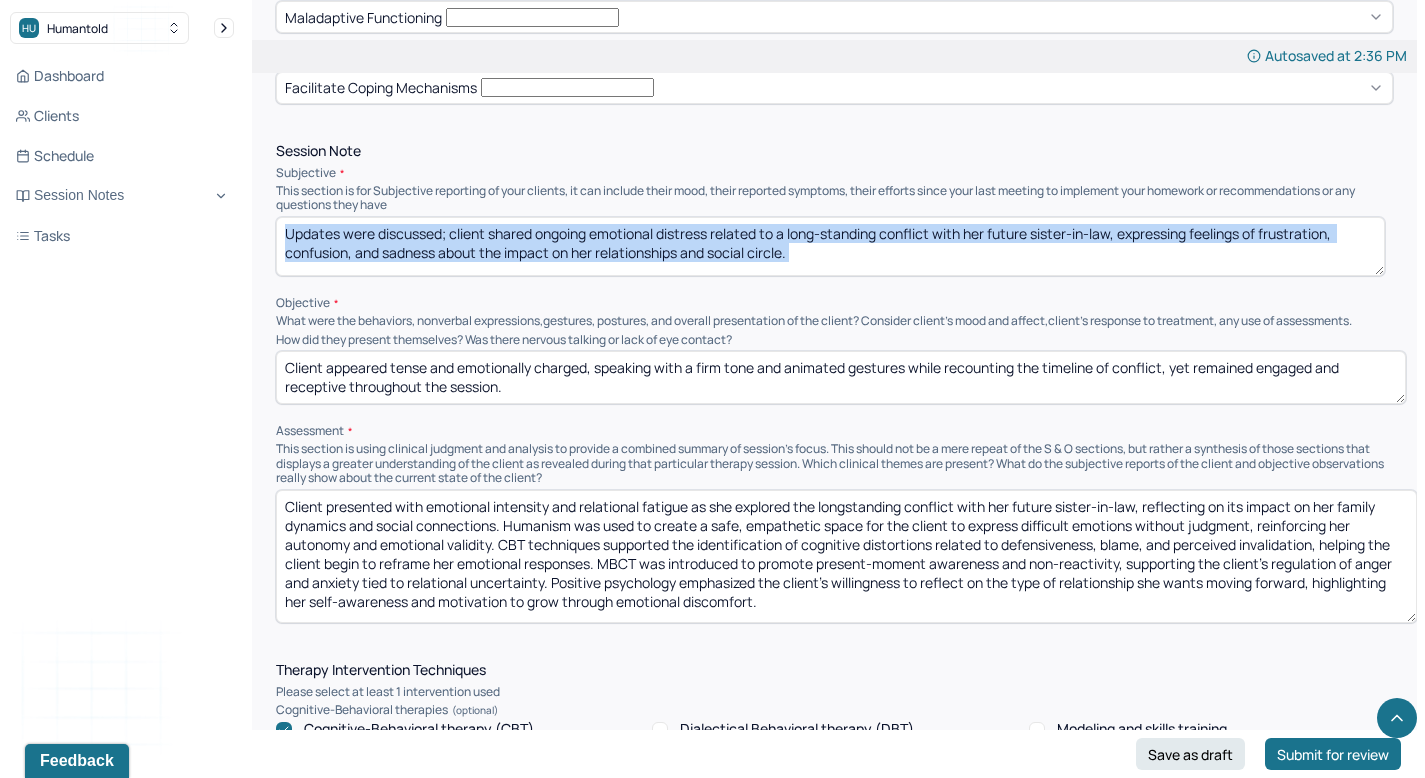 click on "Autosaved at 2:36 PM Appointment Details Client name [PERSON_NAME] Date of service [DATE] Time 2:00pm - 3:00pm Duration 1hr Appointment type individual therapy Provider name [PERSON_NAME] Modifier 1 95 Telemedicine Note type Individual soap note Load previous session note Instructions The fields marked with an asterisk ( * ) are required before you can submit your notes. Before you can submit your session notes, they must be signed. You have the option to save your notes as a draft before making a submission. Appointment location * Teletherapy Client Teletherapy Location here Home Office Other Specify other client teletherapy location Vehicle Provider Teletherapy Location Home Office Other Consent was received for the teletherapy session The teletherapy session was conducted via video Primary diagnosis * F43.21 ADJUST D/O WITH DEPRESSED MOOD Secondary diagnosis (optional) Secondary diagnosis Tertiary diagnosis (optional) Tertiary diagnosis Emotional / Behavioural symptoms demonstrated * Causing * * *" at bounding box center (834, 677) 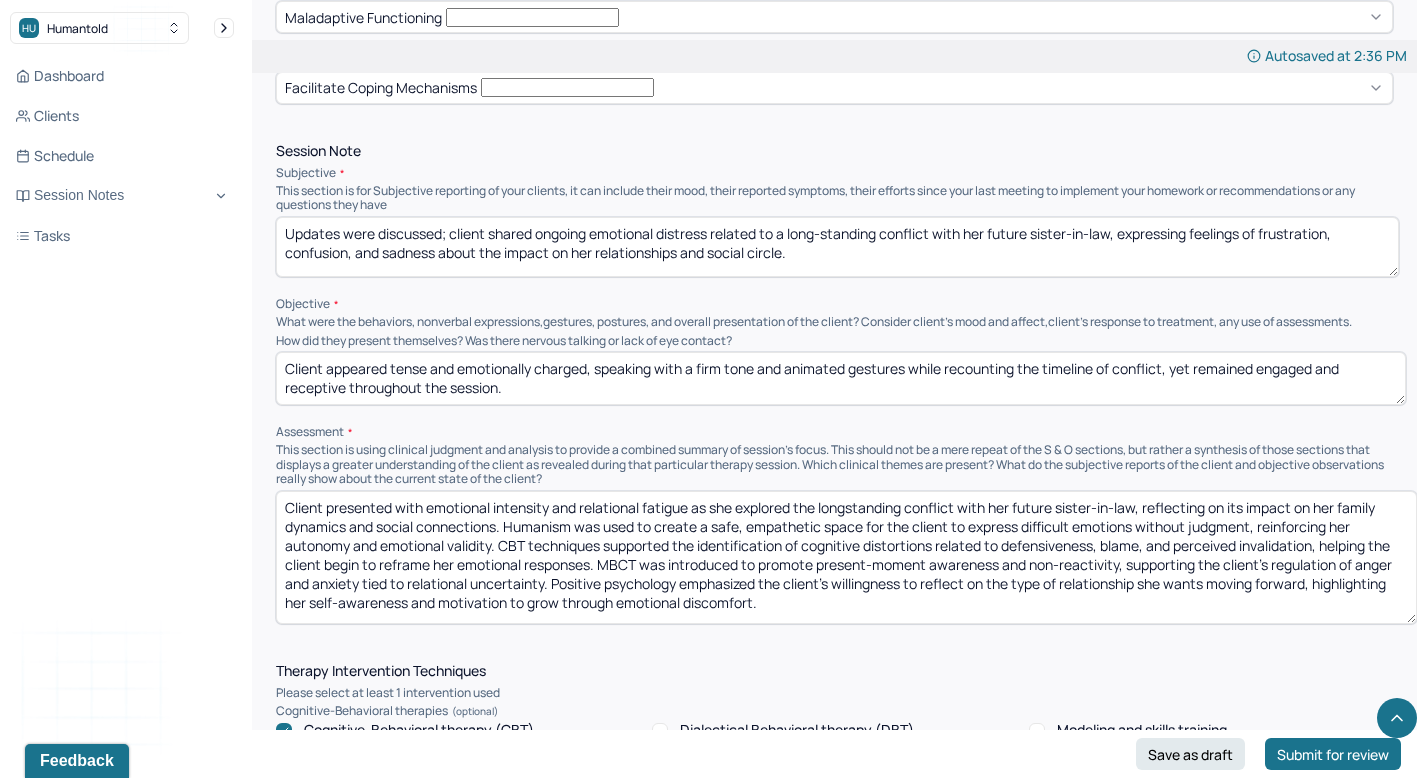 drag, startPoint x: 1383, startPoint y: 226, endPoint x: 1396, endPoint y: 226, distance: 13 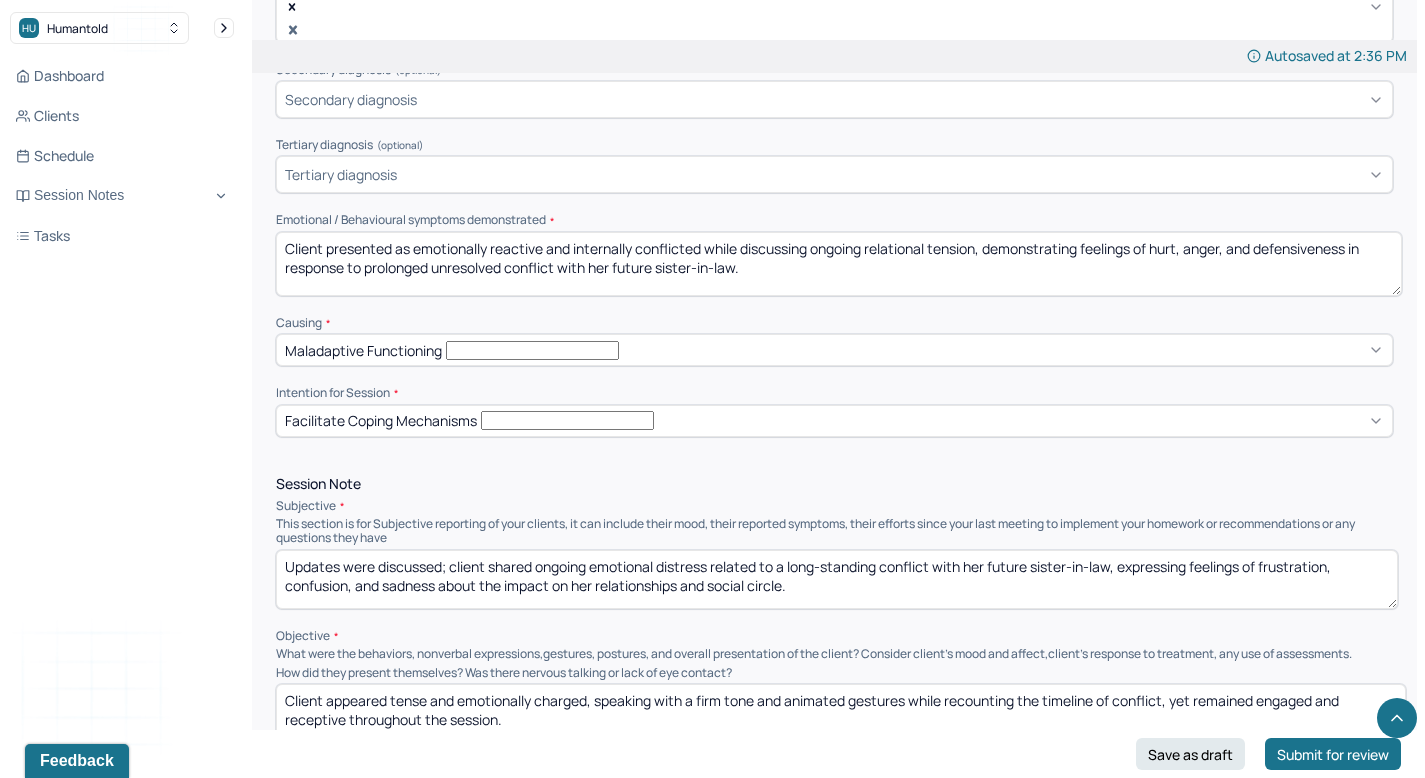 scroll, scrollTop: 834, scrollLeft: 0, axis: vertical 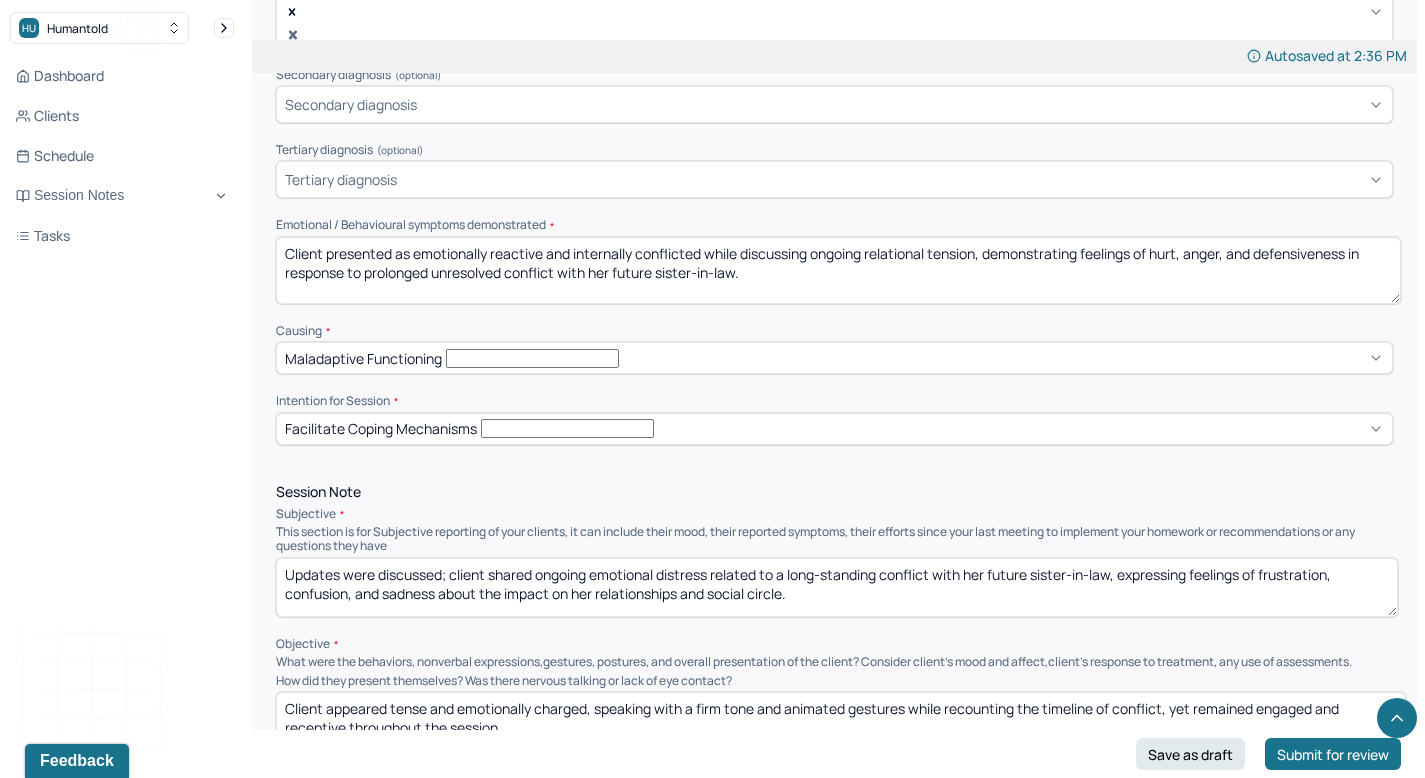 click on "Client presented as emotionally reactive and internally conflicted while discussing ongoing relational tension, demonstrating feelings of hurt, anger, and defensiveness in response to prolonged unresolved conflict with her future sister-in-law." at bounding box center [838, 270] 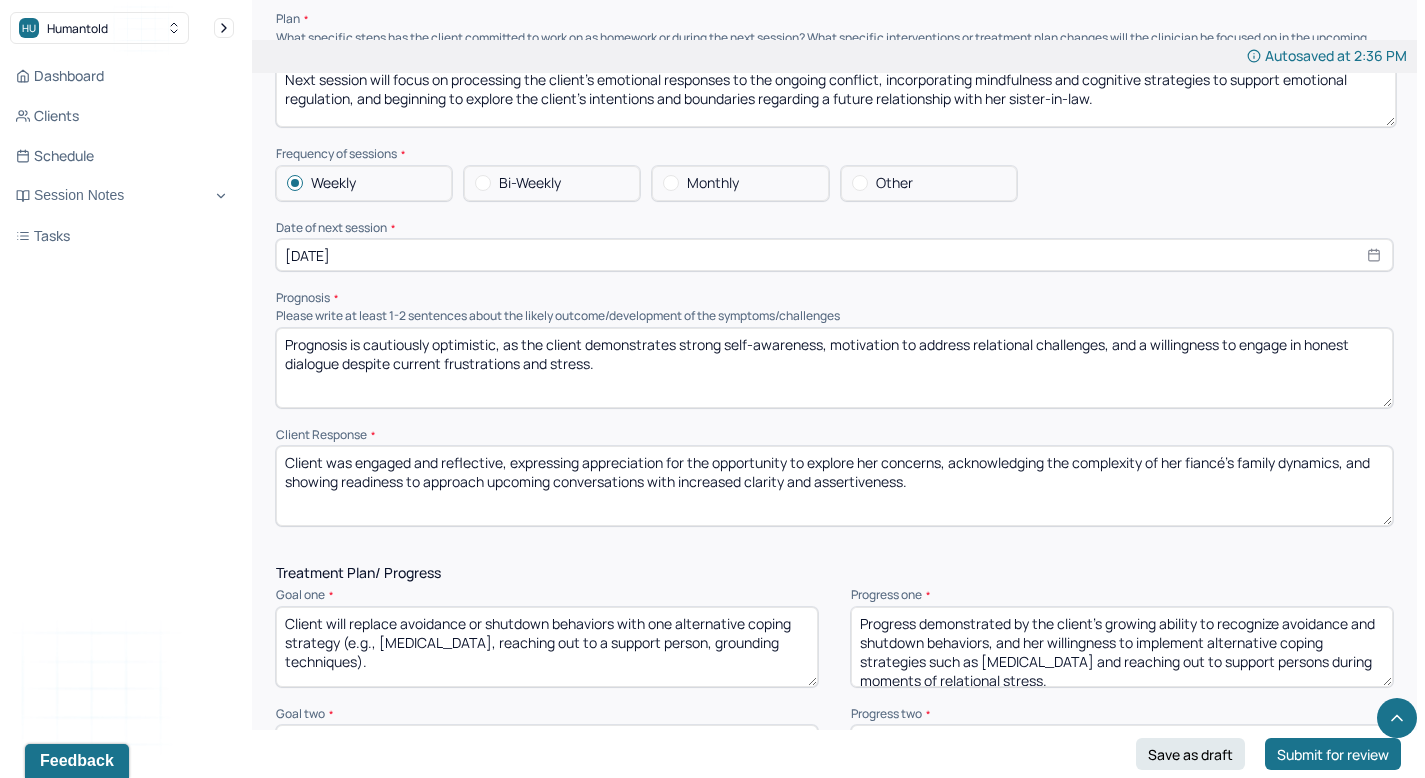 scroll, scrollTop: 2248, scrollLeft: 0, axis: vertical 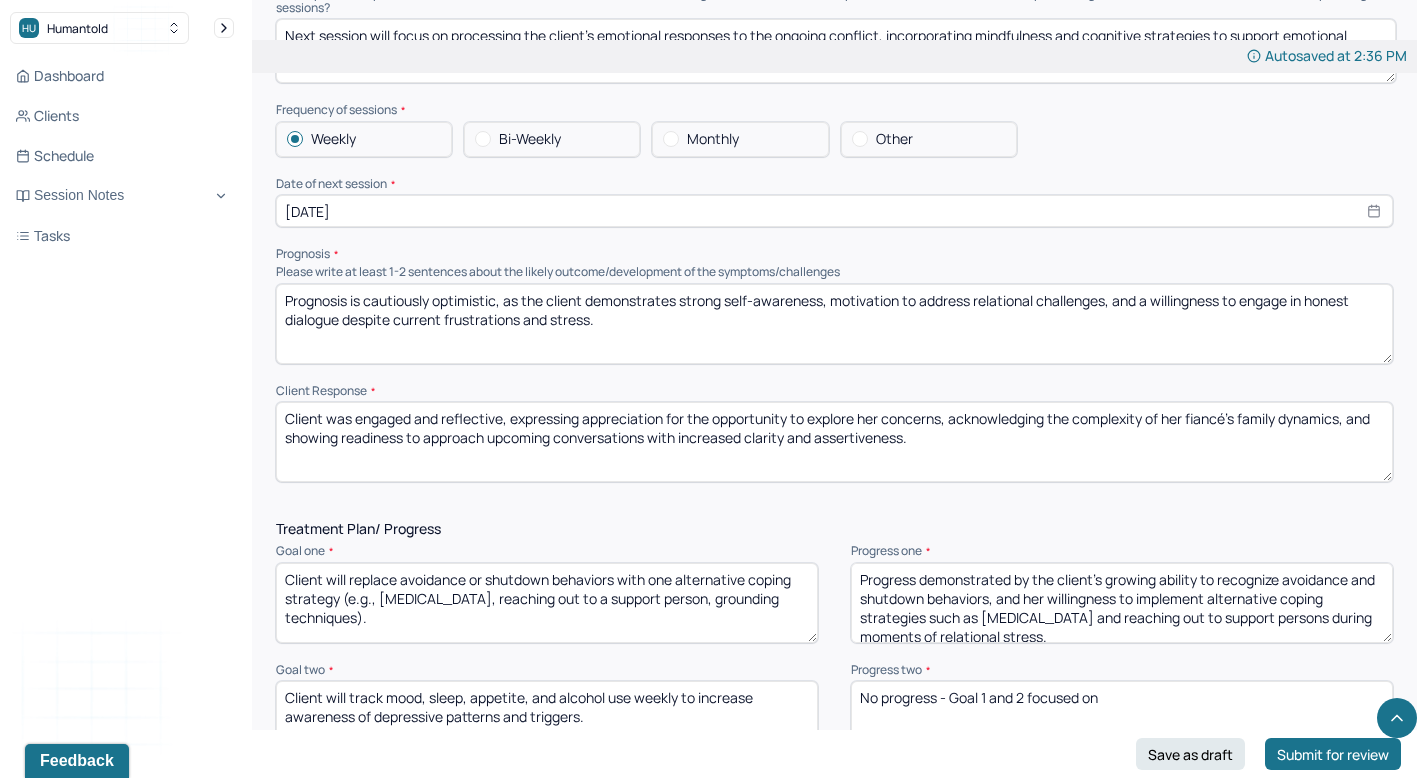 click on "Prognosis is cautiously optimistic, as the client demonstrates strong self-awareness, motivation to address relational challenges, and a willingness to engage in honest dialogue despite current frustrations and stress." at bounding box center (834, 324) 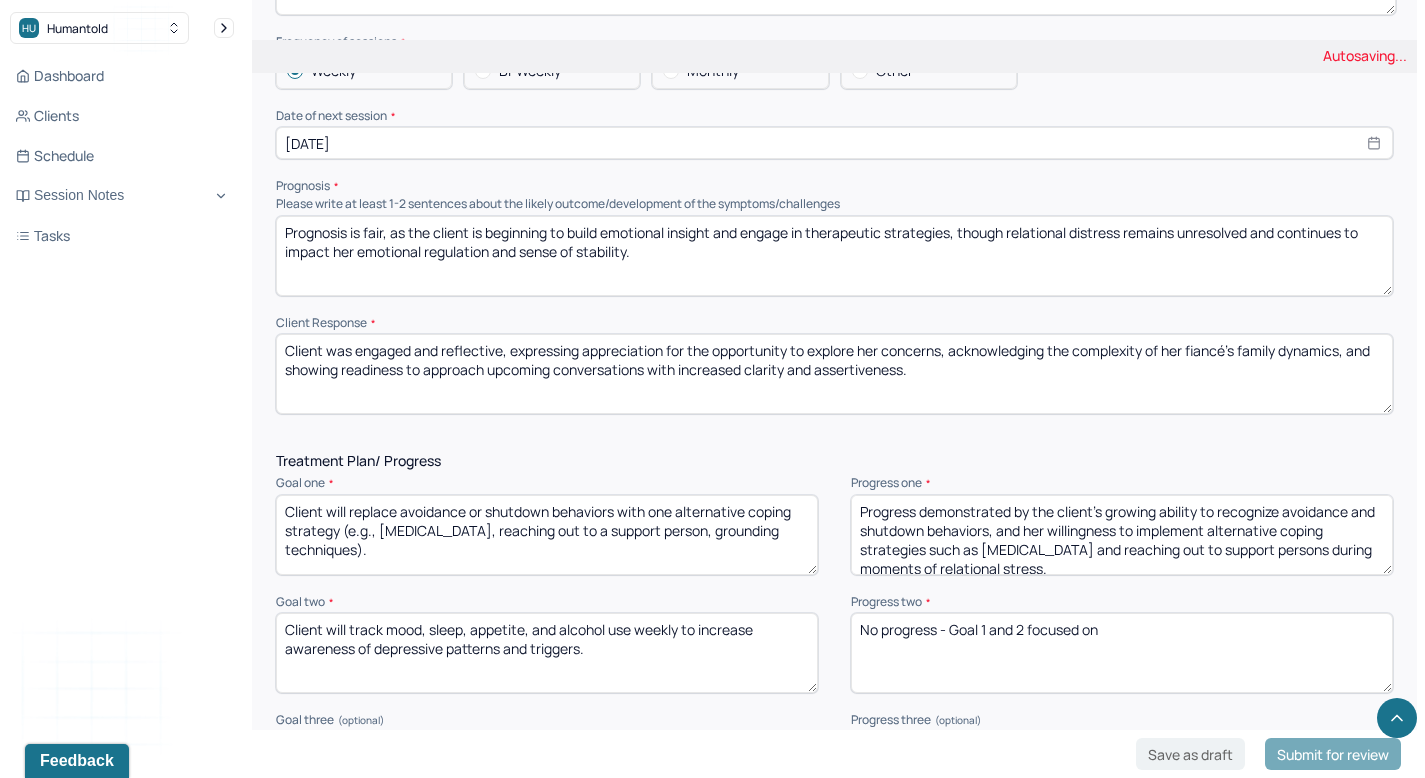 scroll, scrollTop: 2315, scrollLeft: 0, axis: vertical 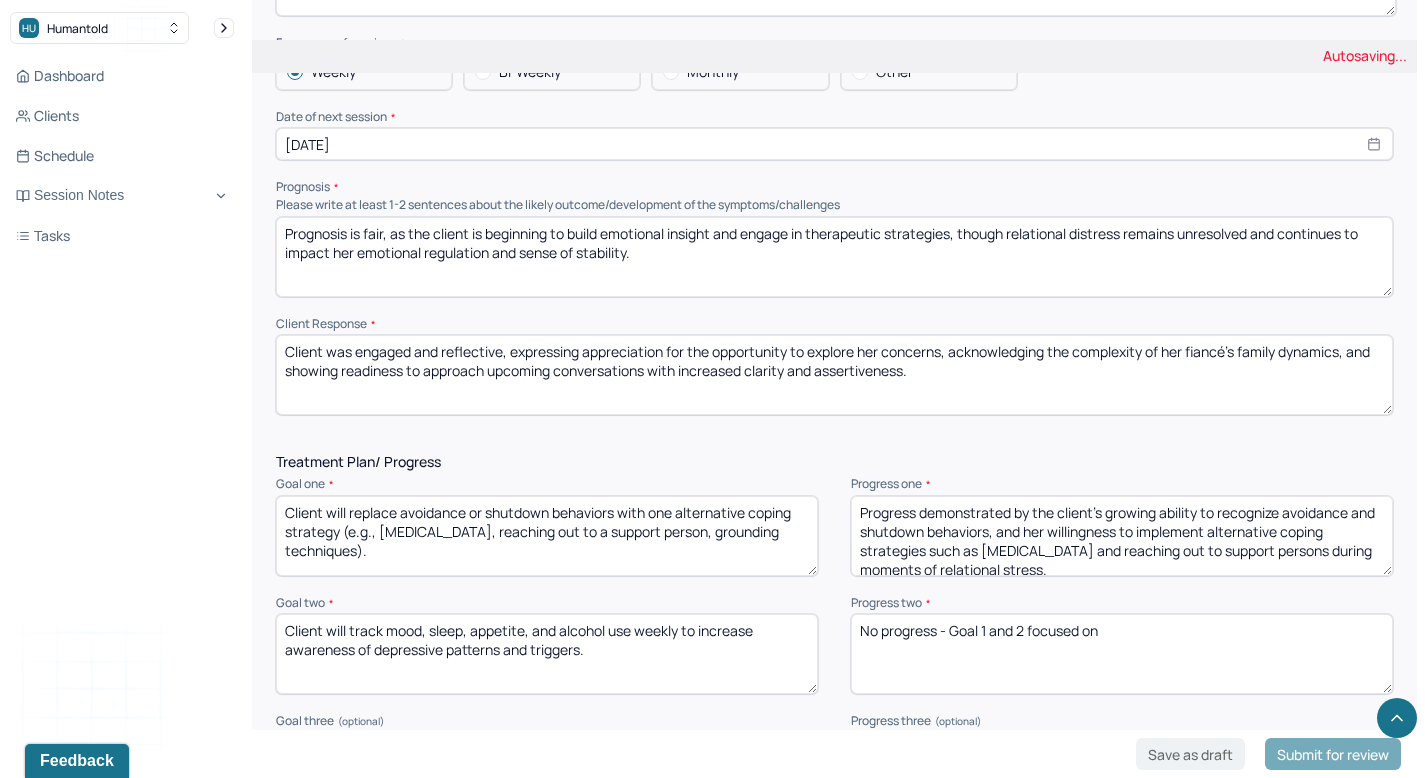 type on "Prognosis is fair, as the client is beginning to build emotional insight and engage in therapeutic strategies, though relational distress remains unresolved and continues to impact her emotional regulation and sense of stability." 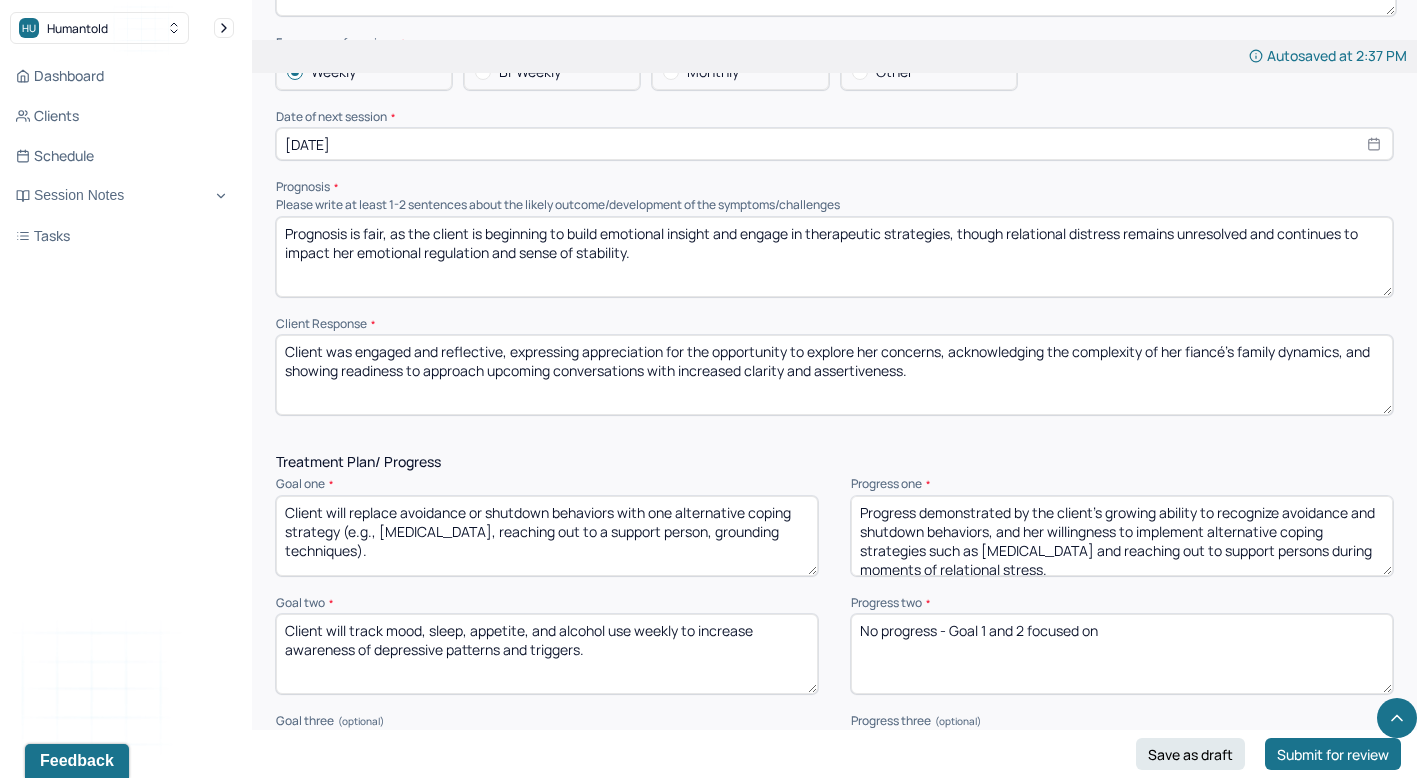 click on "Client was engaged and reflective, expressing appreciation for the opportunity to explore her concerns, acknowledging the complexity of her fiancé’s family dynamics, and showing readiness to approach upcoming conversations with increased clarity and assertiveness." at bounding box center (834, 375) 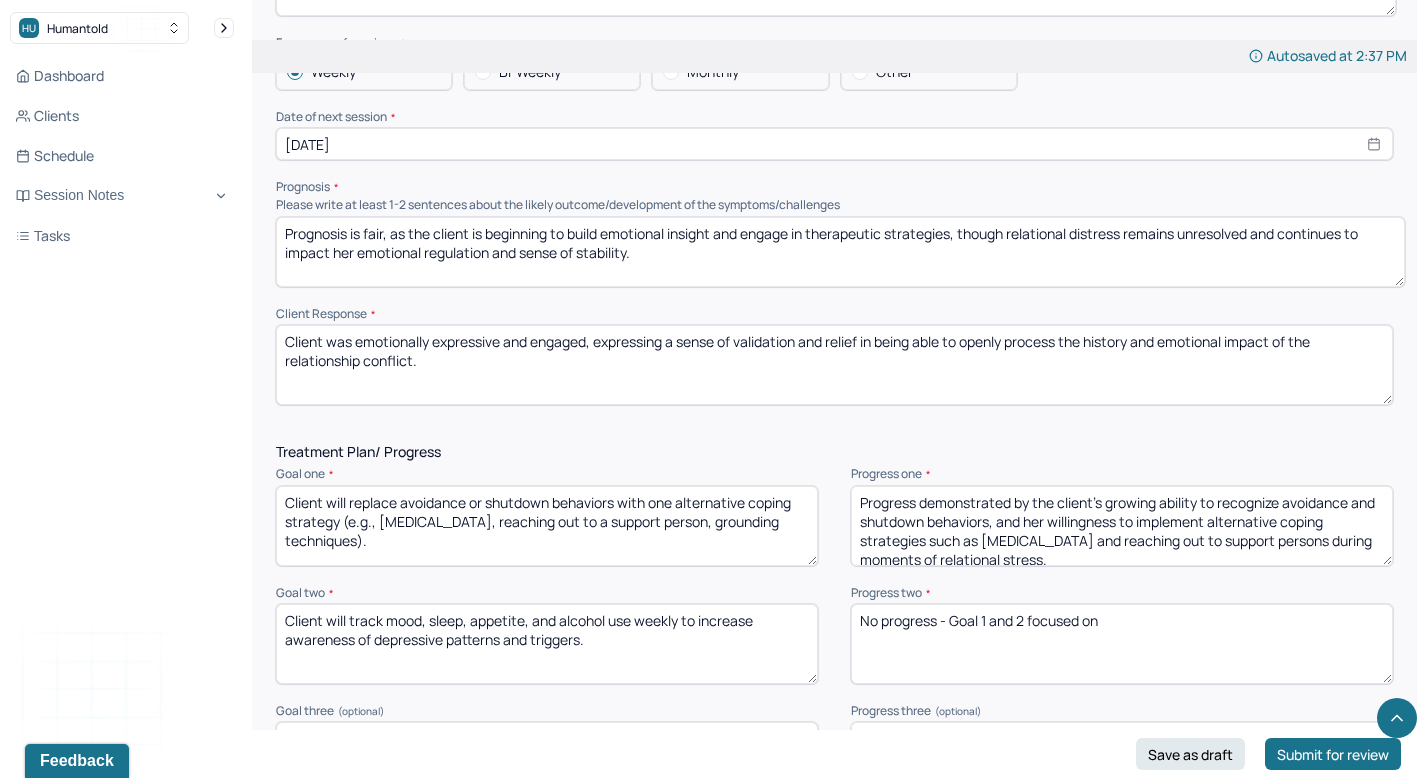 drag, startPoint x: 1388, startPoint y: 248, endPoint x: 1400, endPoint y: 238, distance: 15.6205 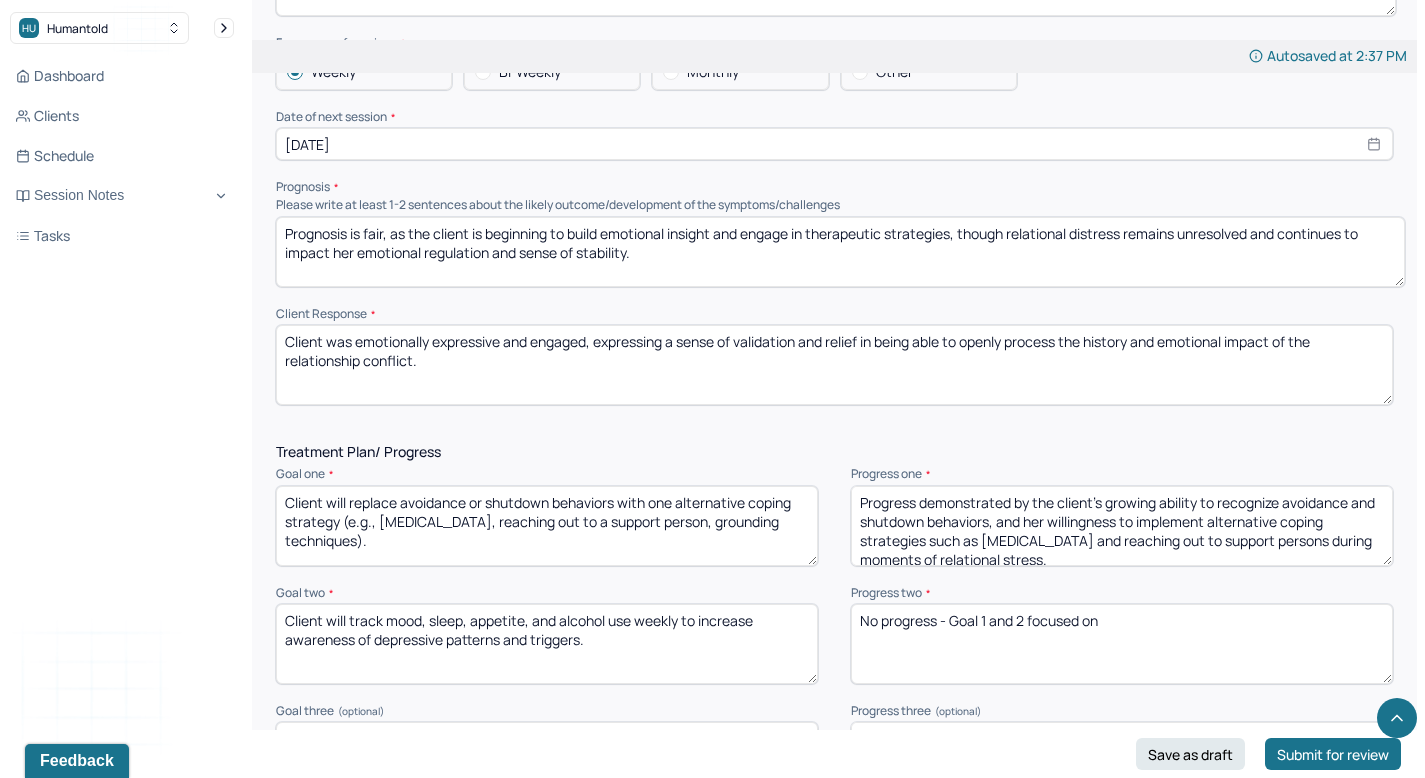 click on "Prognosis is fair, as the client is beginning to build emotional insight and engage in therapeutic strategies, though relational distress remains unresolved and continues to impact her emotional regulation and sense of stability." at bounding box center (840, 252) 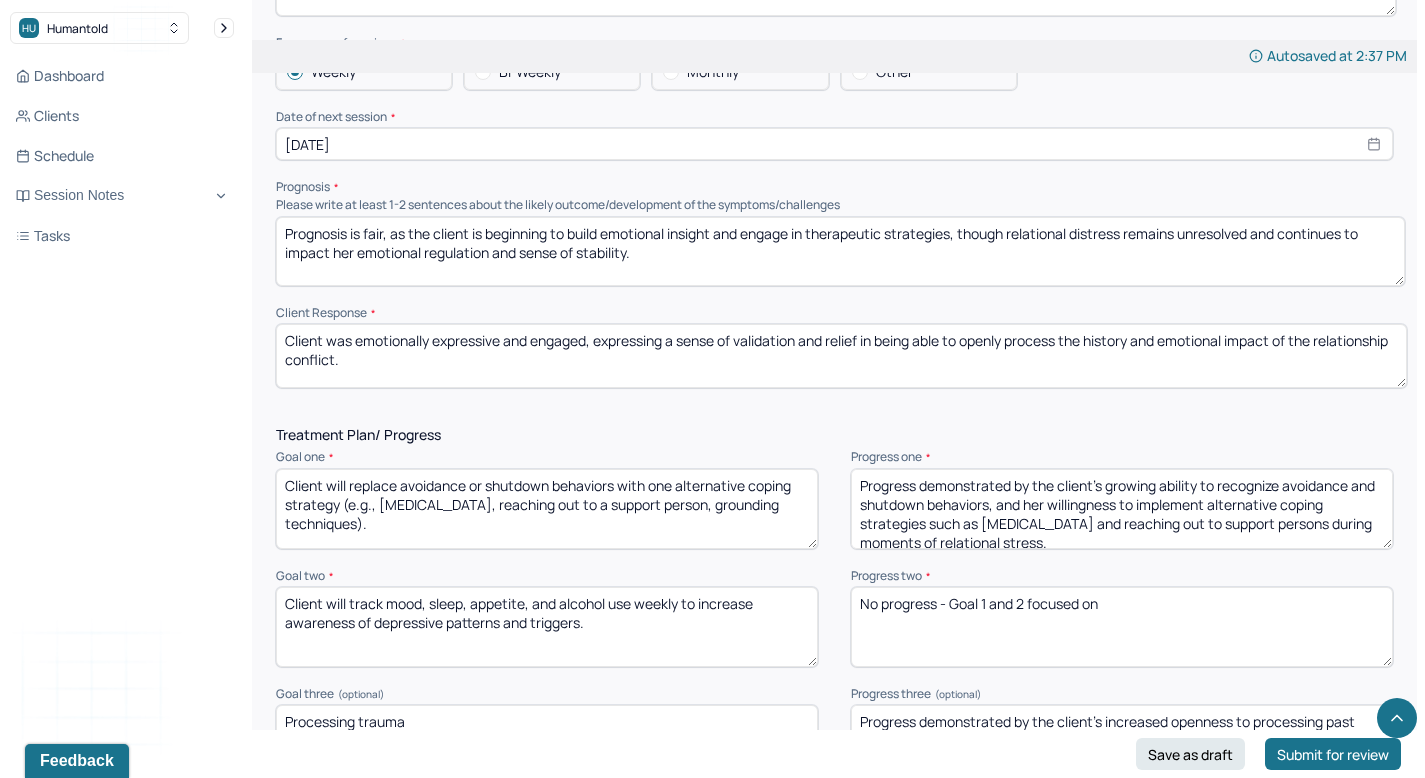 drag, startPoint x: 1387, startPoint y: 353, endPoint x: 1400, endPoint y: 336, distance: 21.400934 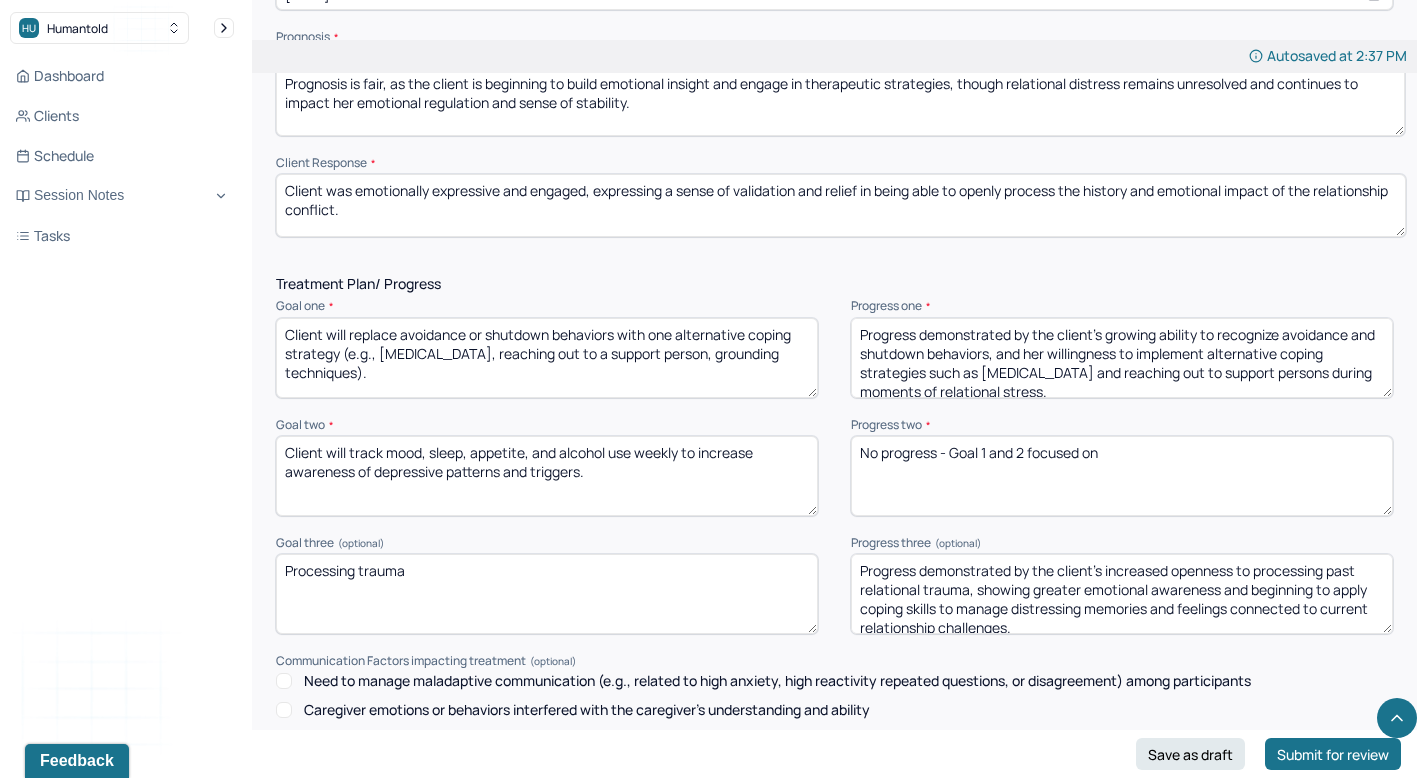 scroll, scrollTop: 2464, scrollLeft: 0, axis: vertical 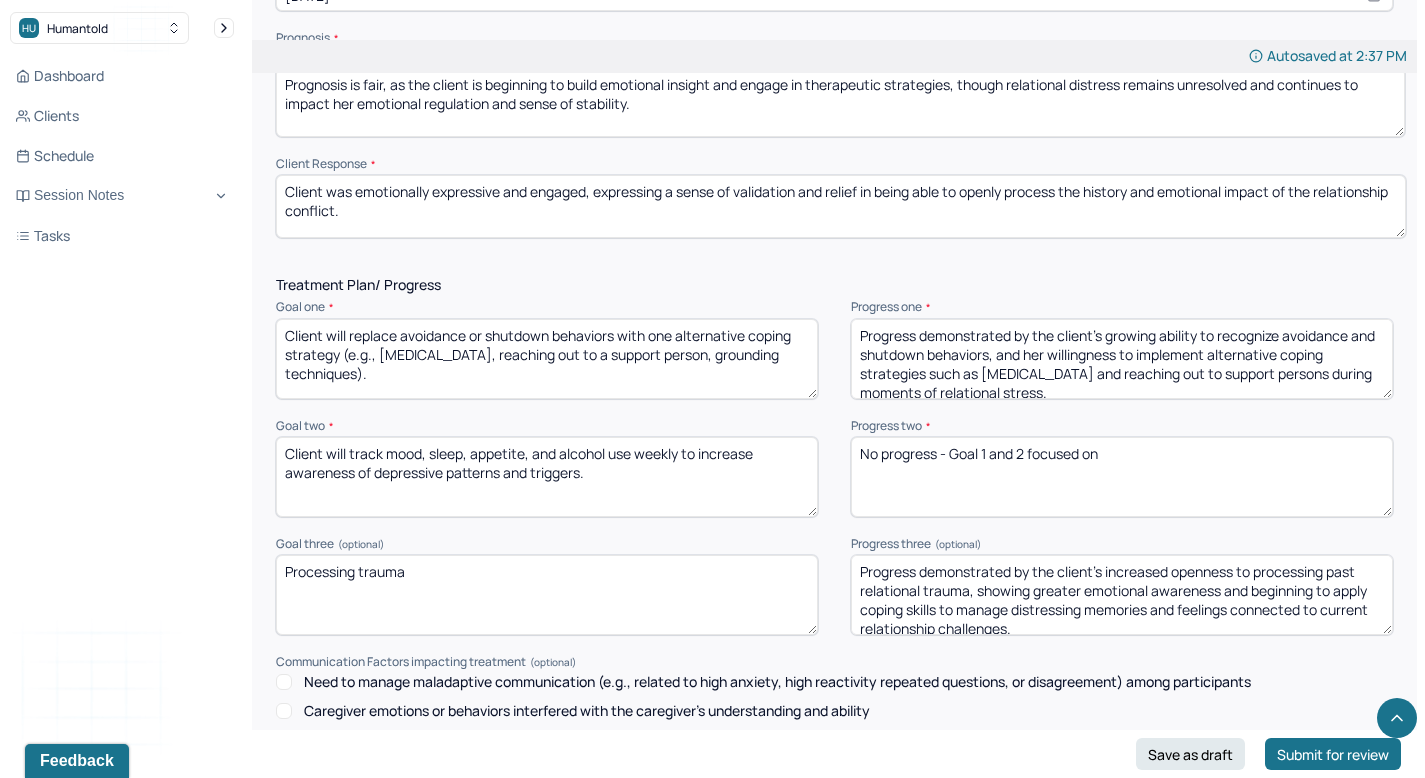 type on "Client was emotionally expressive and engaged, expressing a sense of validation and relief in being able to openly process the history and emotional impact of the relationship conflict." 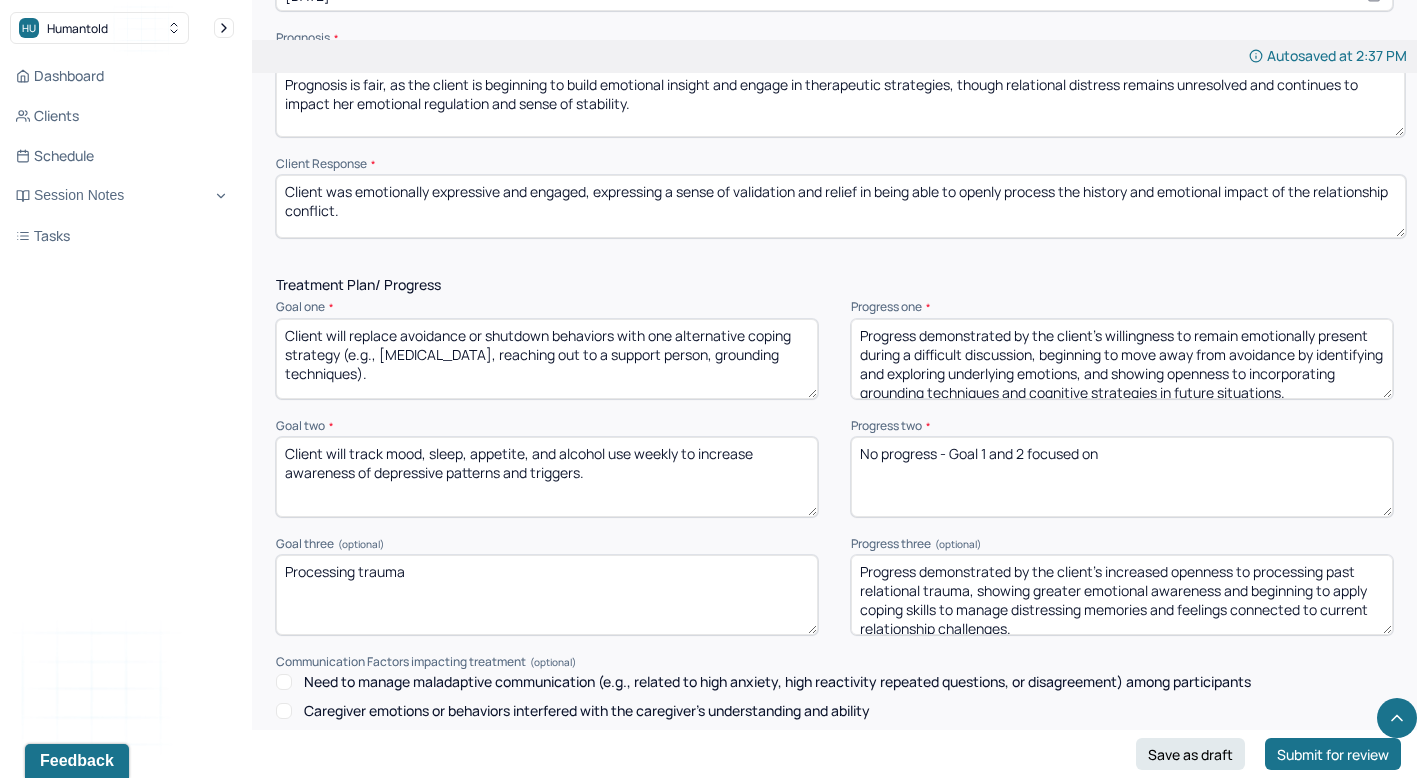 scroll, scrollTop: 22, scrollLeft: 0, axis: vertical 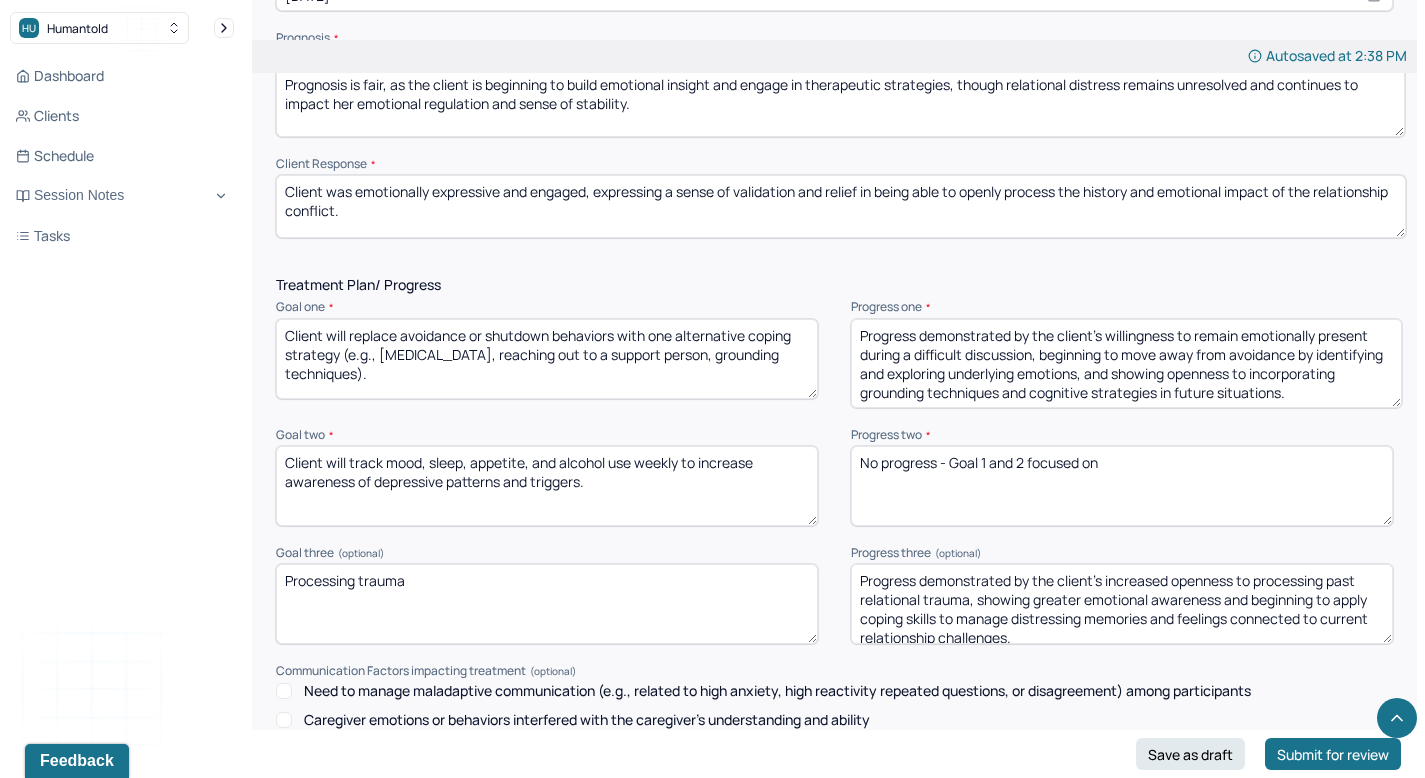 drag, startPoint x: 1390, startPoint y: 348, endPoint x: 1400, endPoint y: 356, distance: 12.806249 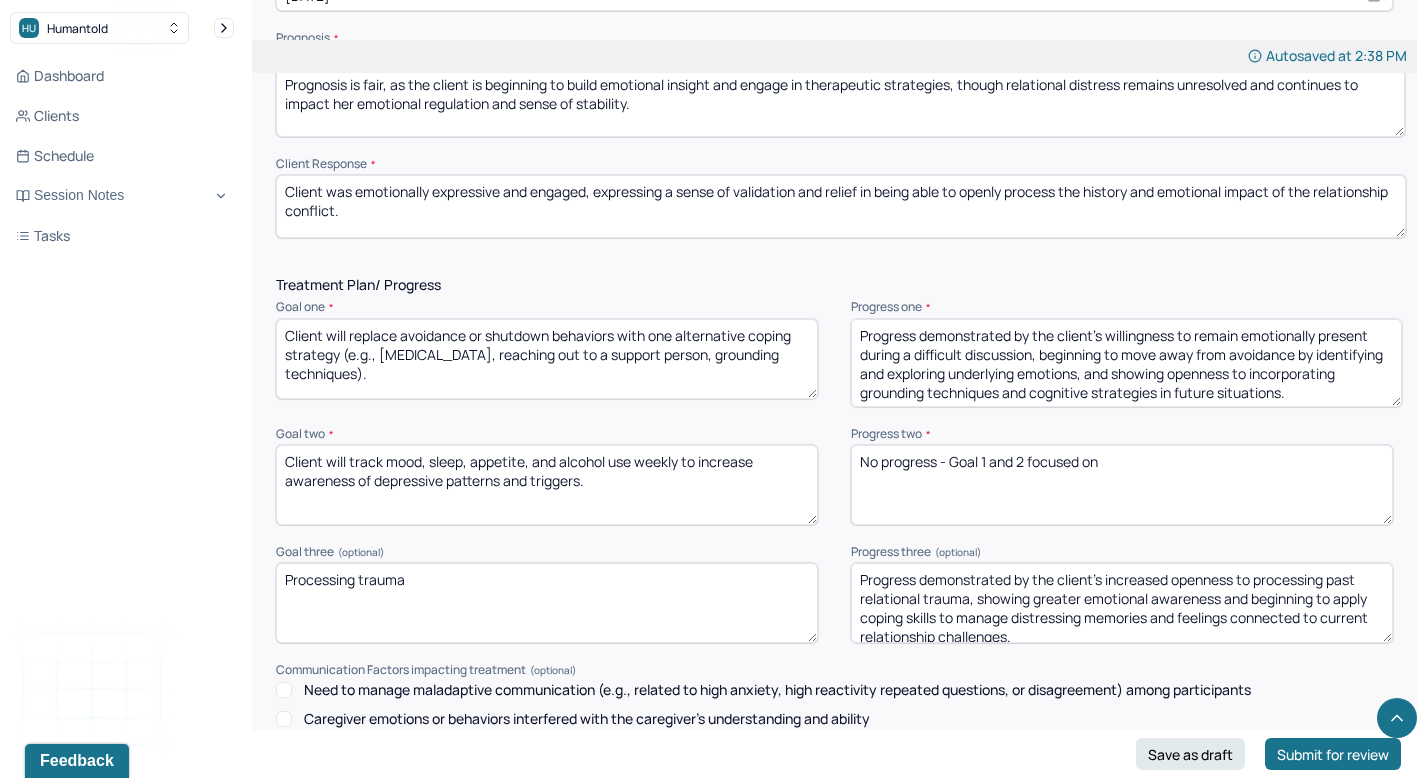type on "Progress demonstrated by the client’s willingness to remain emotionally present during a difficult discussion, beginning to move away from avoidance by identifying and exploring underlying emotions, and showing openness to incorporating grounding techniques and cognitive strategies in future situations." 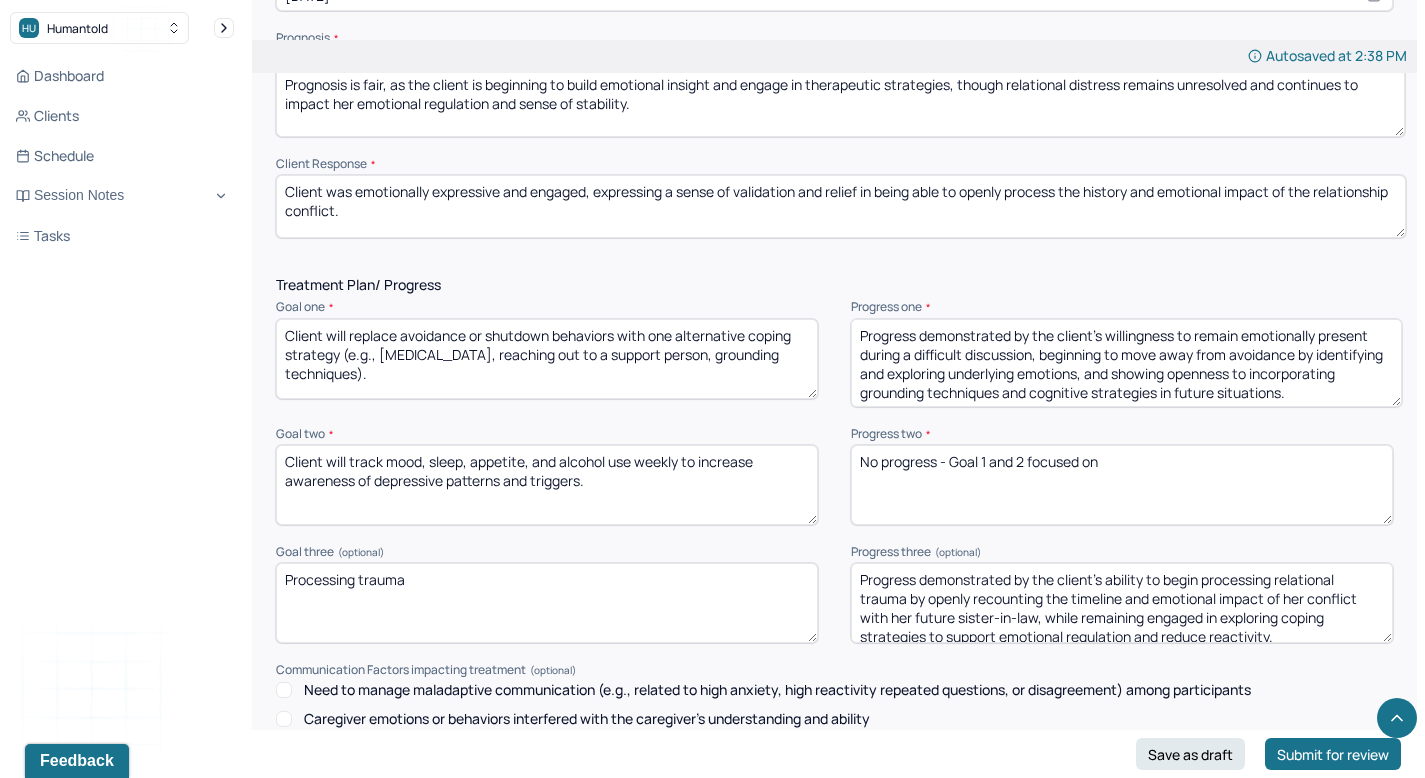 scroll, scrollTop: 3, scrollLeft: 0, axis: vertical 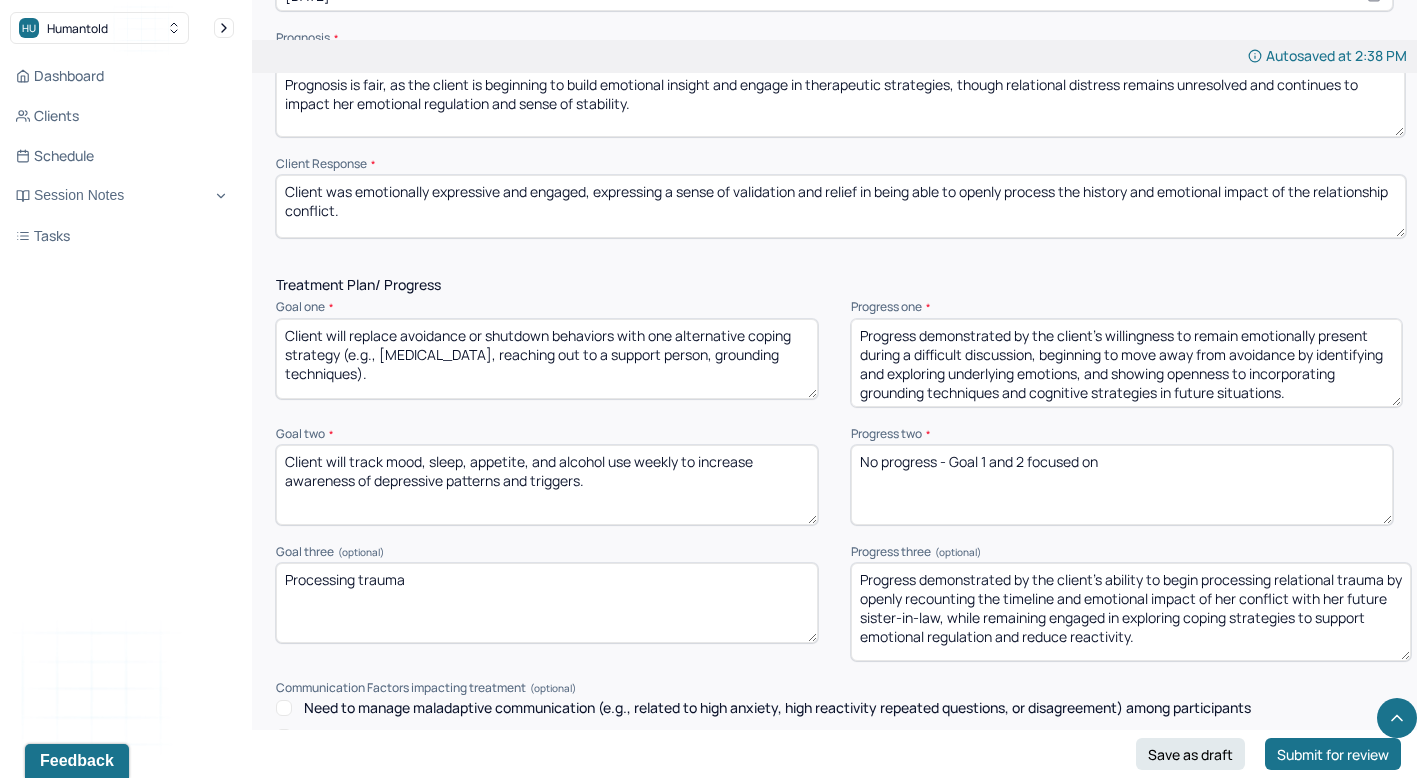 drag, startPoint x: 1386, startPoint y: 596, endPoint x: 1404, endPoint y: 614, distance: 25.455845 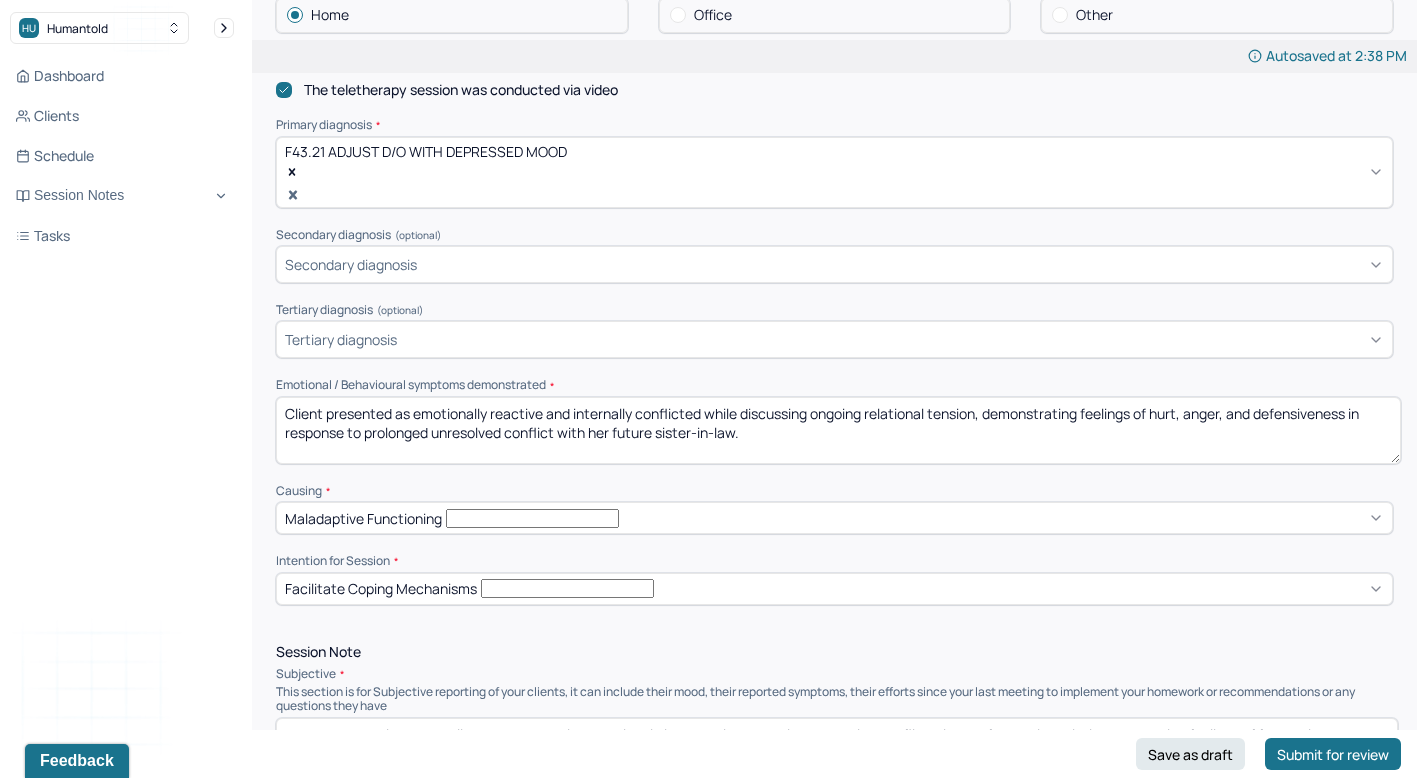 scroll, scrollTop: 711, scrollLeft: 0, axis: vertical 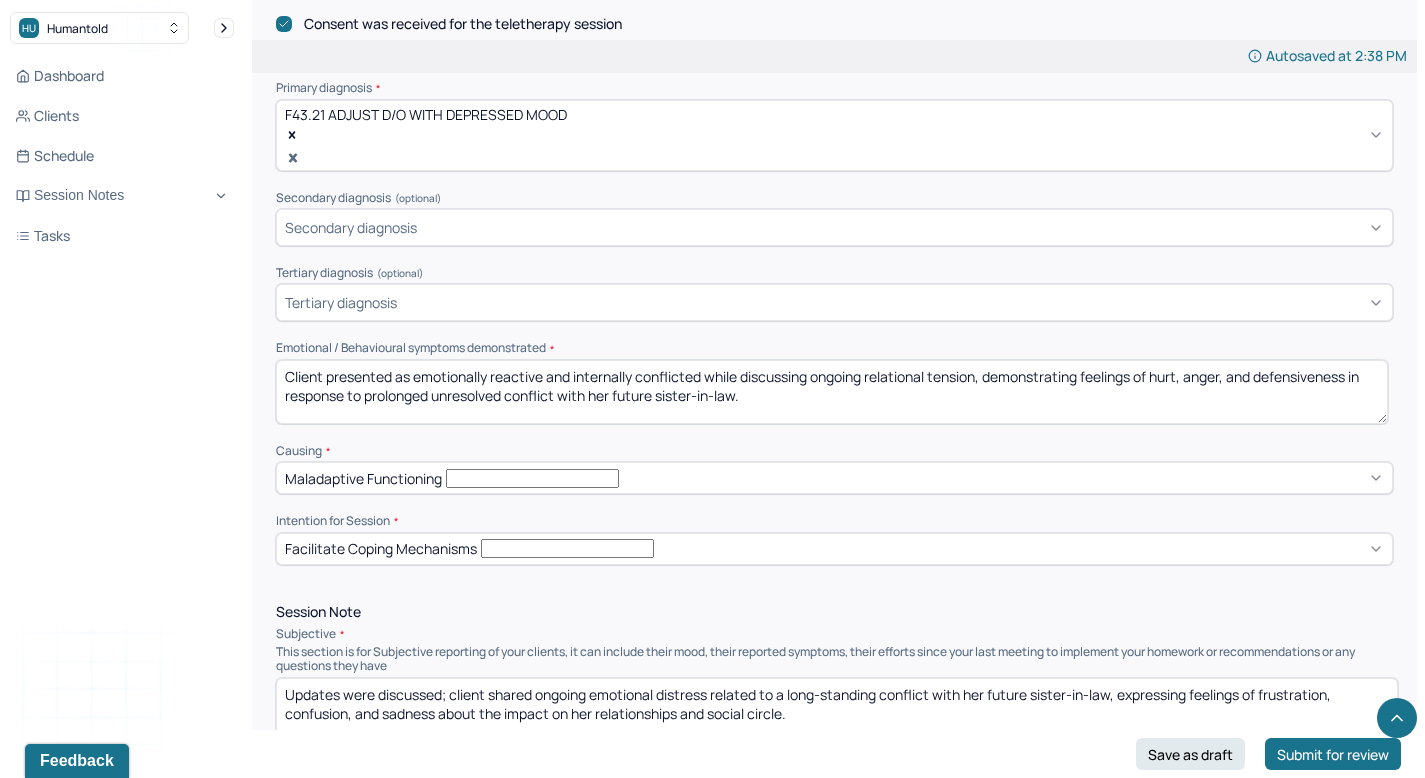 drag, startPoint x: 1393, startPoint y: 379, endPoint x: 1379, endPoint y: 376, distance: 14.3178215 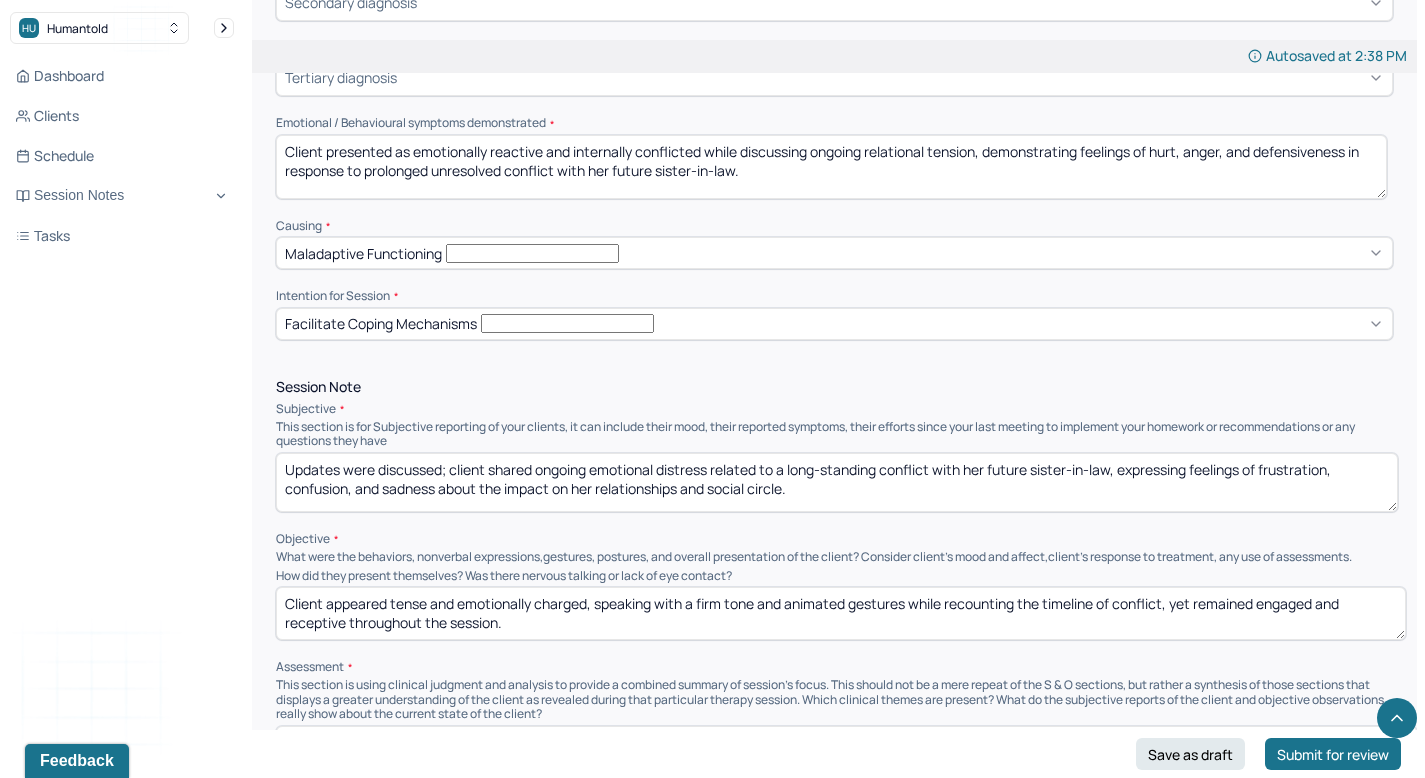 scroll, scrollTop: 966, scrollLeft: 0, axis: vertical 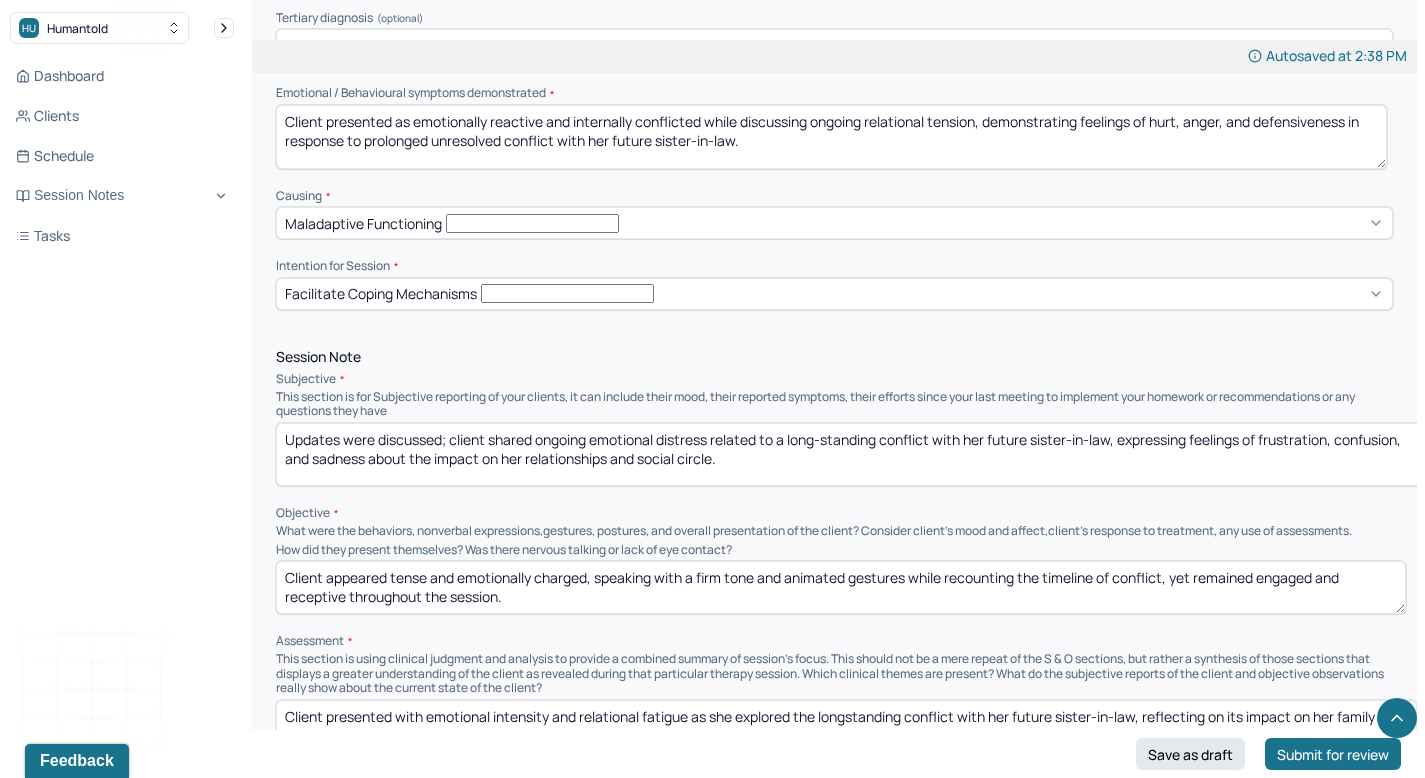 drag, startPoint x: 1396, startPoint y: 436, endPoint x: 1425, endPoint y: 441, distance: 29.427877 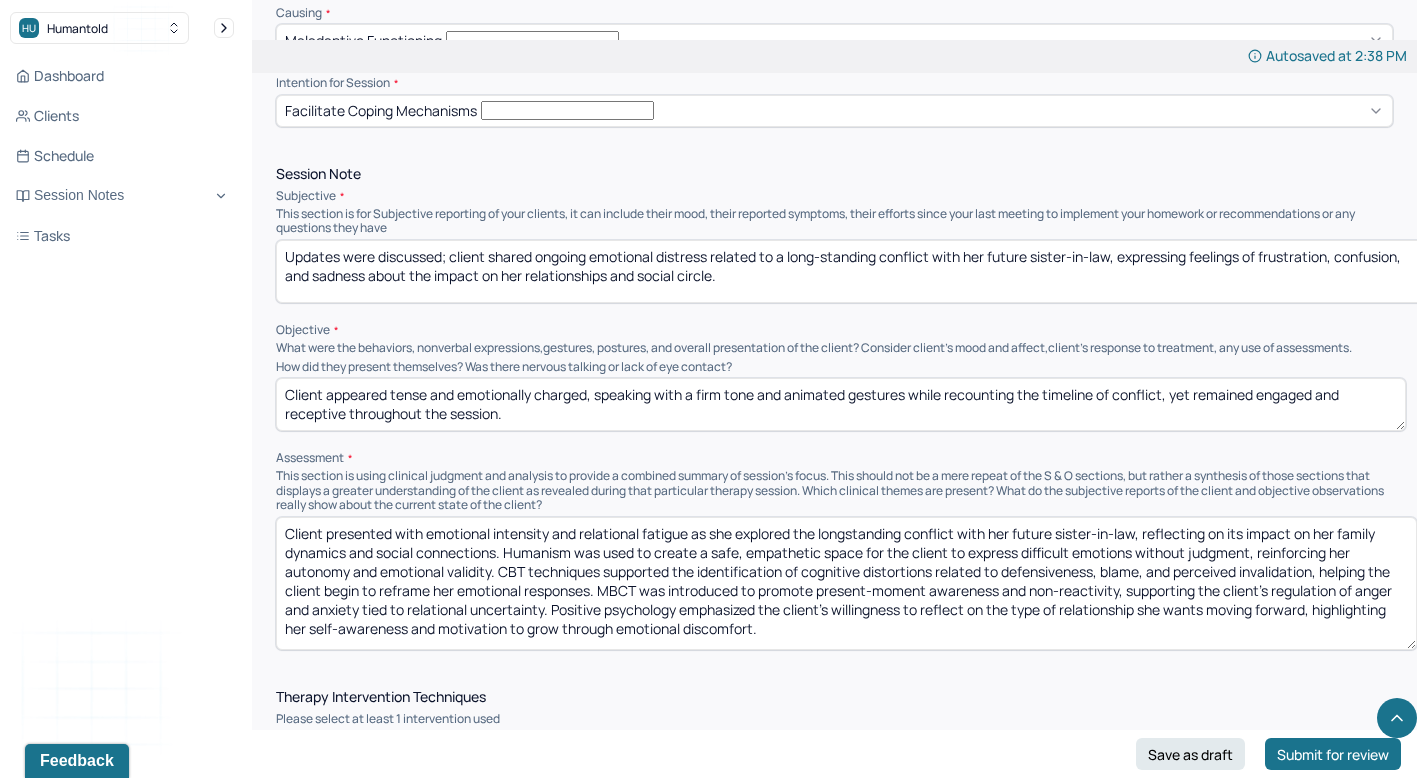 scroll, scrollTop: 1155, scrollLeft: 0, axis: vertical 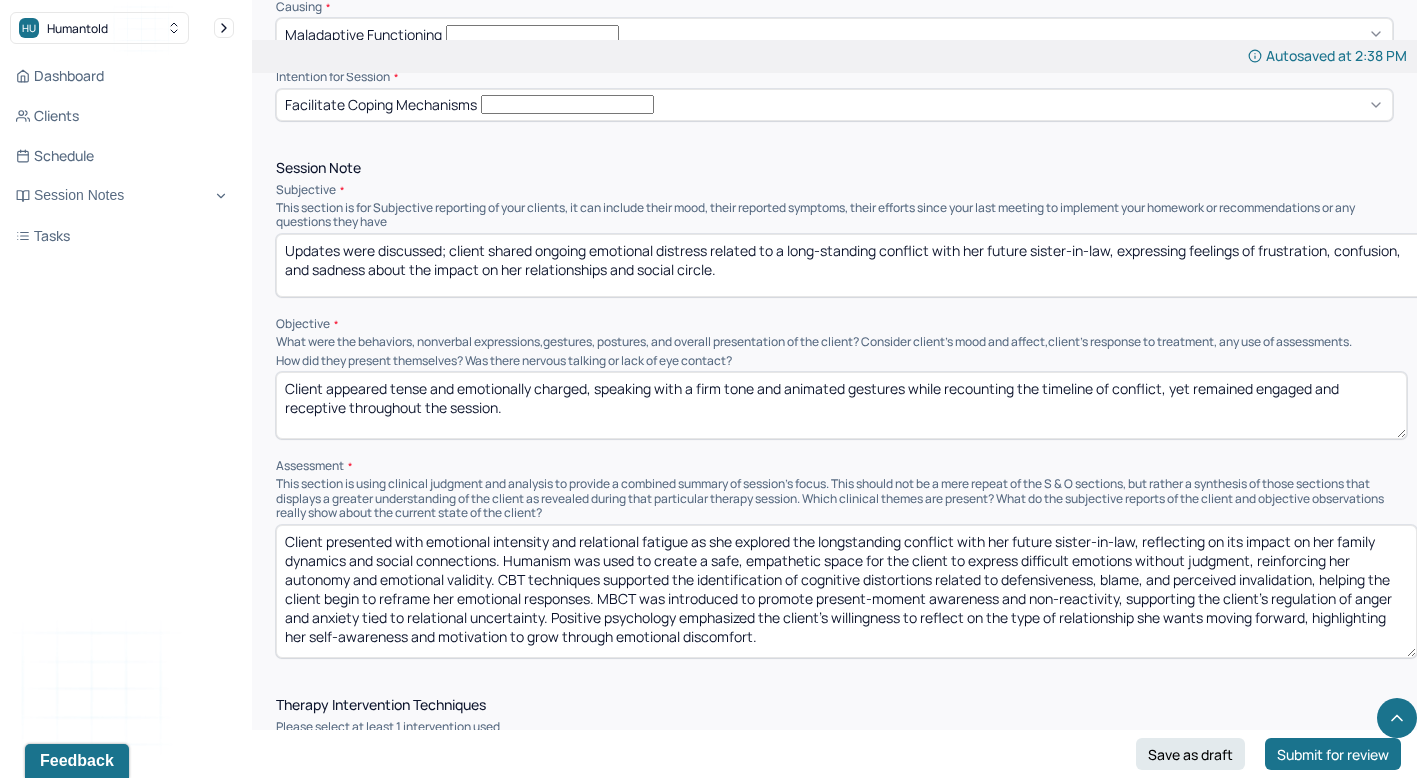 drag, startPoint x: 1395, startPoint y: 375, endPoint x: 1397, endPoint y: 388, distance: 13.152946 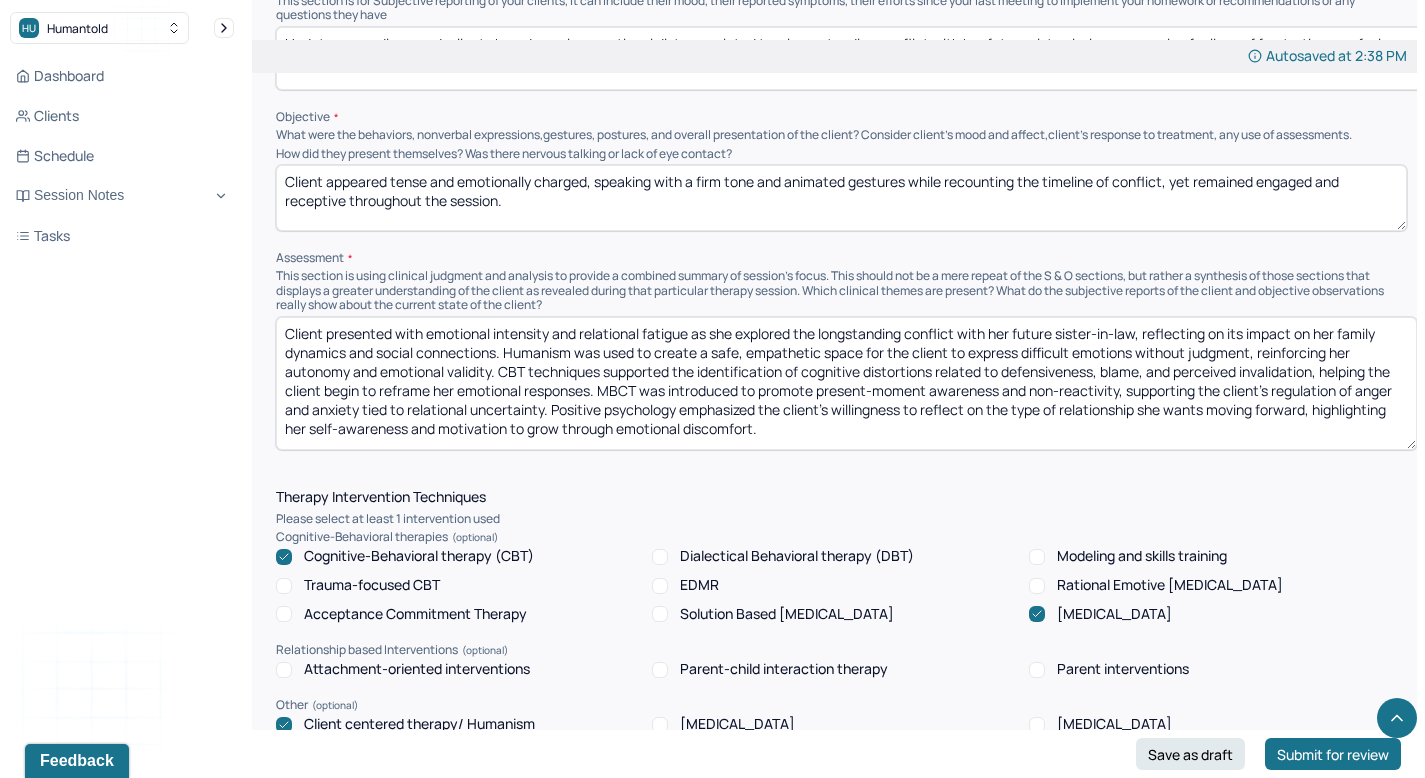scroll, scrollTop: 1364, scrollLeft: 0, axis: vertical 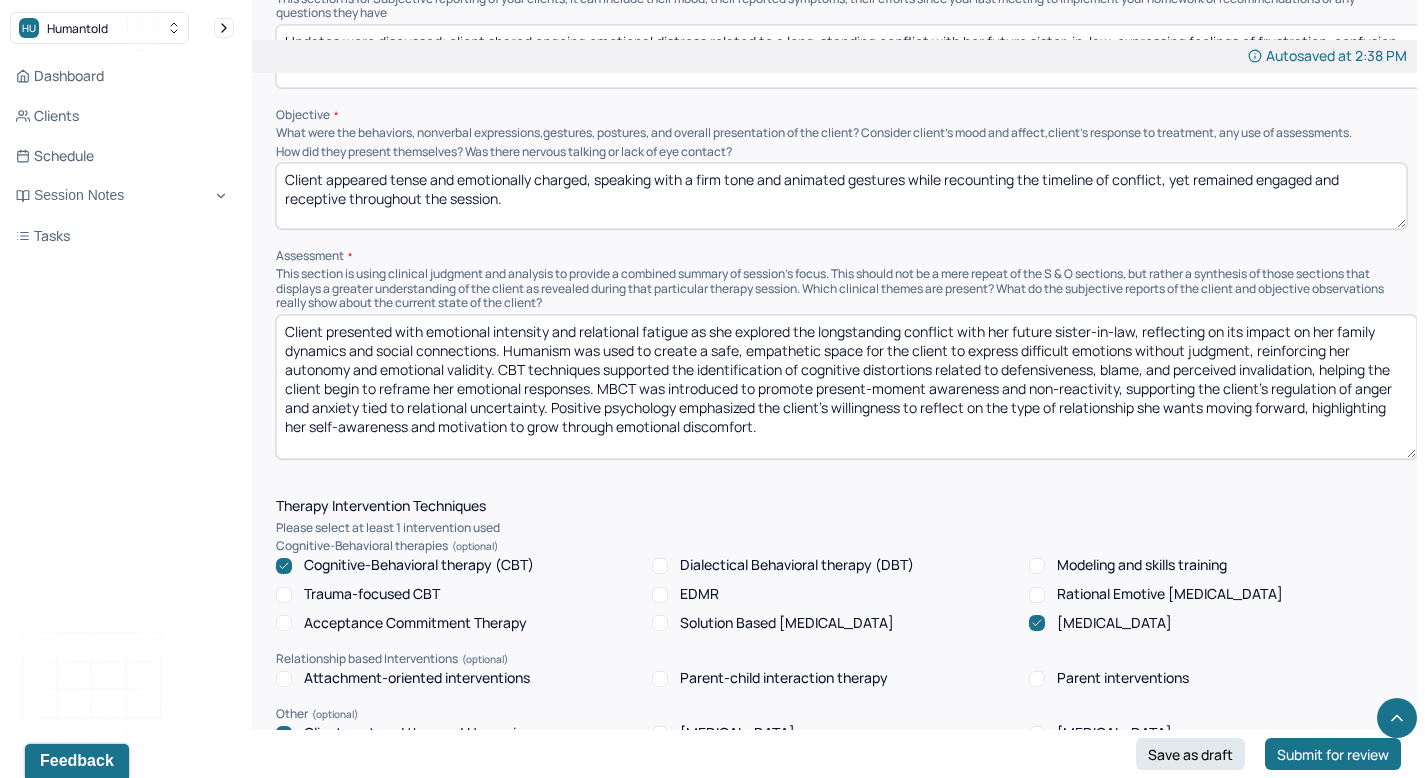 drag, startPoint x: 1405, startPoint y: 399, endPoint x: 1405, endPoint y: 410, distance: 11 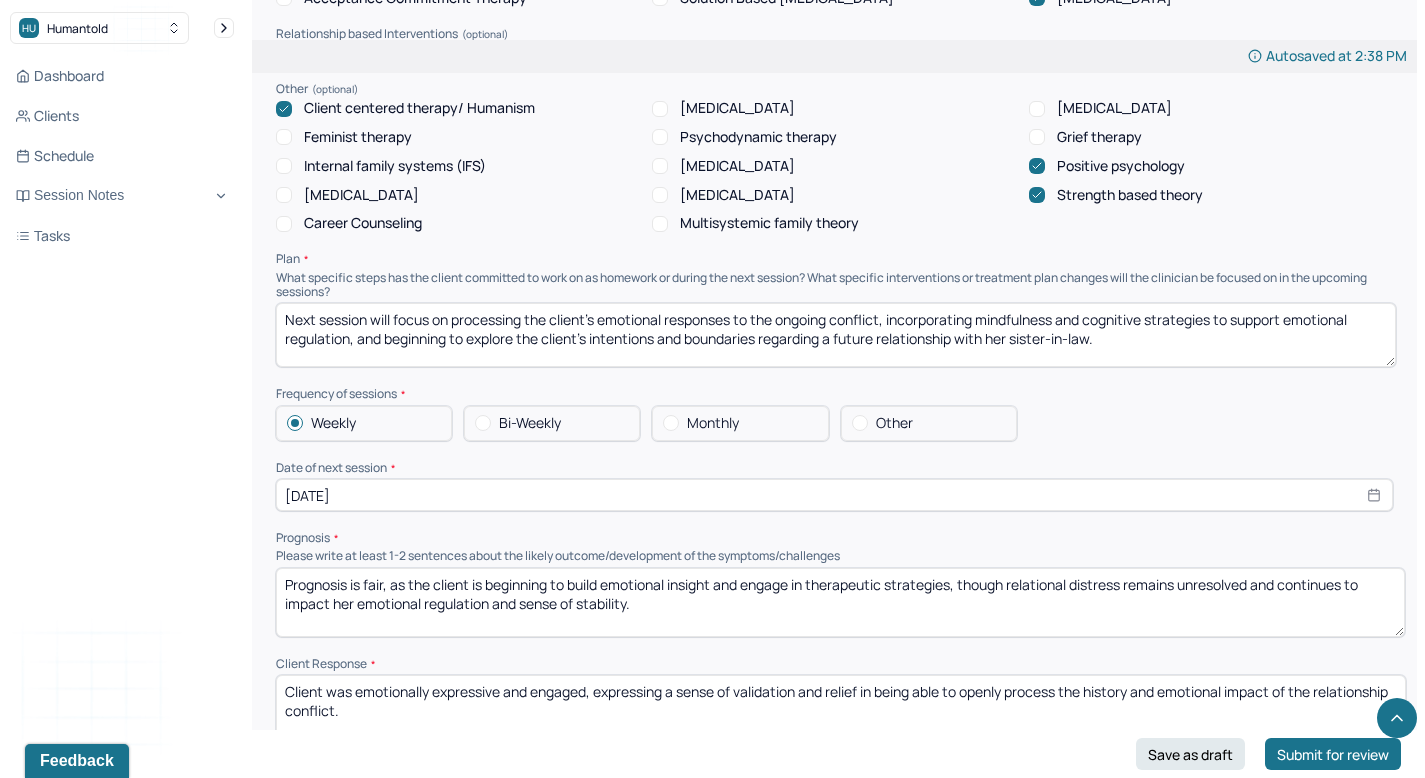 scroll, scrollTop: 1991, scrollLeft: 0, axis: vertical 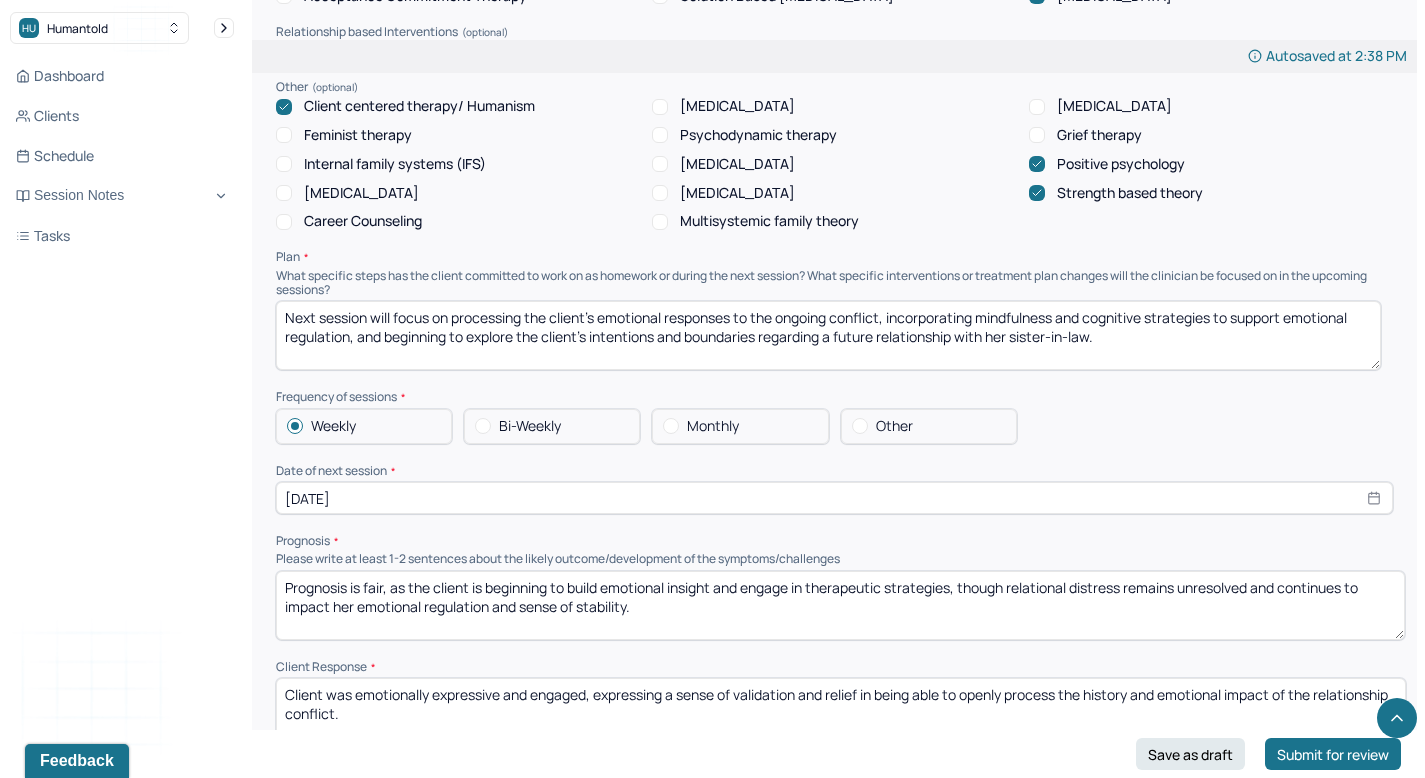 drag, startPoint x: 1394, startPoint y: 320, endPoint x: 1379, endPoint y: 324, distance: 15.524175 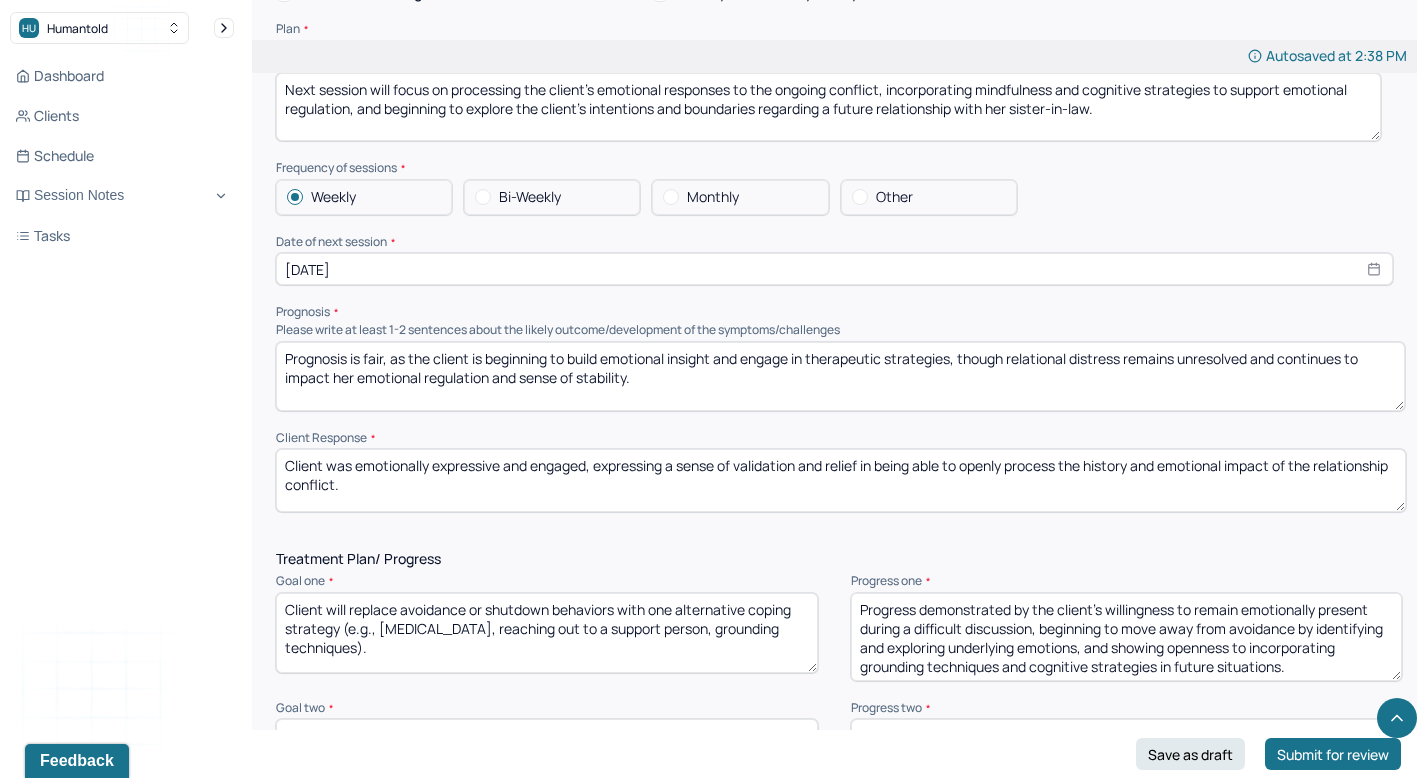 scroll, scrollTop: 2225, scrollLeft: 0, axis: vertical 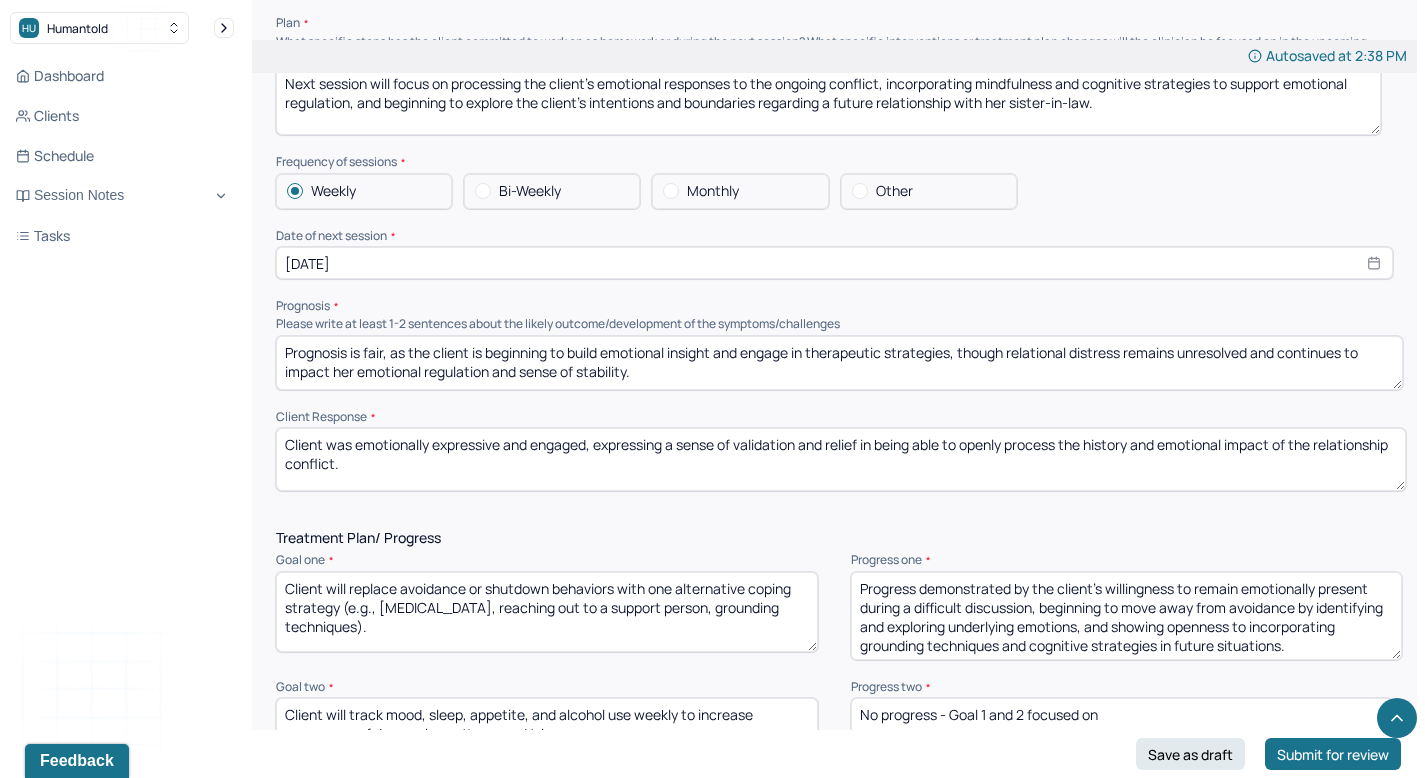 drag, startPoint x: 1395, startPoint y: 353, endPoint x: 1394, endPoint y: 338, distance: 15.033297 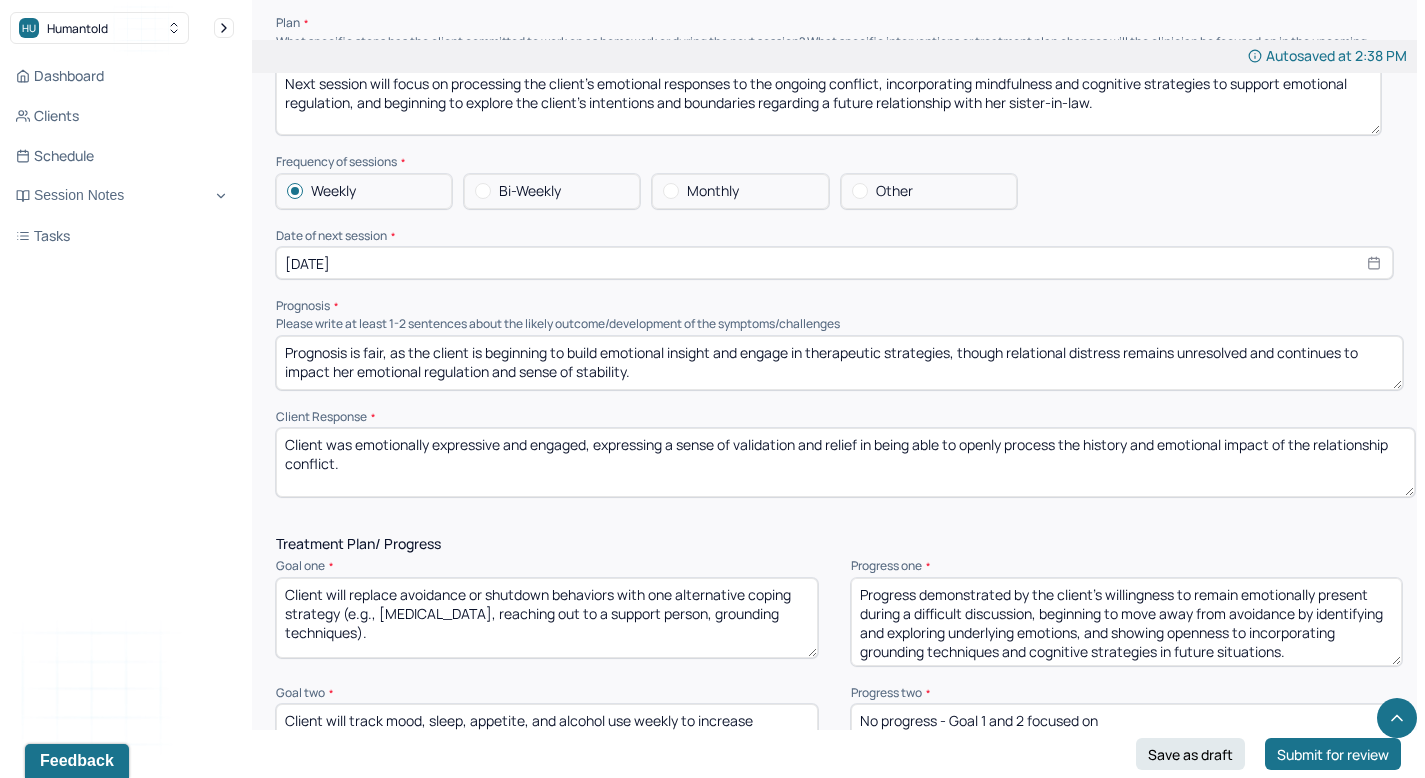 click on "Client was emotionally expressive and engaged, expressing a sense of validation and relief in being able to openly process the history and emotional impact of the relationship conflict." at bounding box center (845, 462) 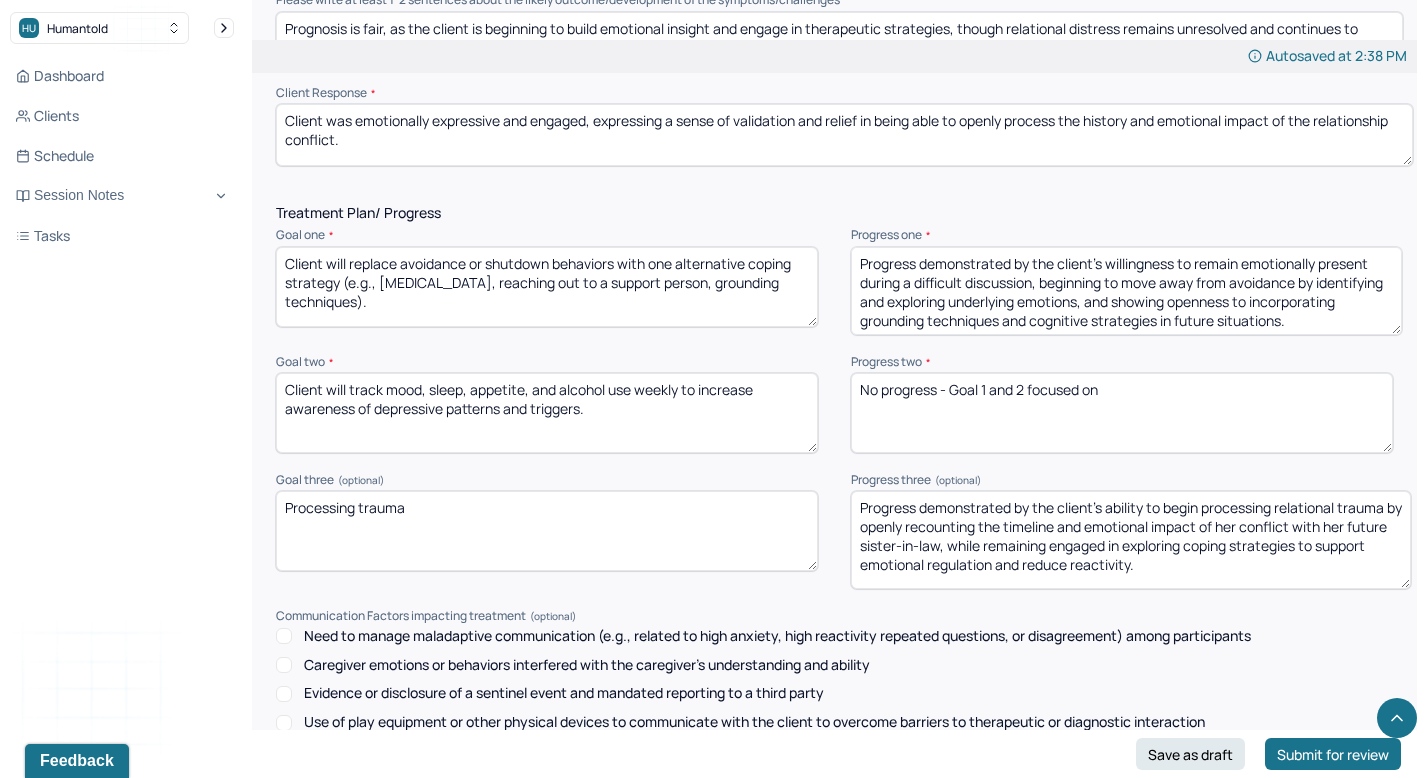 scroll, scrollTop: 2550, scrollLeft: 0, axis: vertical 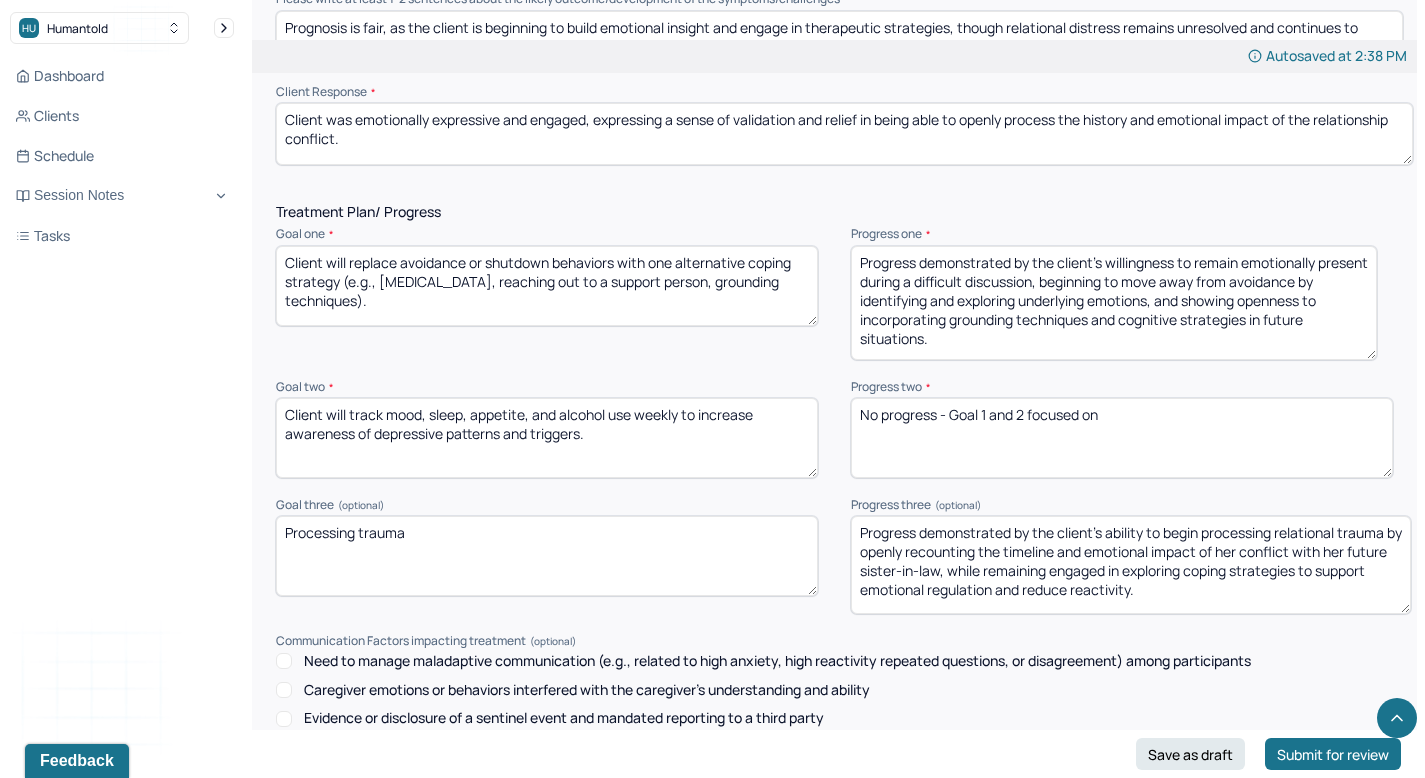 drag, startPoint x: 1399, startPoint y: 288, endPoint x: 1375, endPoint y: 310, distance: 32.55764 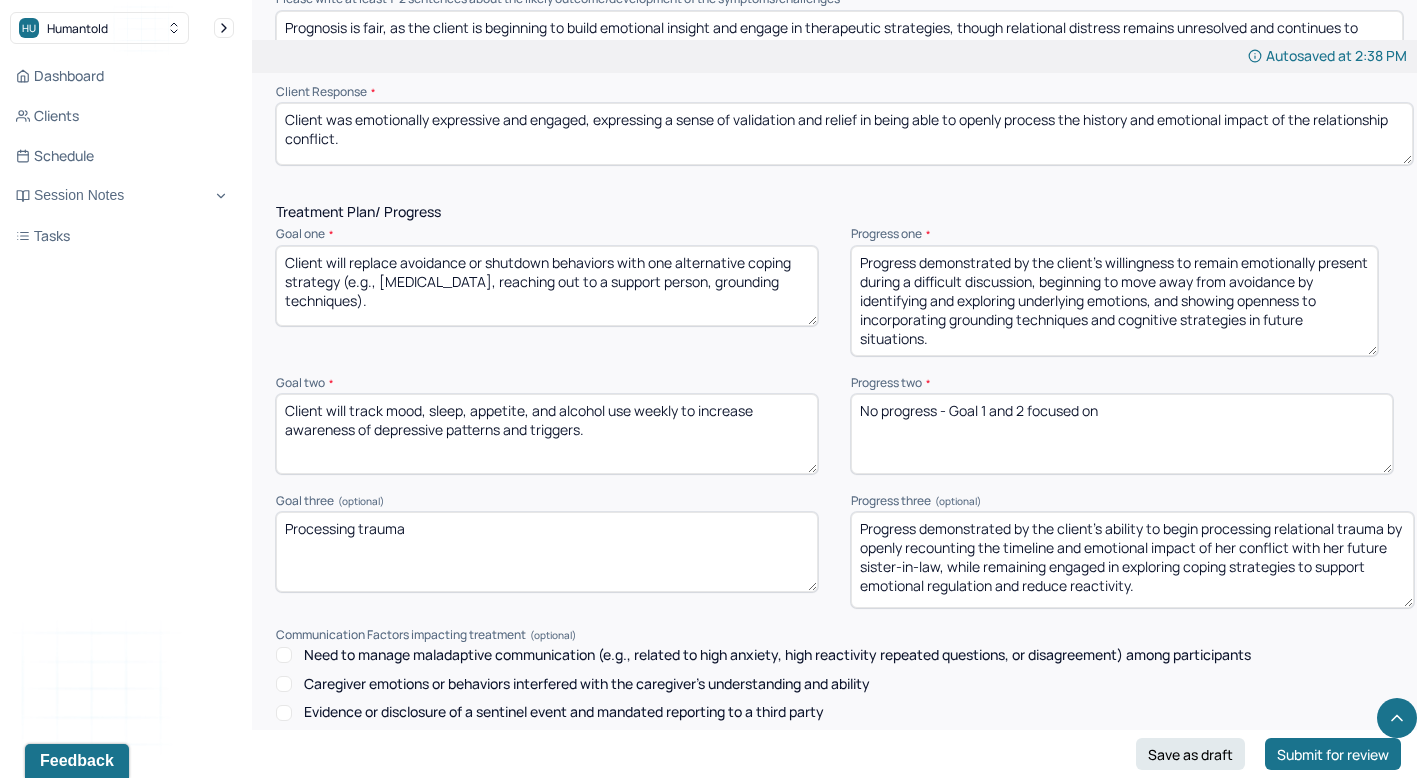 click on "Progress demonstrated by the client’s ability to begin processing relational trauma by openly recounting the timeline and emotional impact of her conflict with her future sister-in-law, while remaining engaged in exploring coping strategies to support emotional regulation and reduce reactivity." at bounding box center [1132, 560] 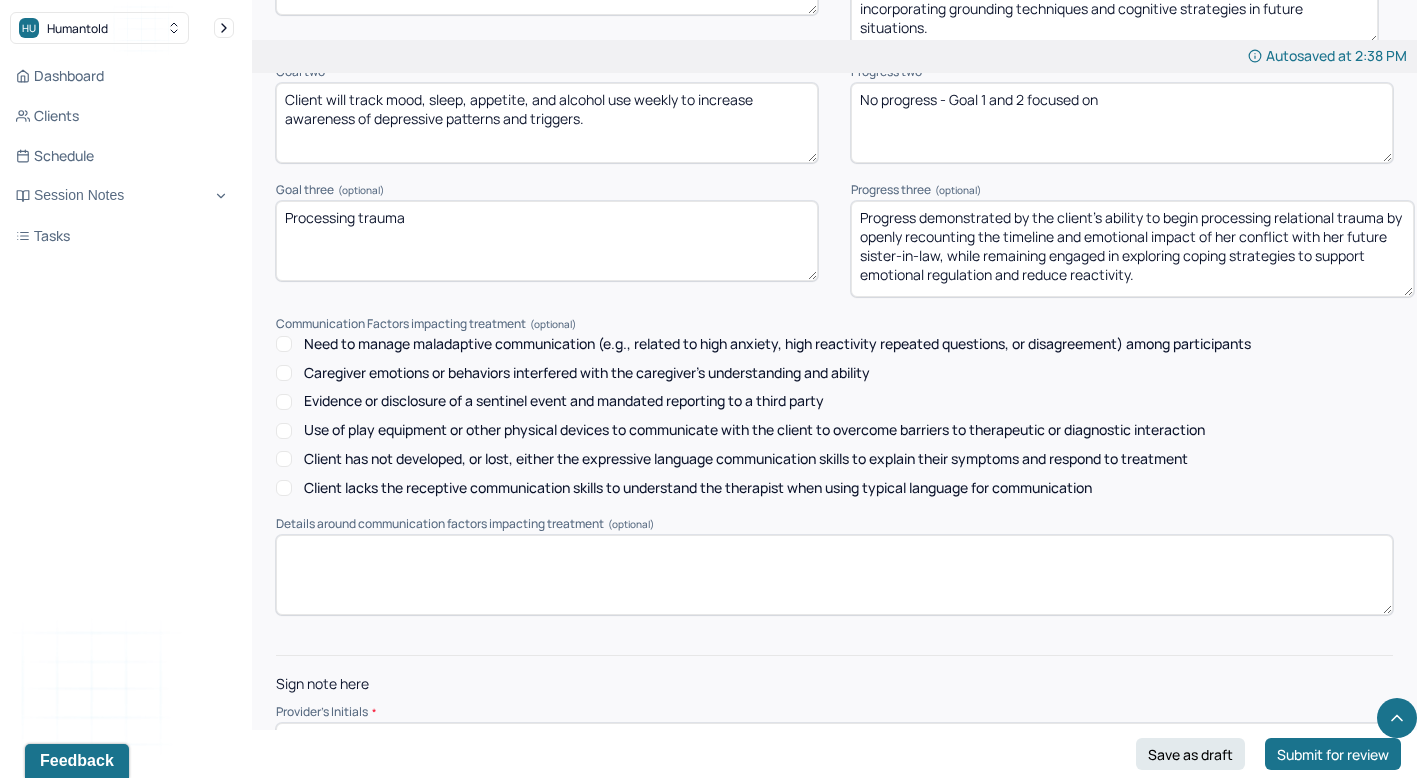 scroll, scrollTop: 2887, scrollLeft: 0, axis: vertical 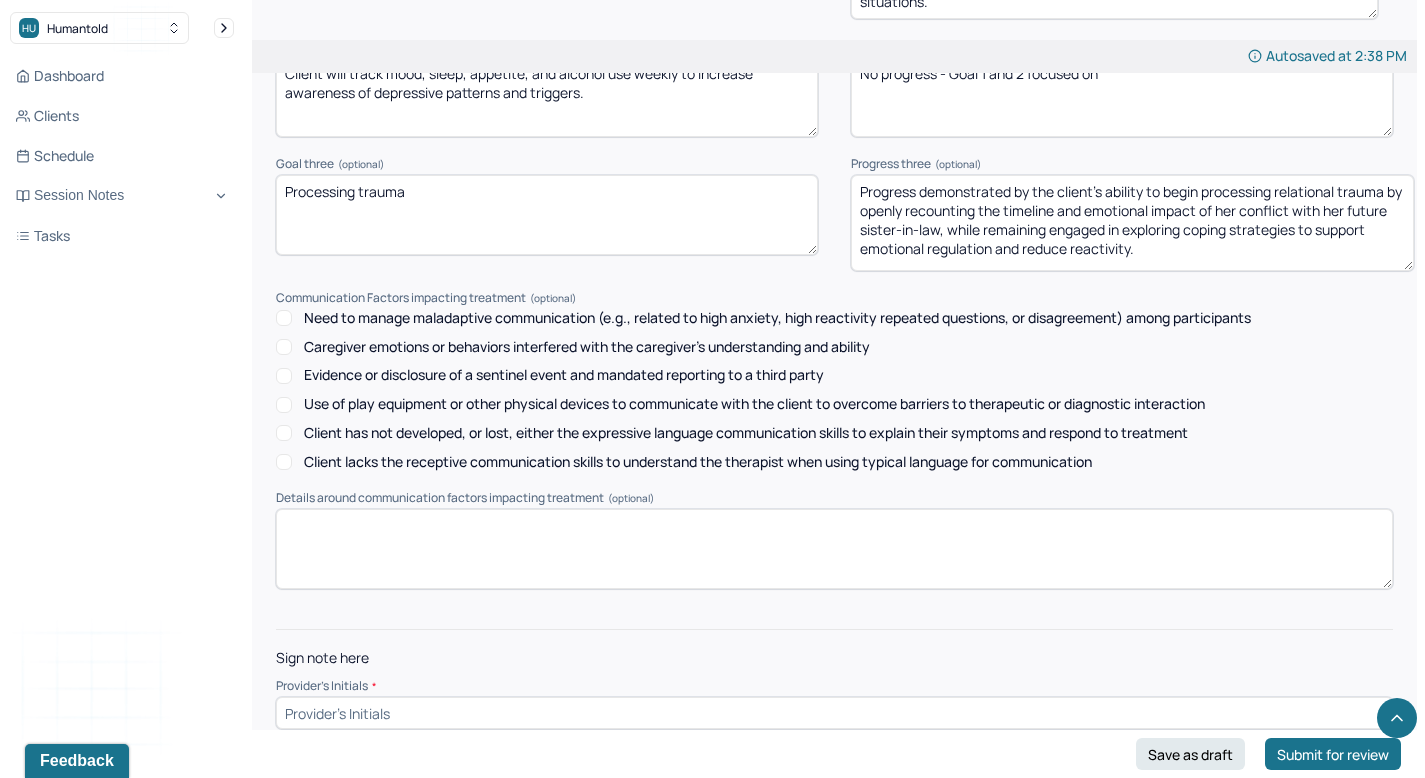 click at bounding box center (834, 713) 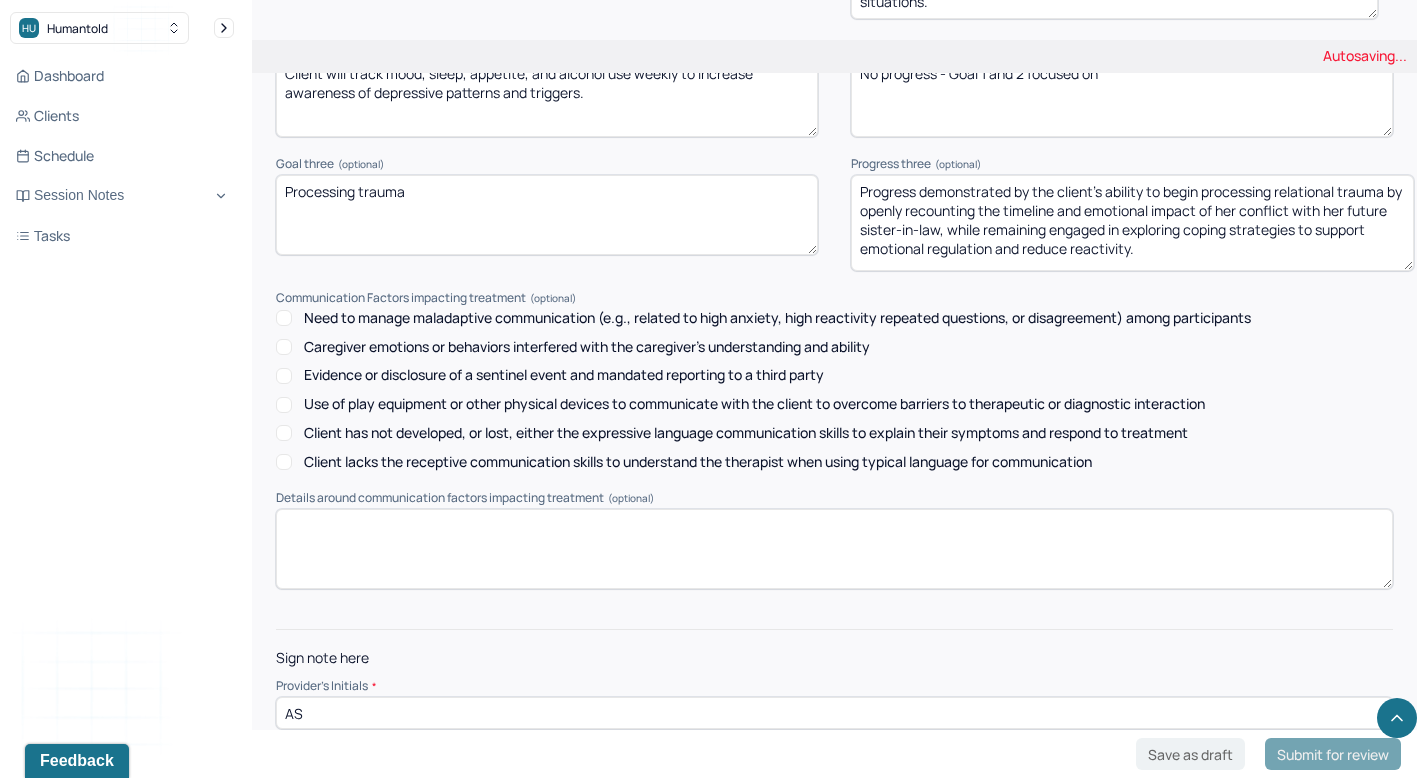 type on "AS" 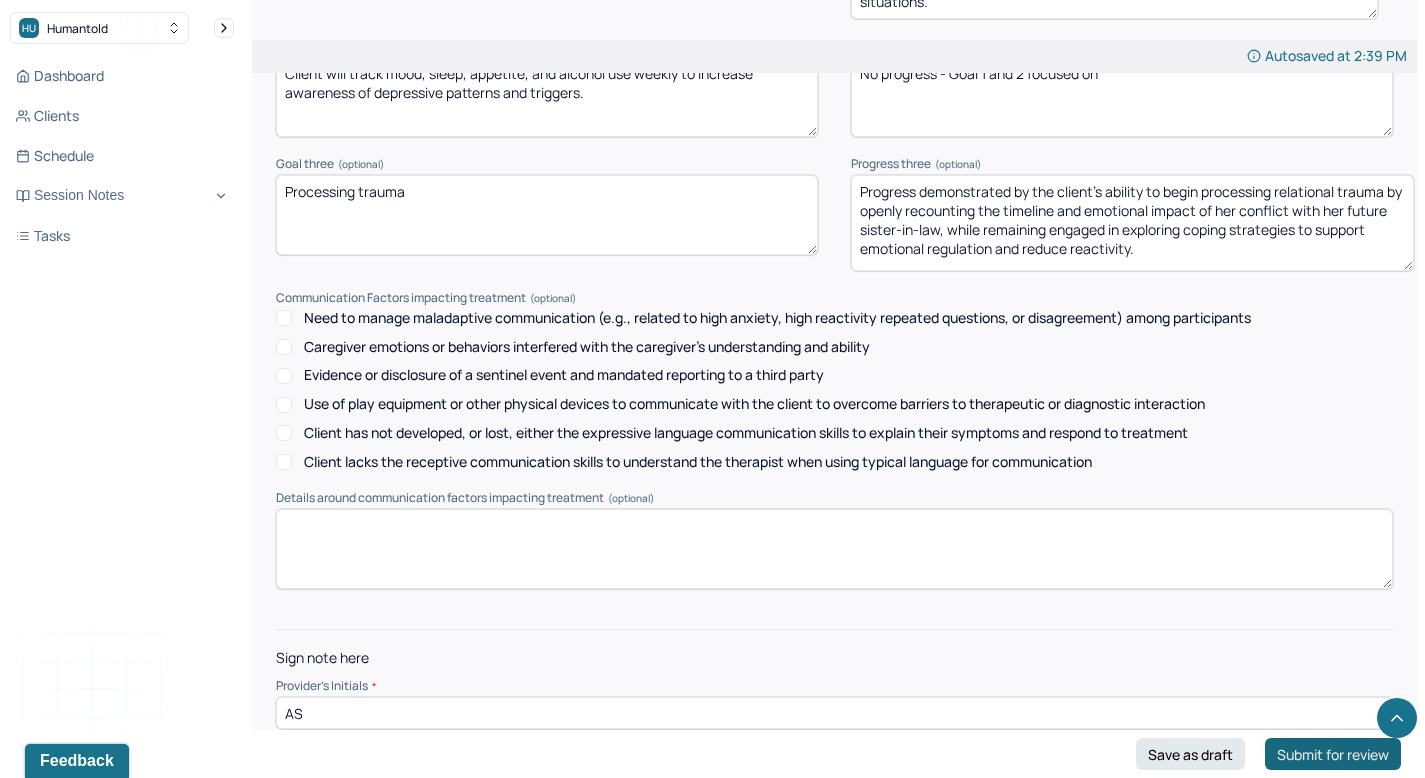 click on "Submit for review" at bounding box center (1333, 754) 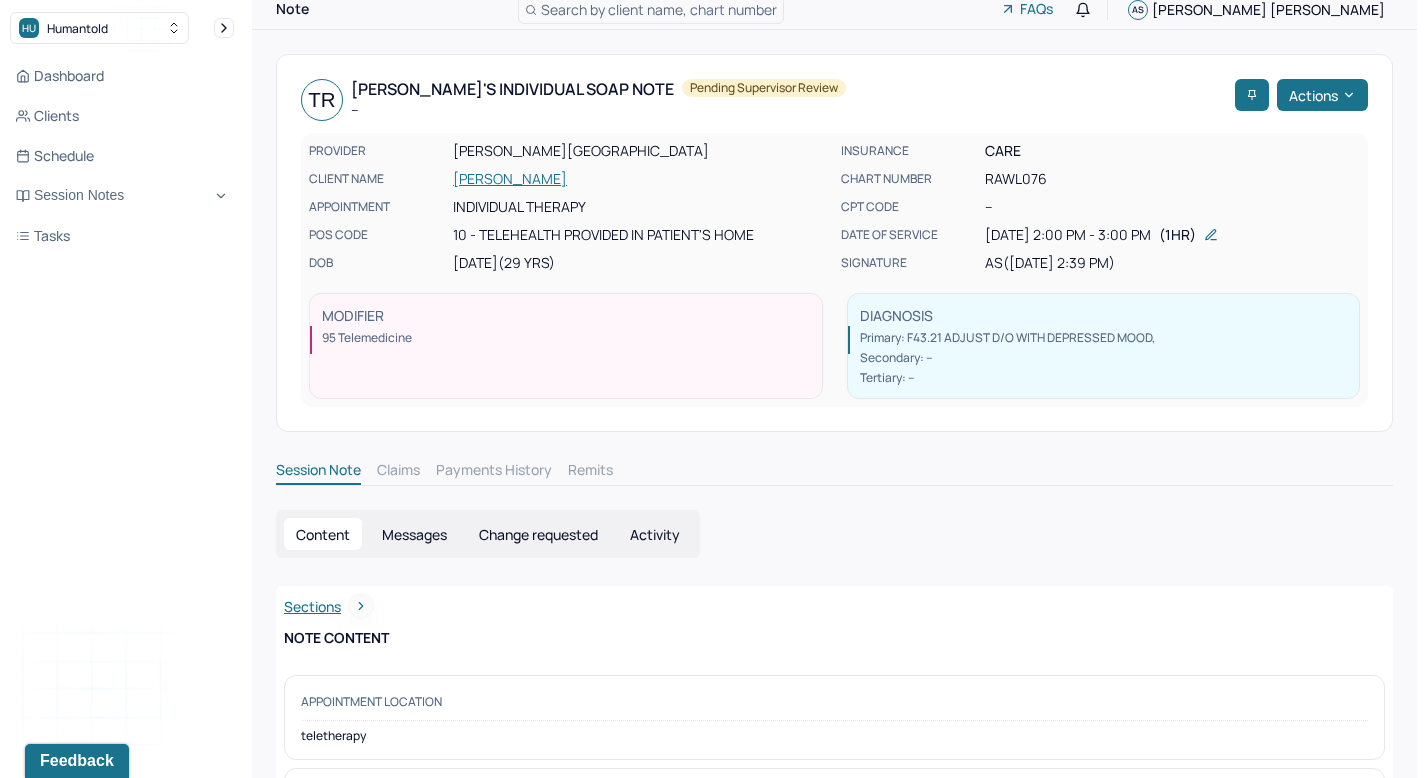 scroll, scrollTop: 0, scrollLeft: 0, axis: both 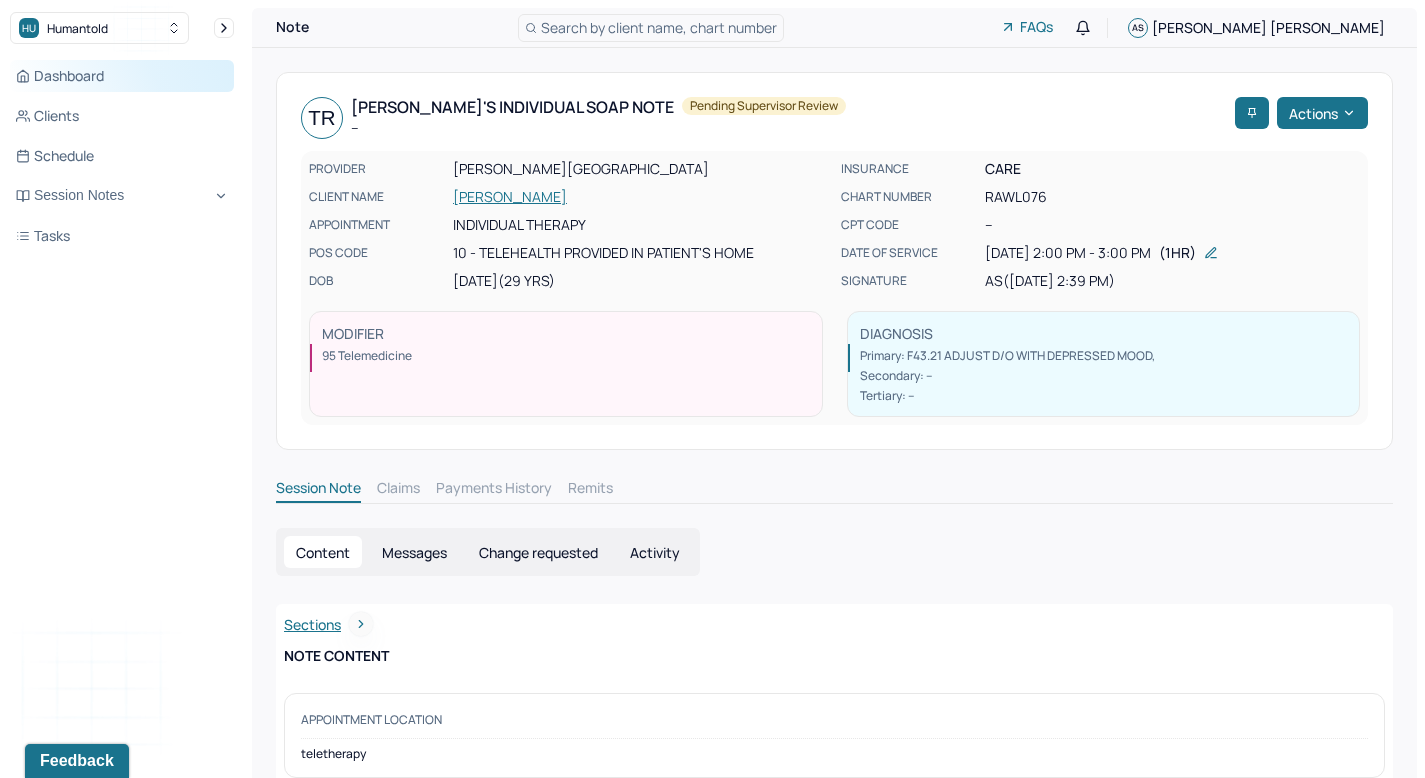 click on "Dashboard" at bounding box center [122, 76] 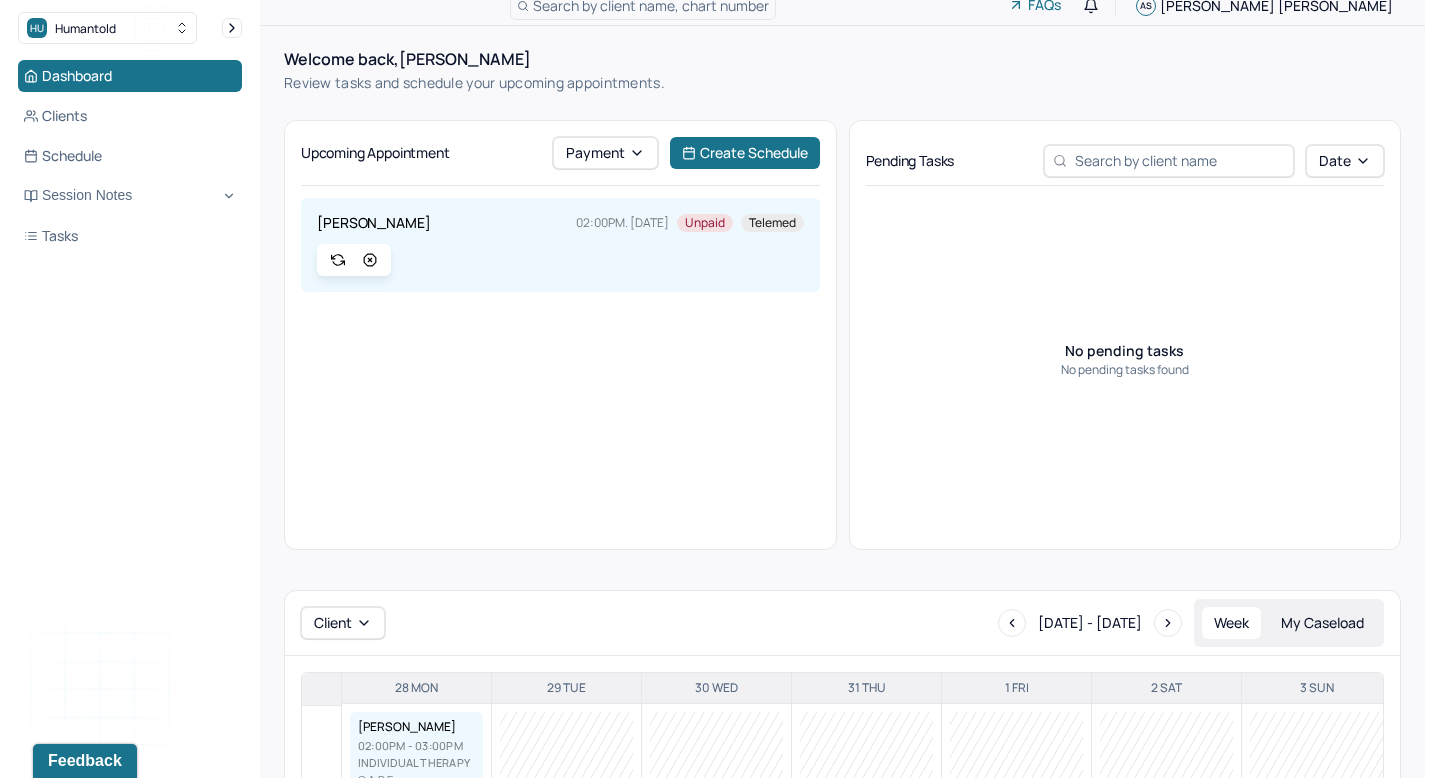 scroll, scrollTop: 0, scrollLeft: 0, axis: both 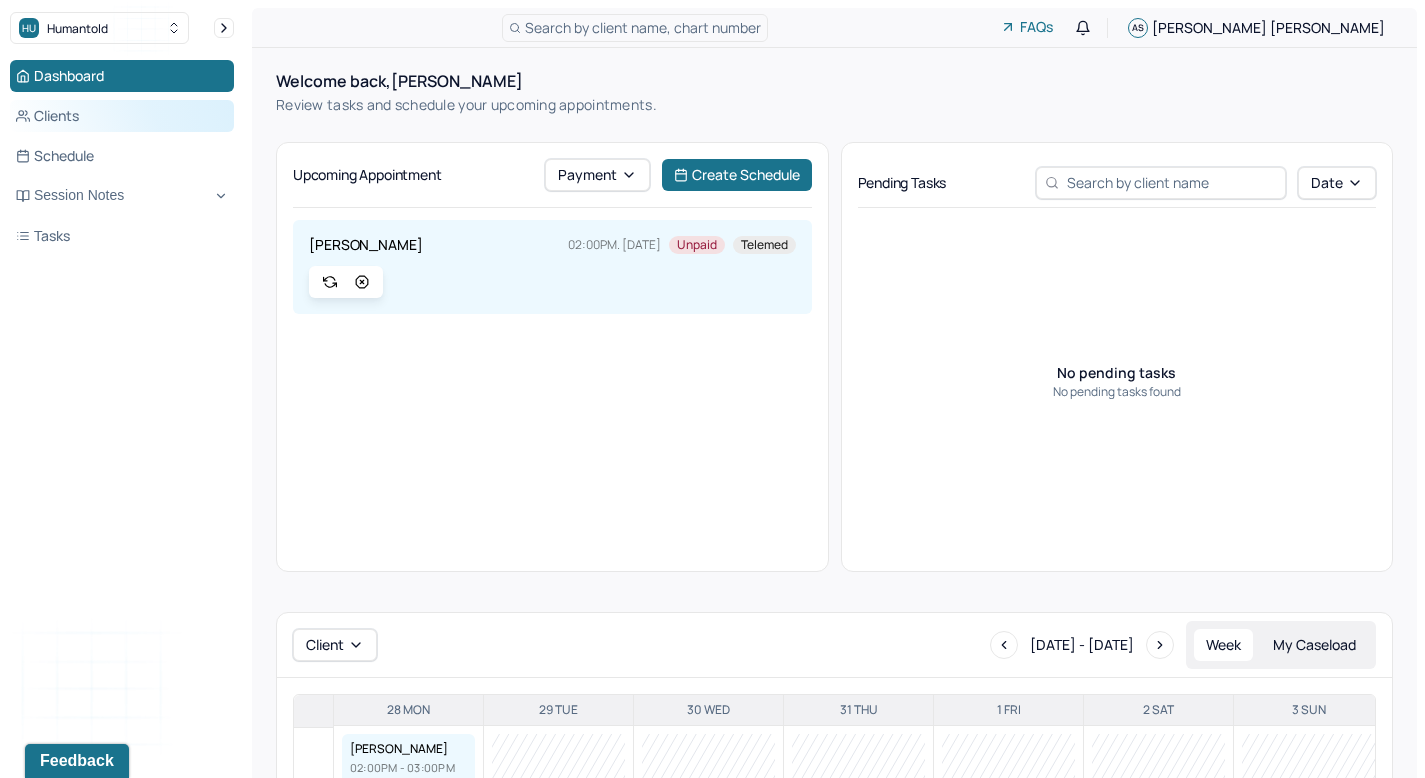 click on "Clients" at bounding box center (122, 116) 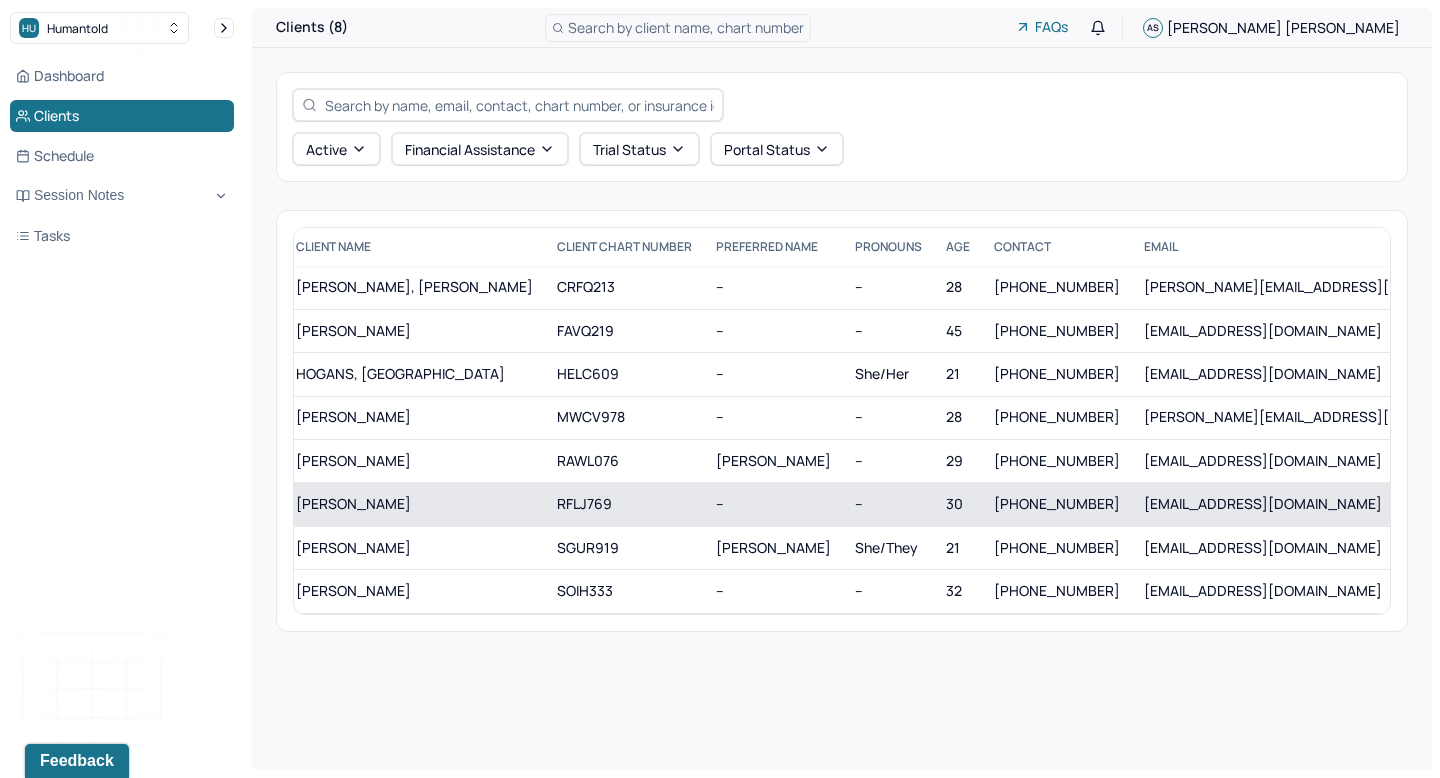 scroll, scrollTop: 0, scrollLeft: 0, axis: both 